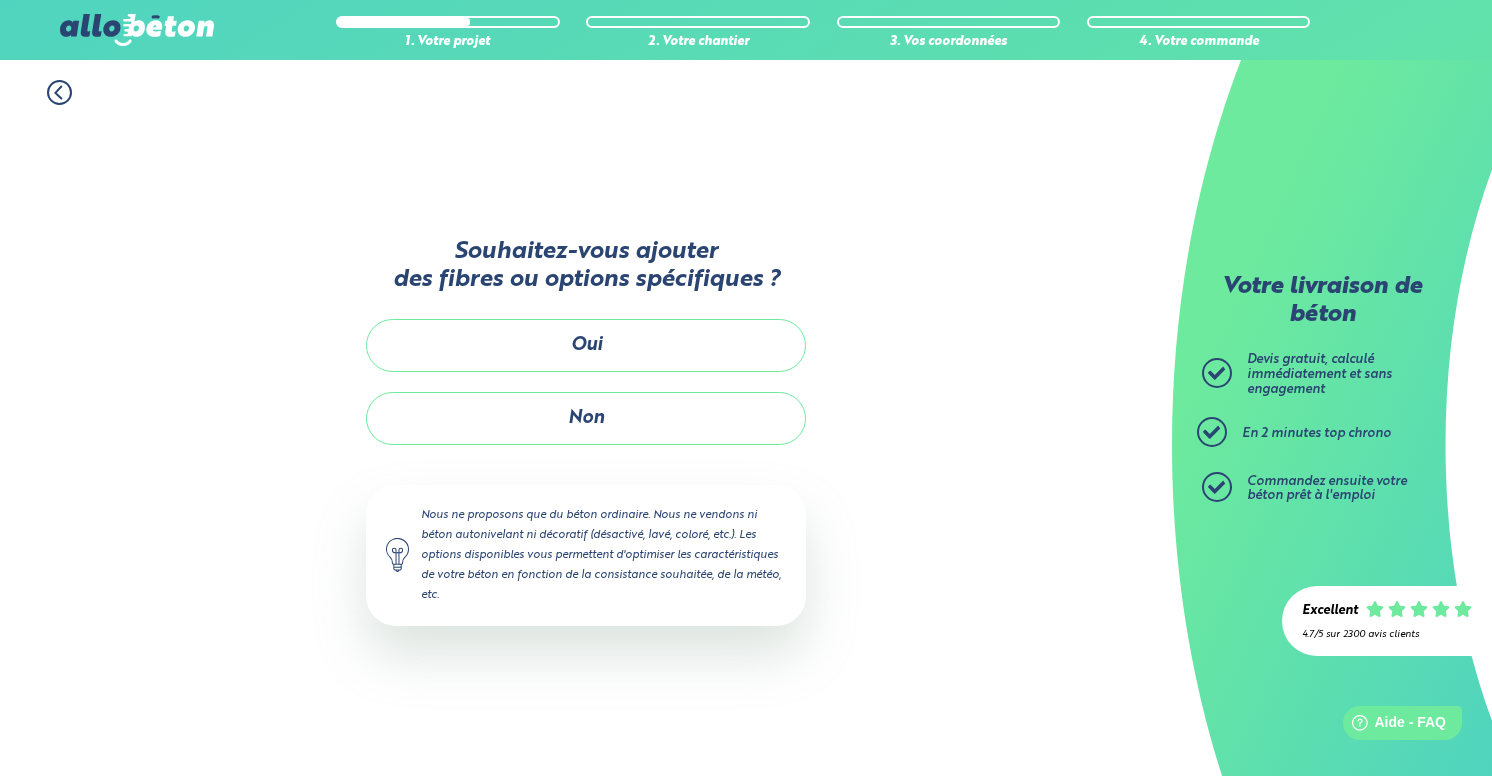 scroll, scrollTop: 0, scrollLeft: 0, axis: both 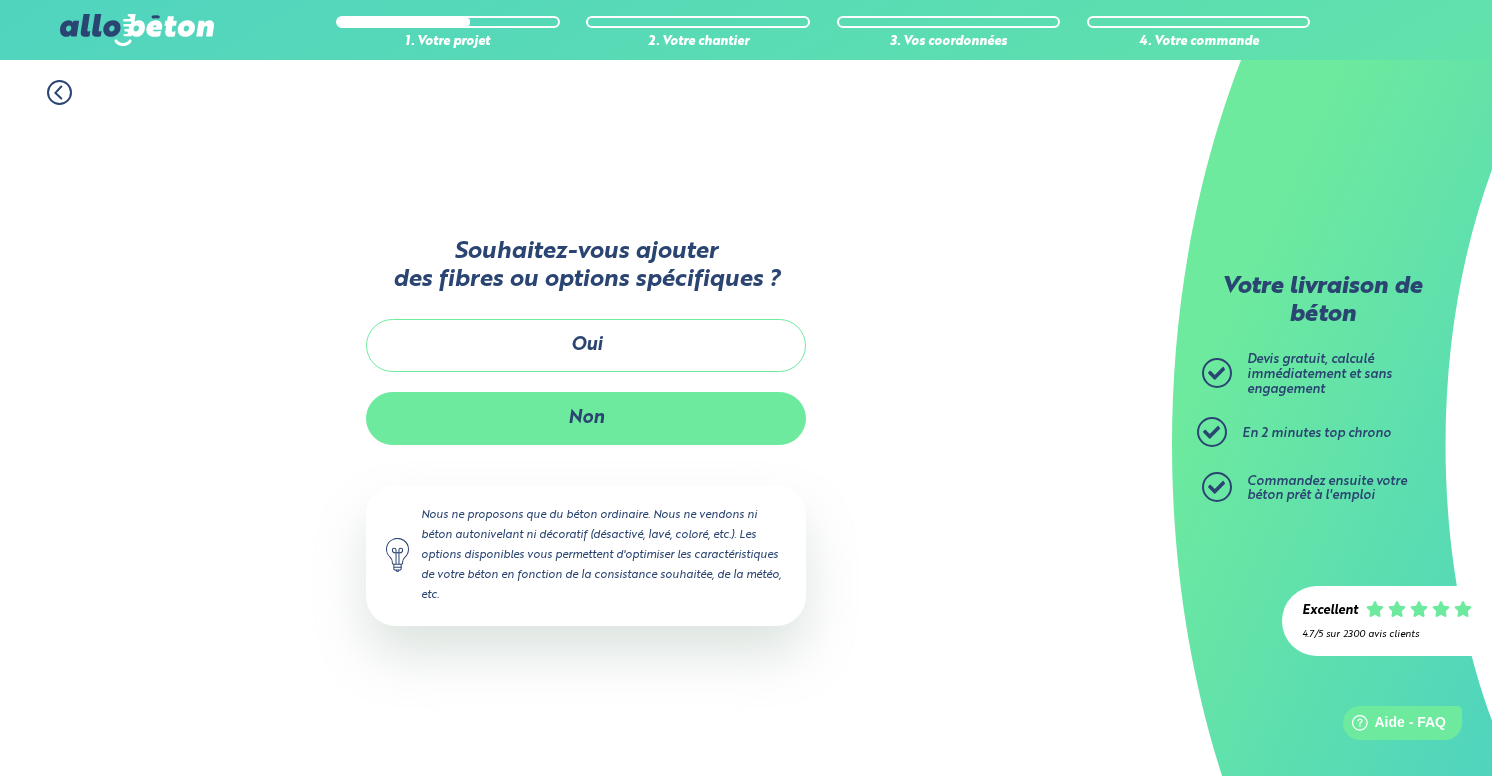 click on "Non" at bounding box center (586, 418) 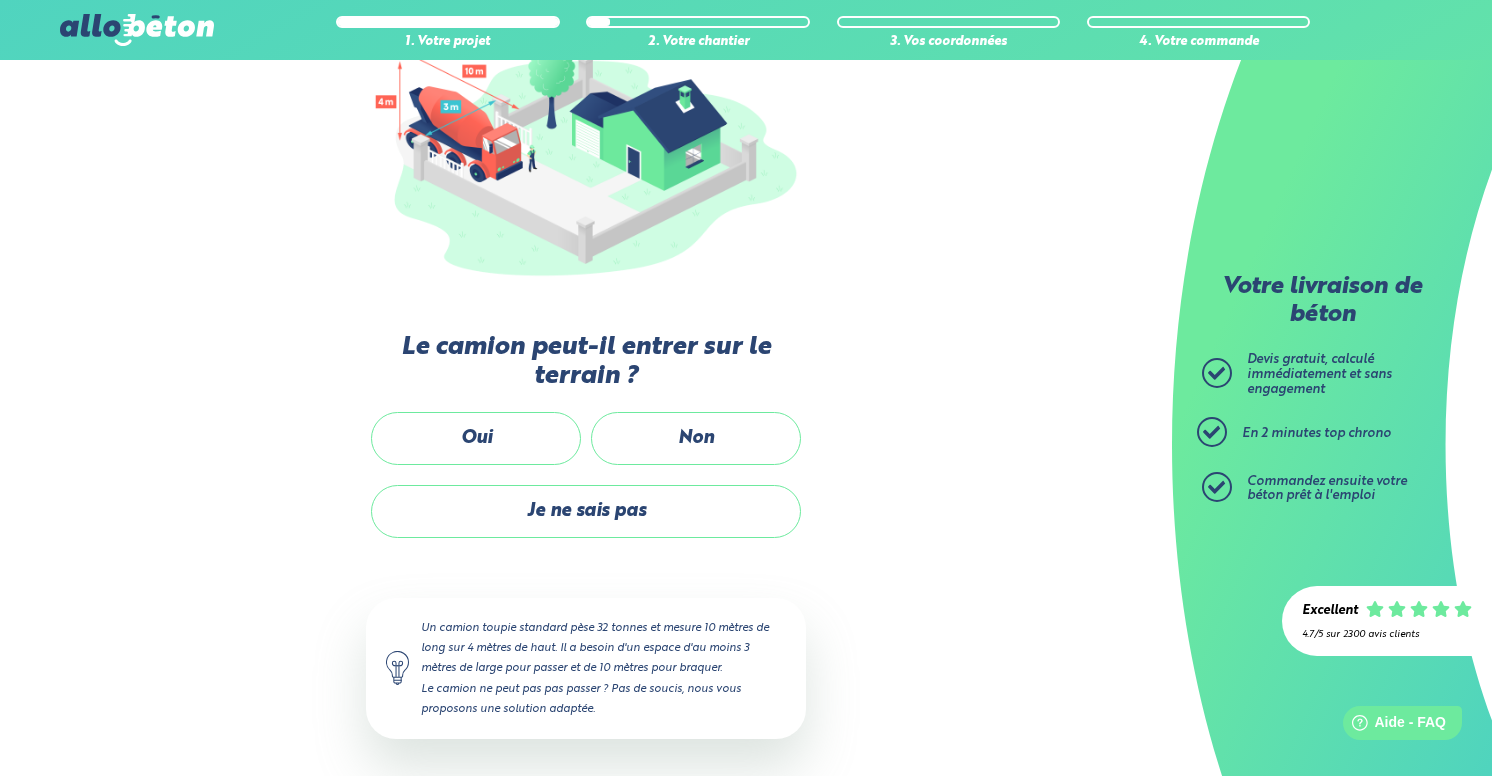 scroll, scrollTop: 281, scrollLeft: 0, axis: vertical 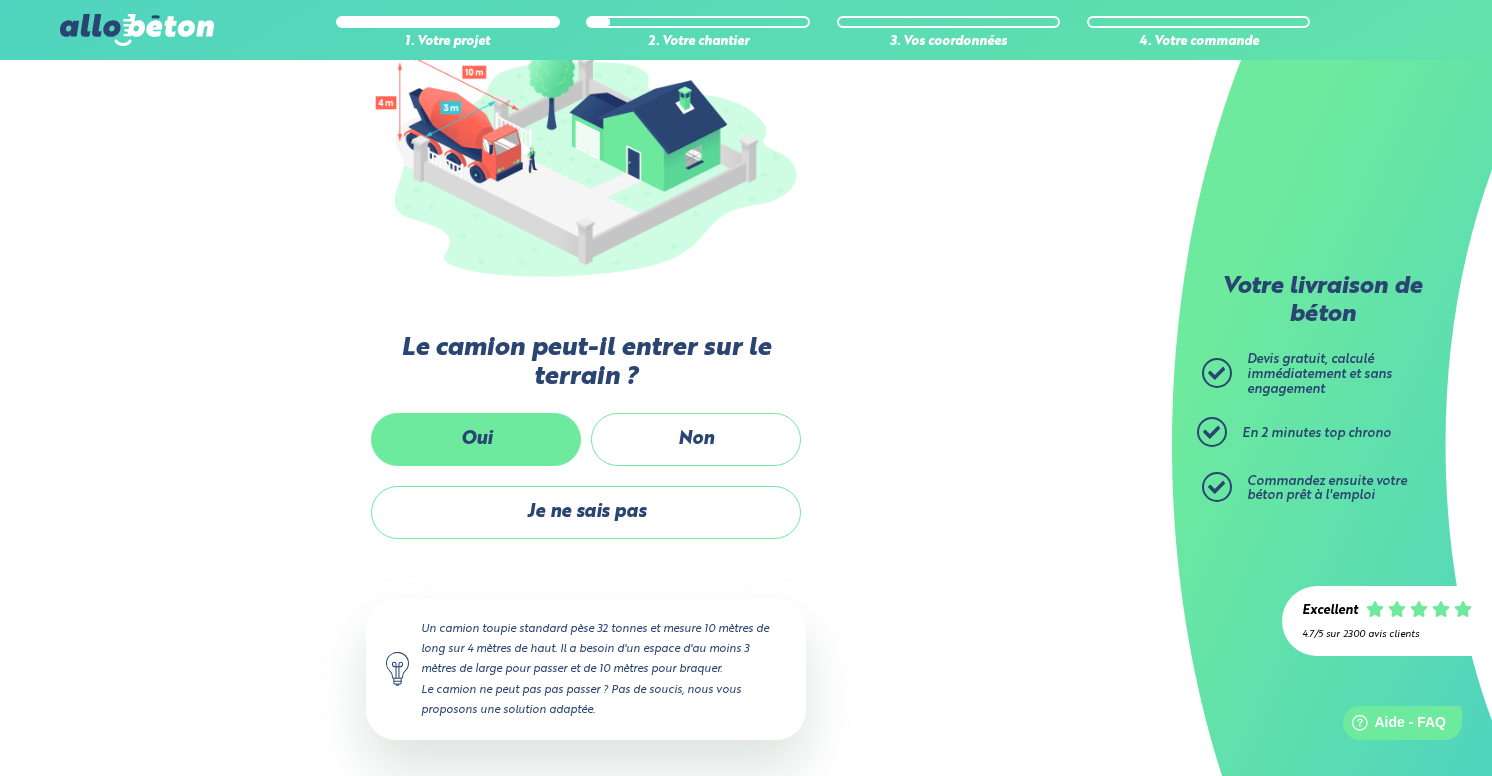 click on "Oui" at bounding box center (476, 439) 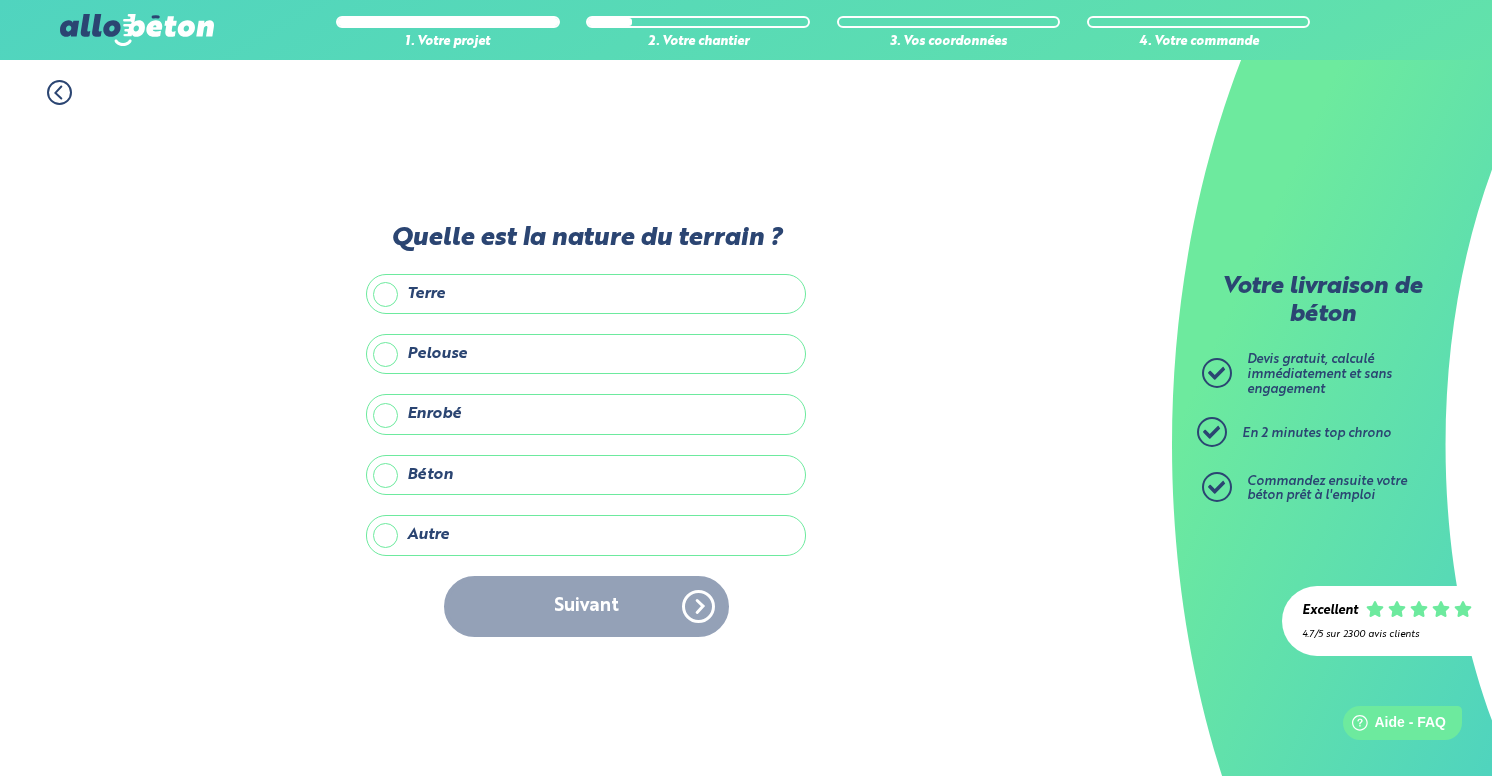 click 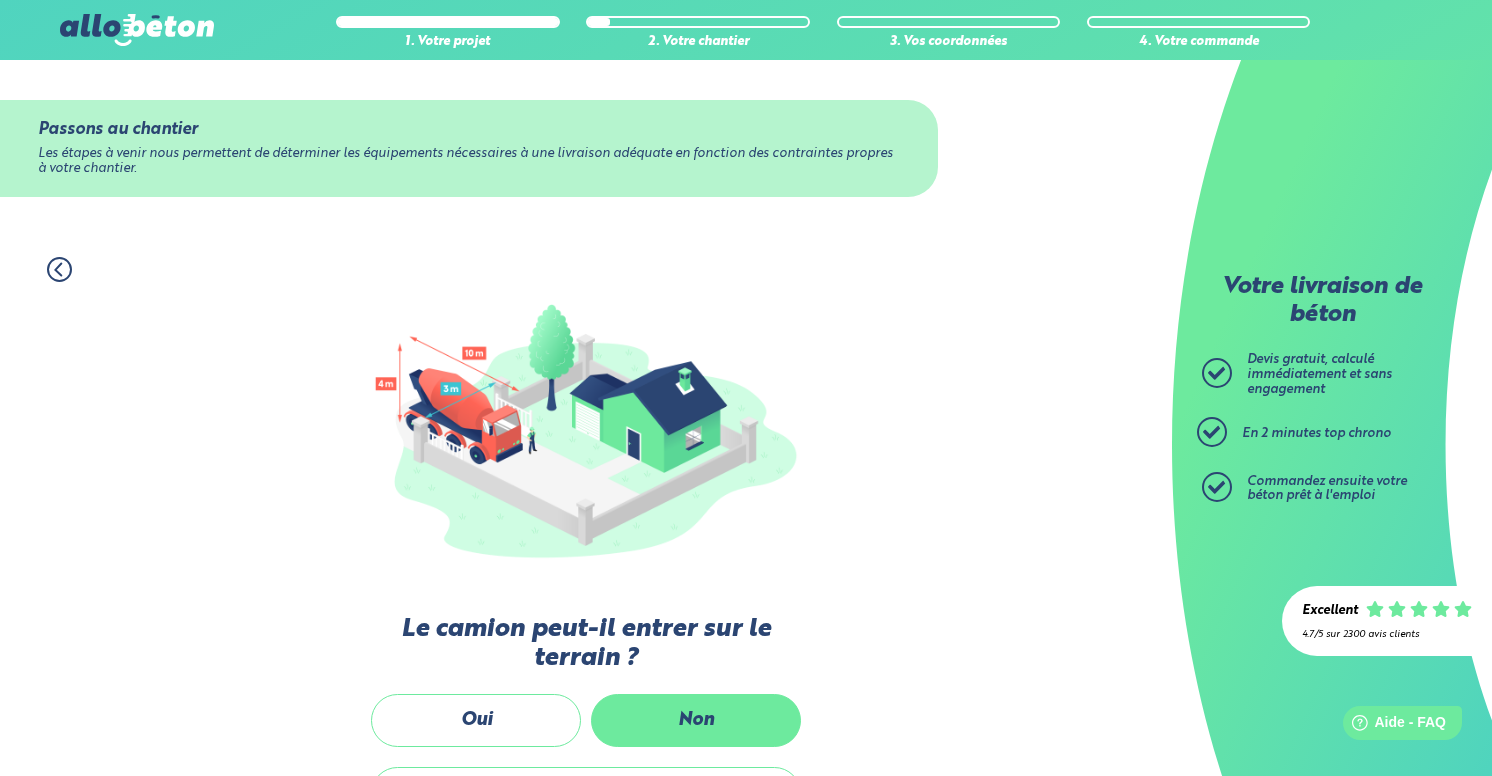 click on "Non" at bounding box center (696, 720) 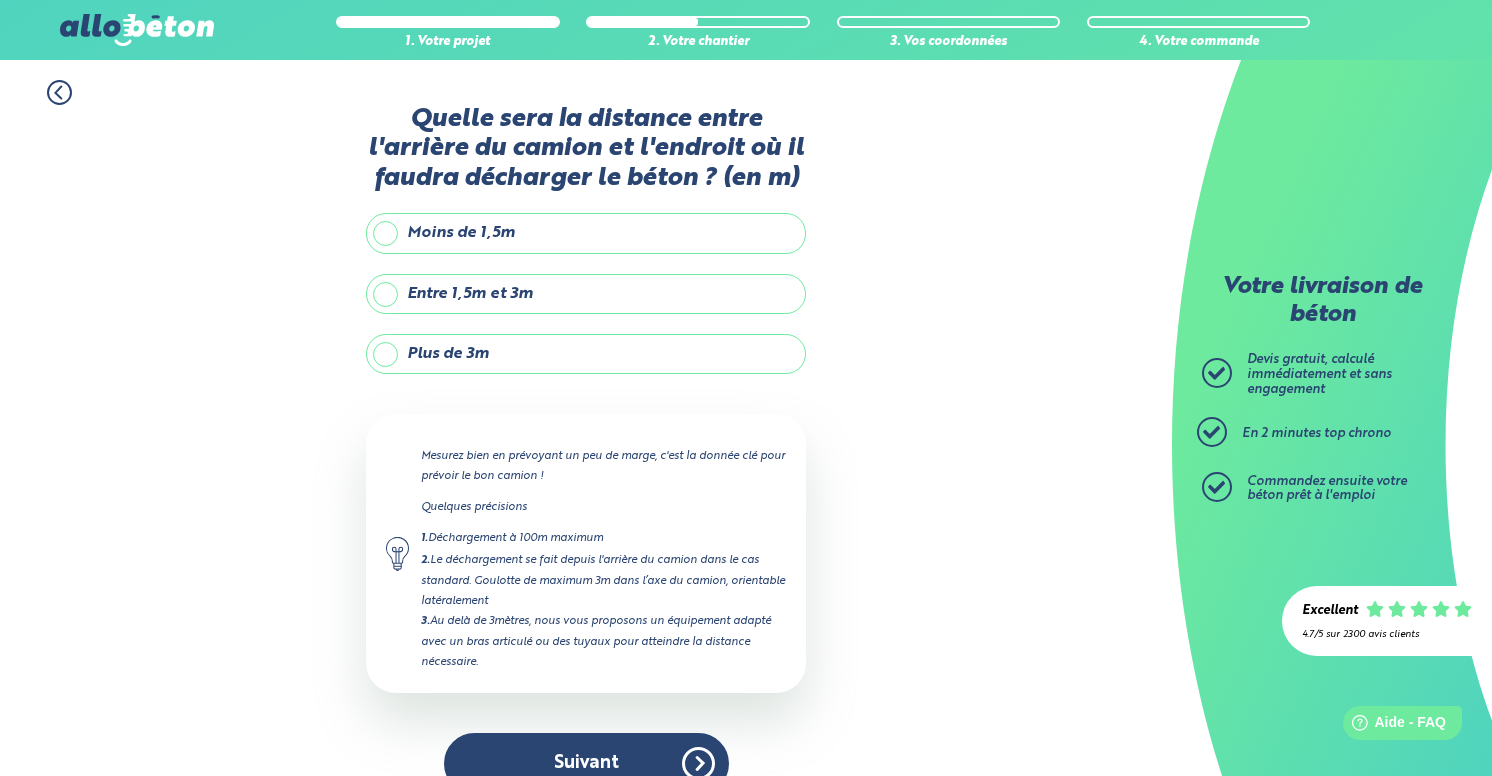 click on "Plus de 3m" at bounding box center [586, 354] 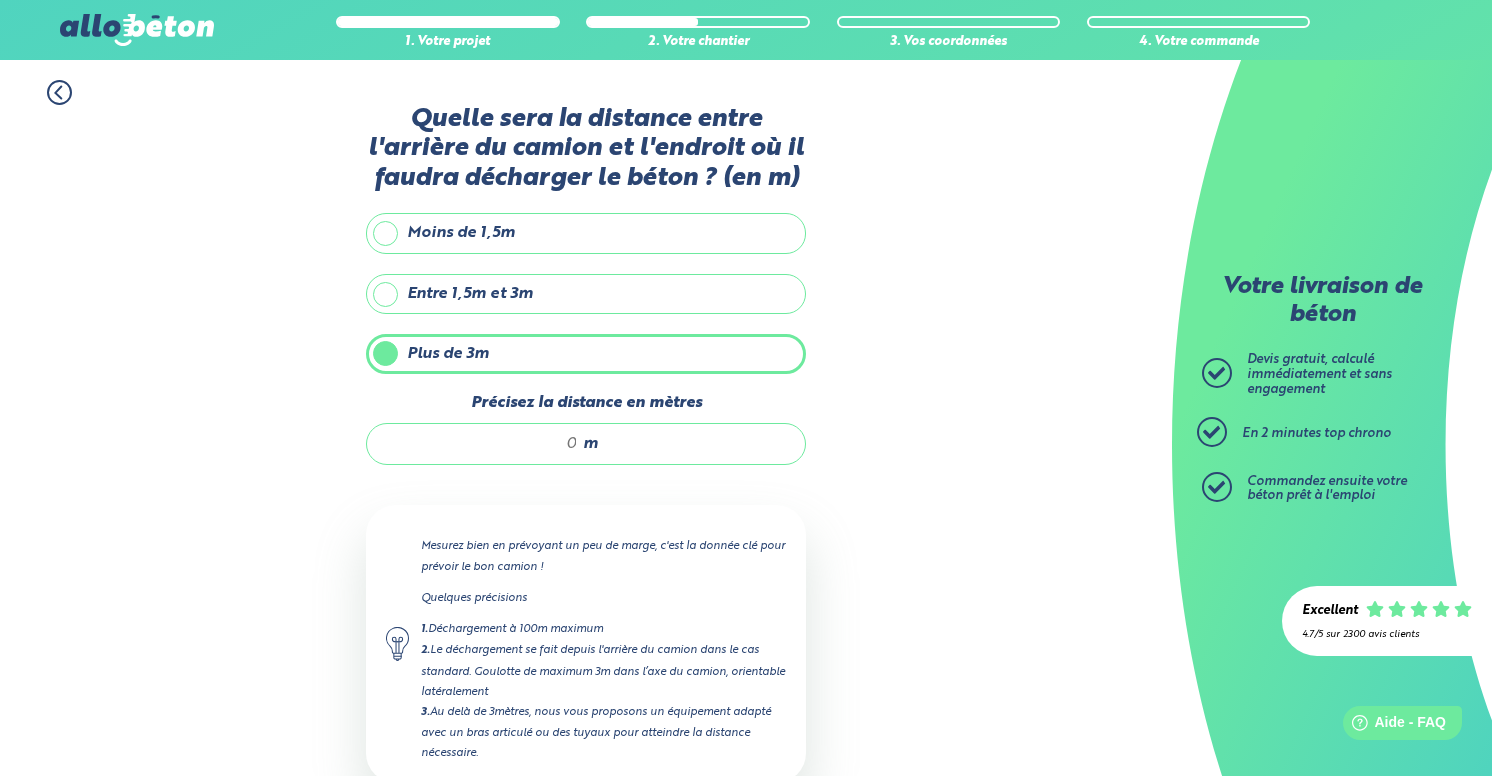 click on "Précisez la distance en mètres" at bounding box center (482, 444) 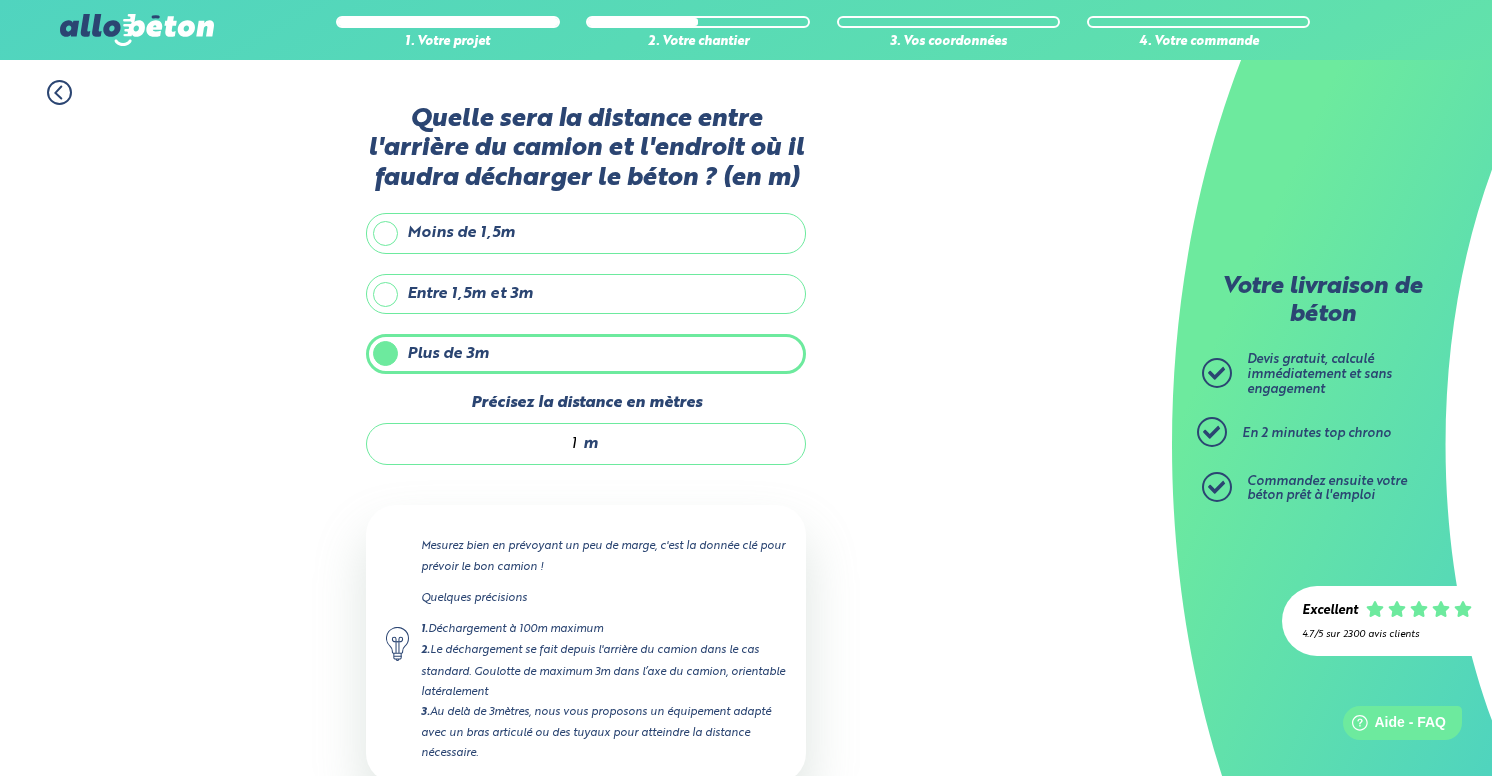 type on "12" 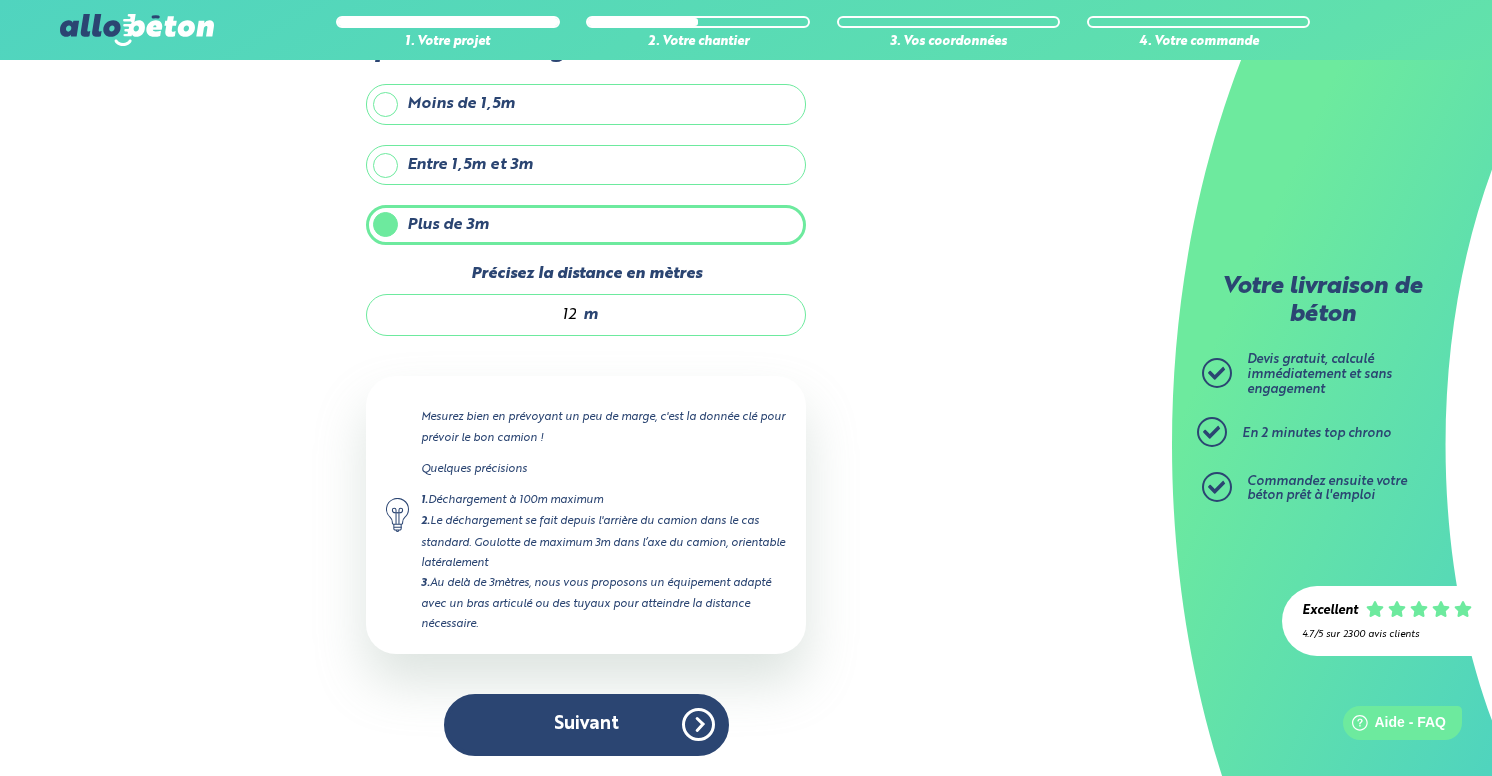 scroll, scrollTop: 129, scrollLeft: 0, axis: vertical 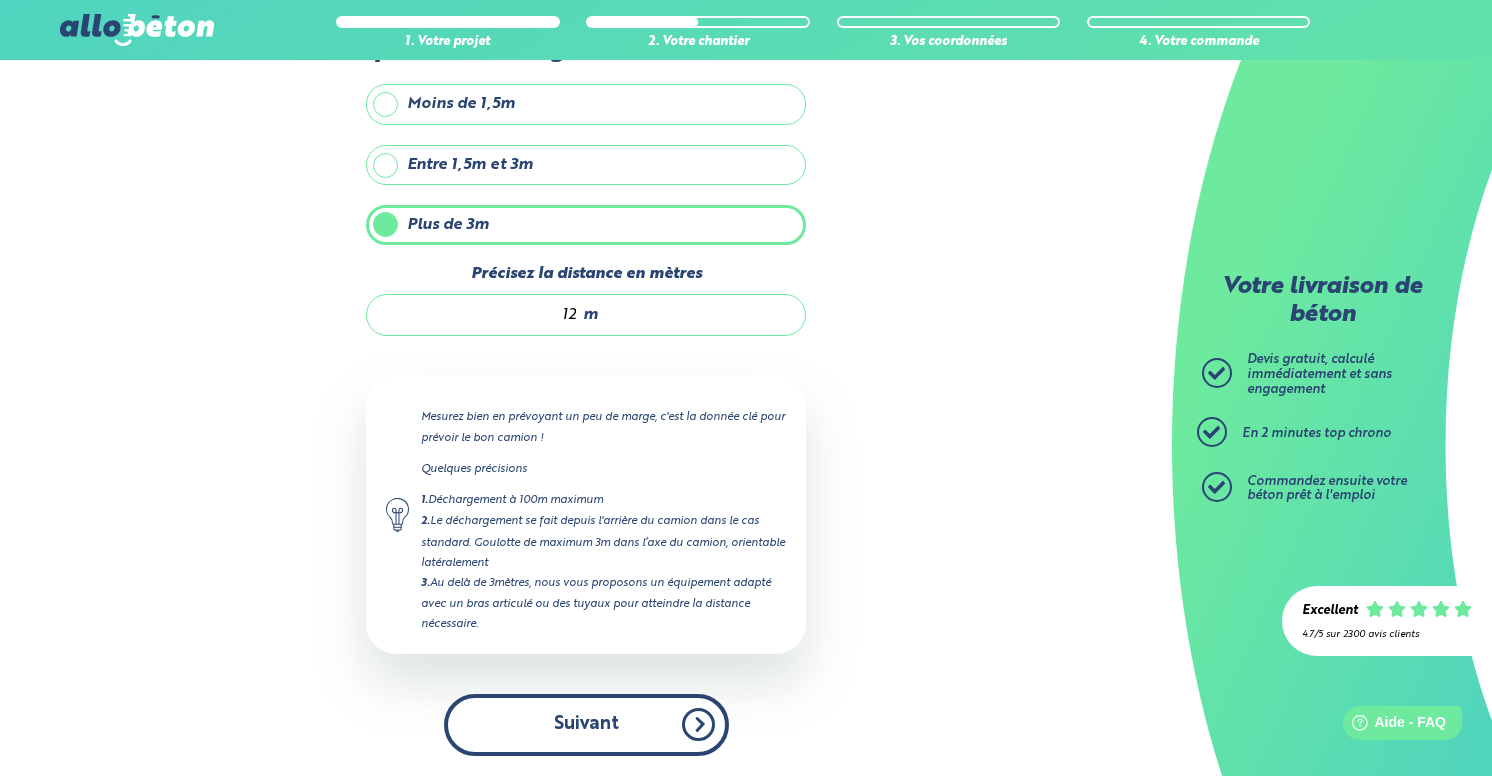 click on "Suivant" at bounding box center (586, 724) 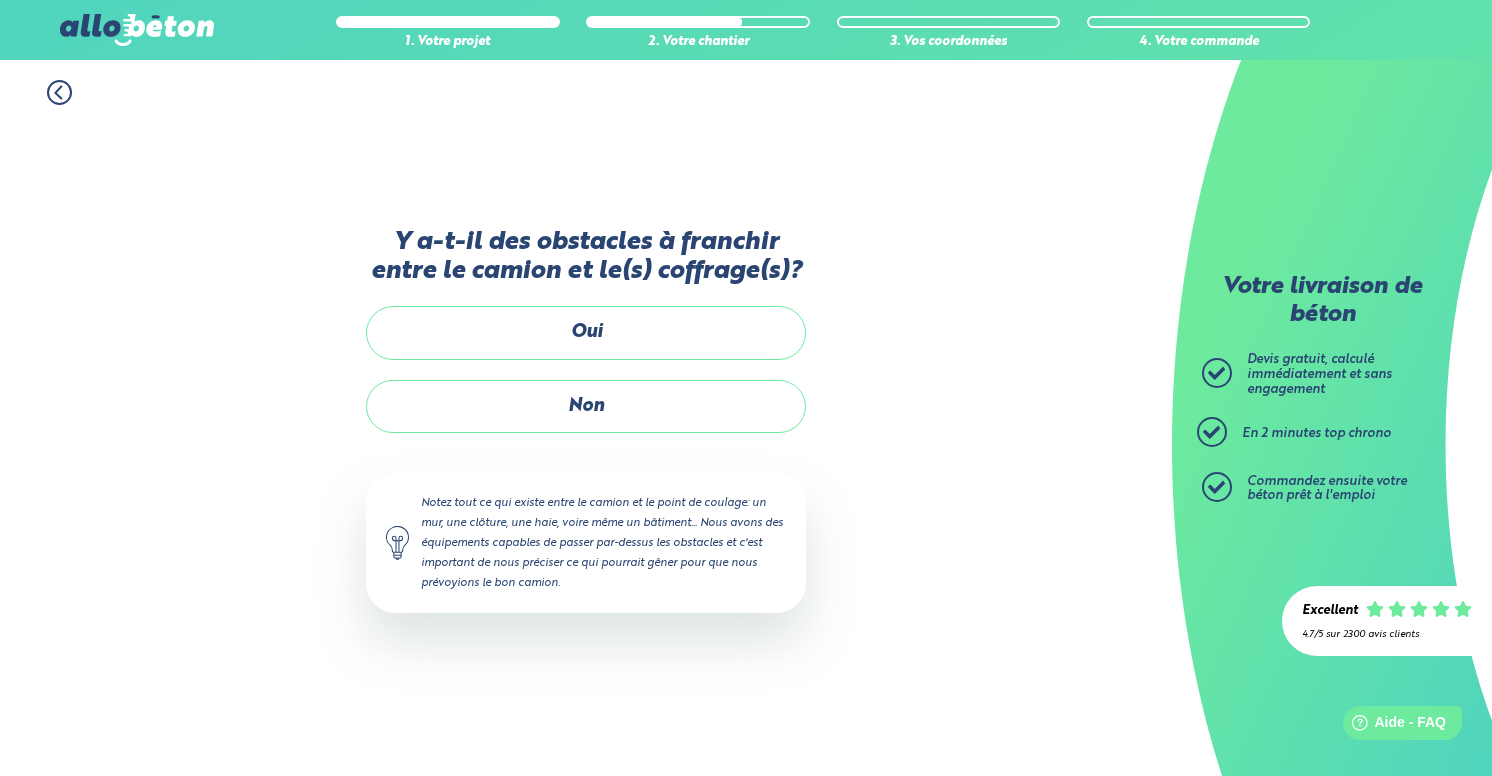 scroll, scrollTop: 0, scrollLeft: 0, axis: both 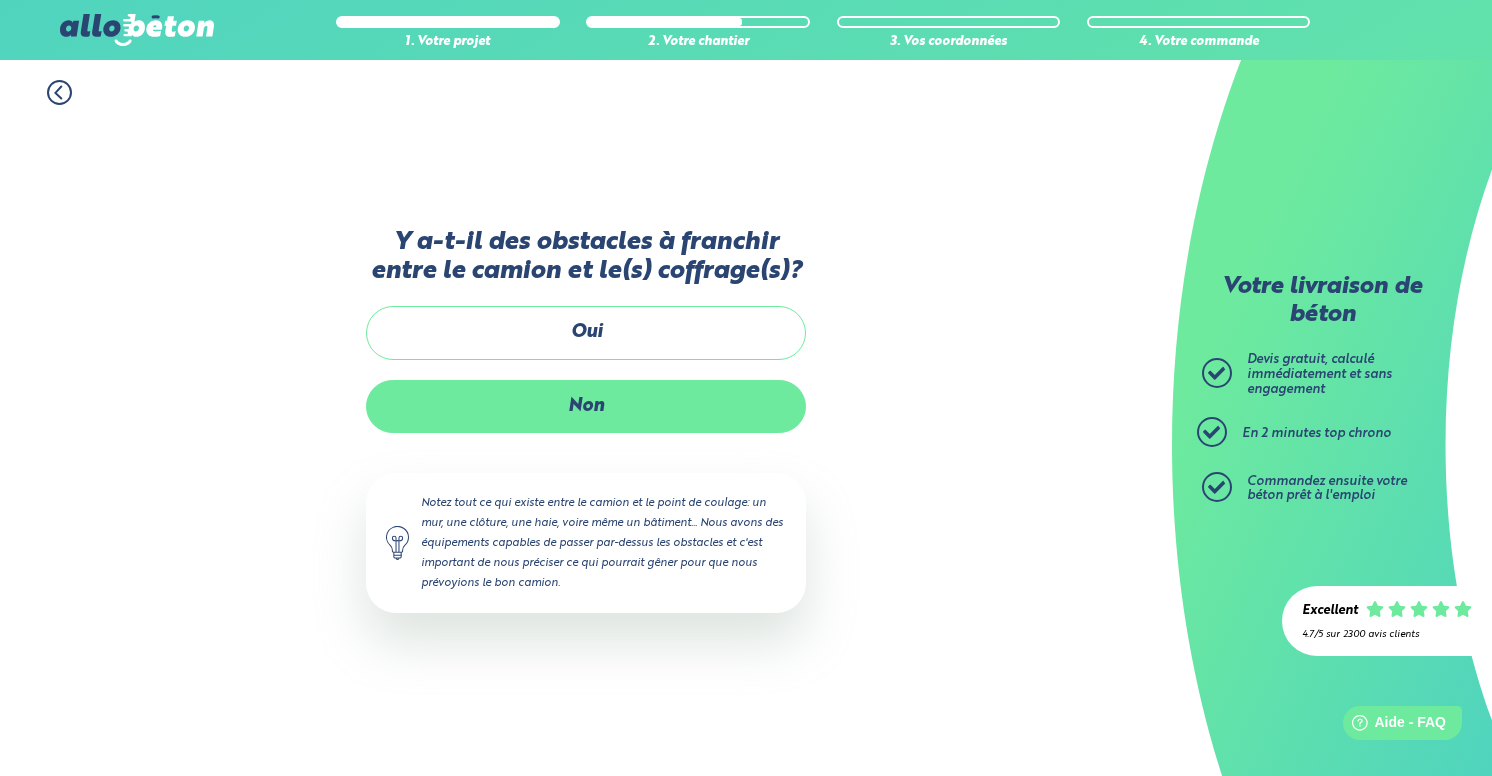 click on "Non" at bounding box center [586, 406] 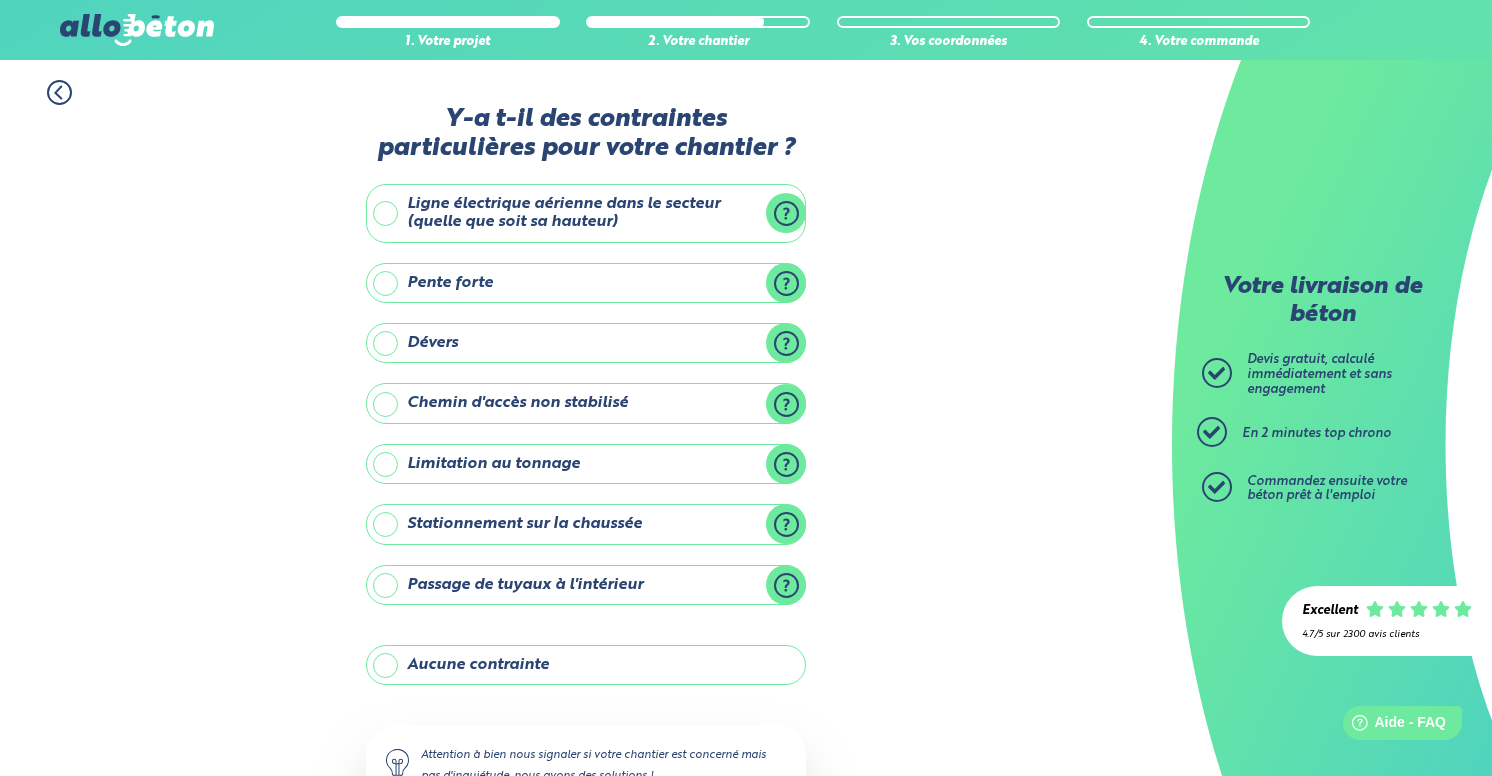 click on "Aucune contrainte" at bounding box center [586, 665] 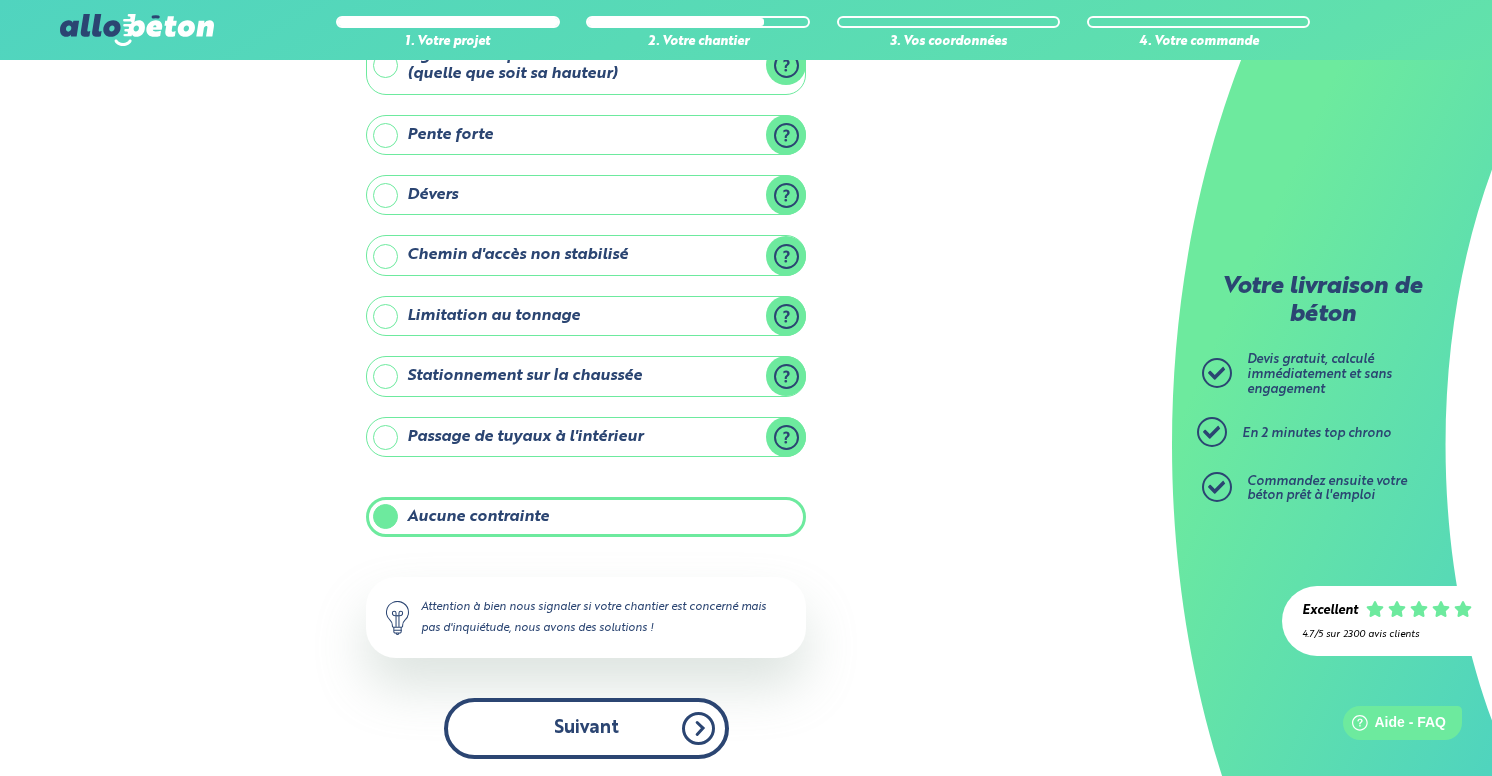 scroll, scrollTop: 146, scrollLeft: 0, axis: vertical 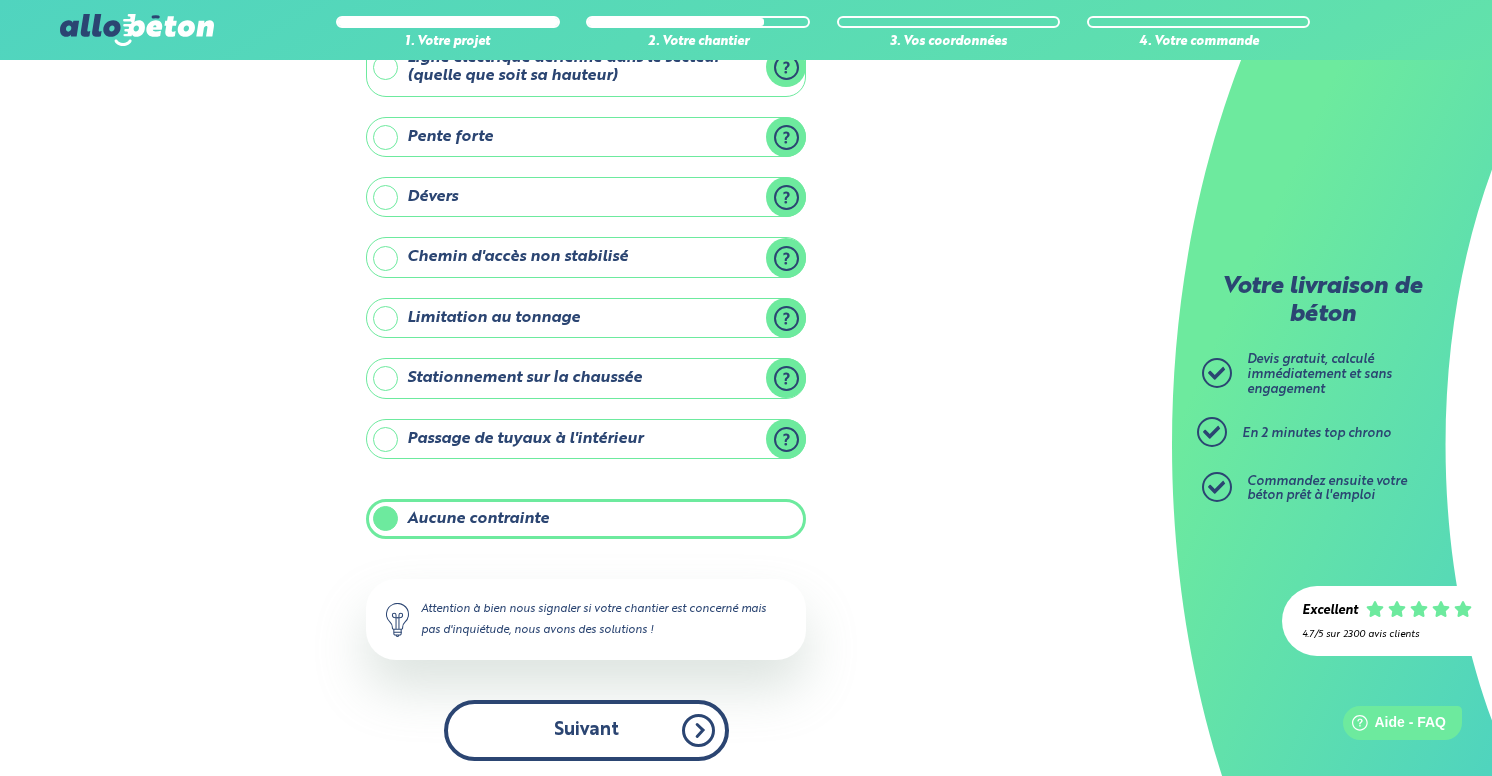click on "Suivant" at bounding box center (586, 730) 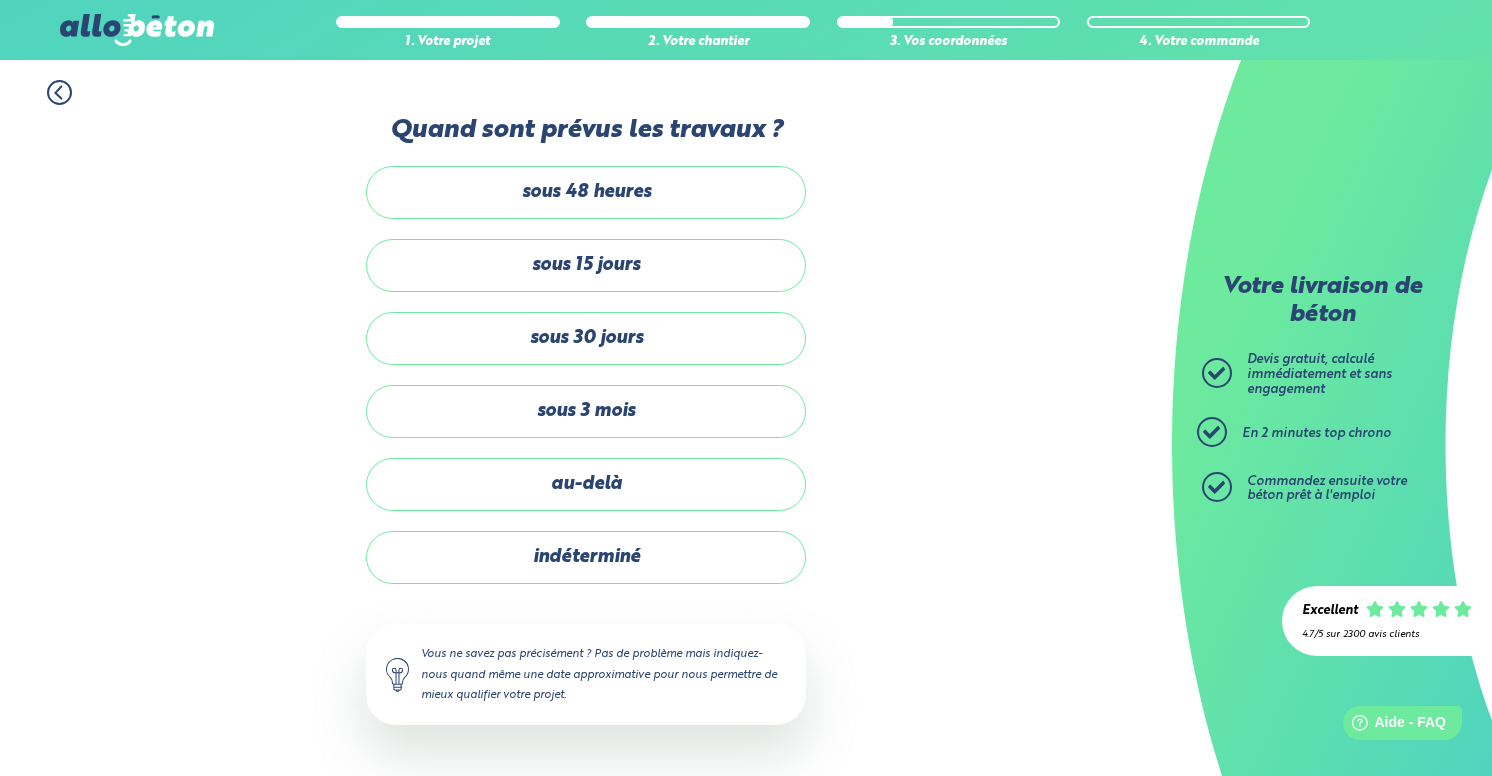 scroll, scrollTop: 0, scrollLeft: 0, axis: both 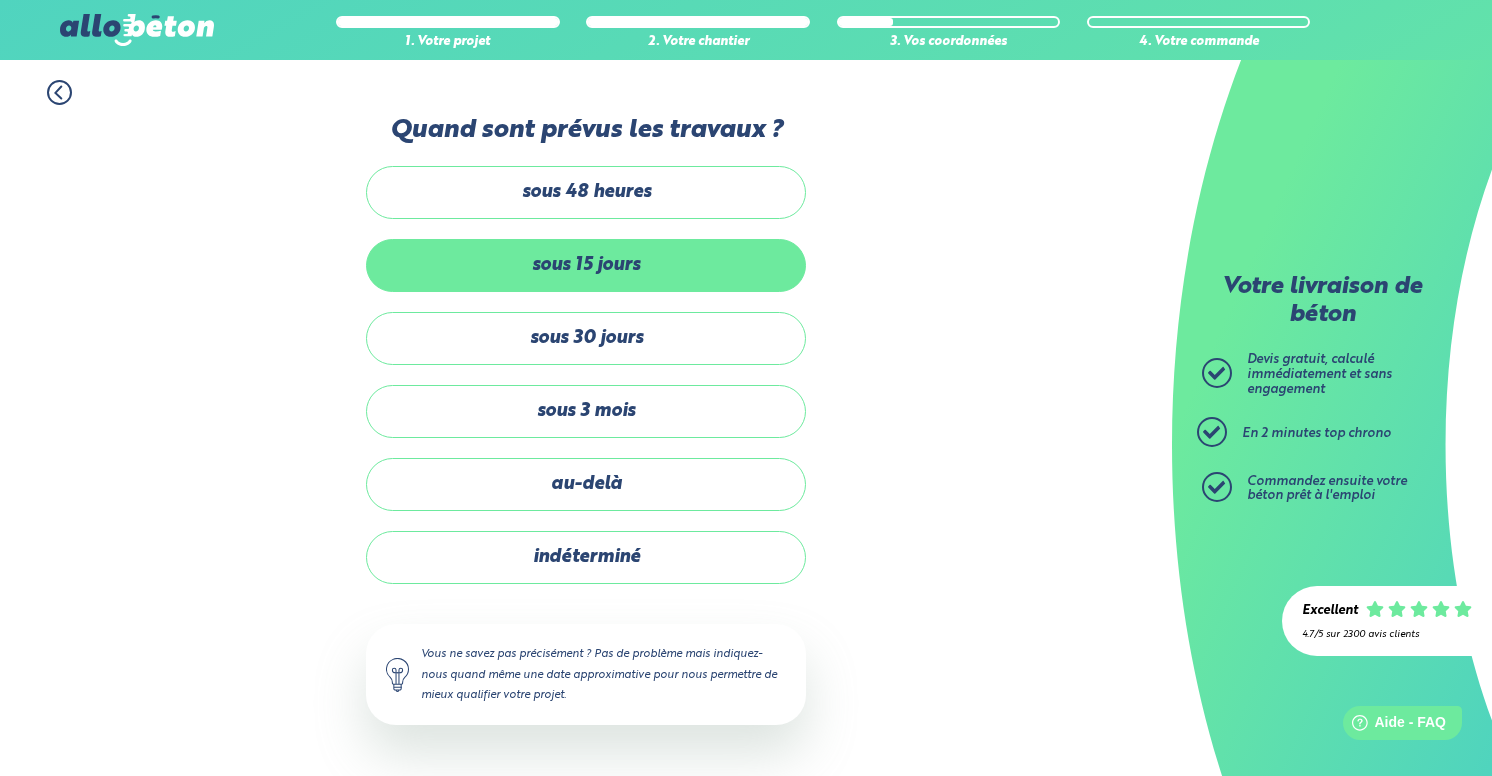 click on "sous 15 jours" at bounding box center [586, 265] 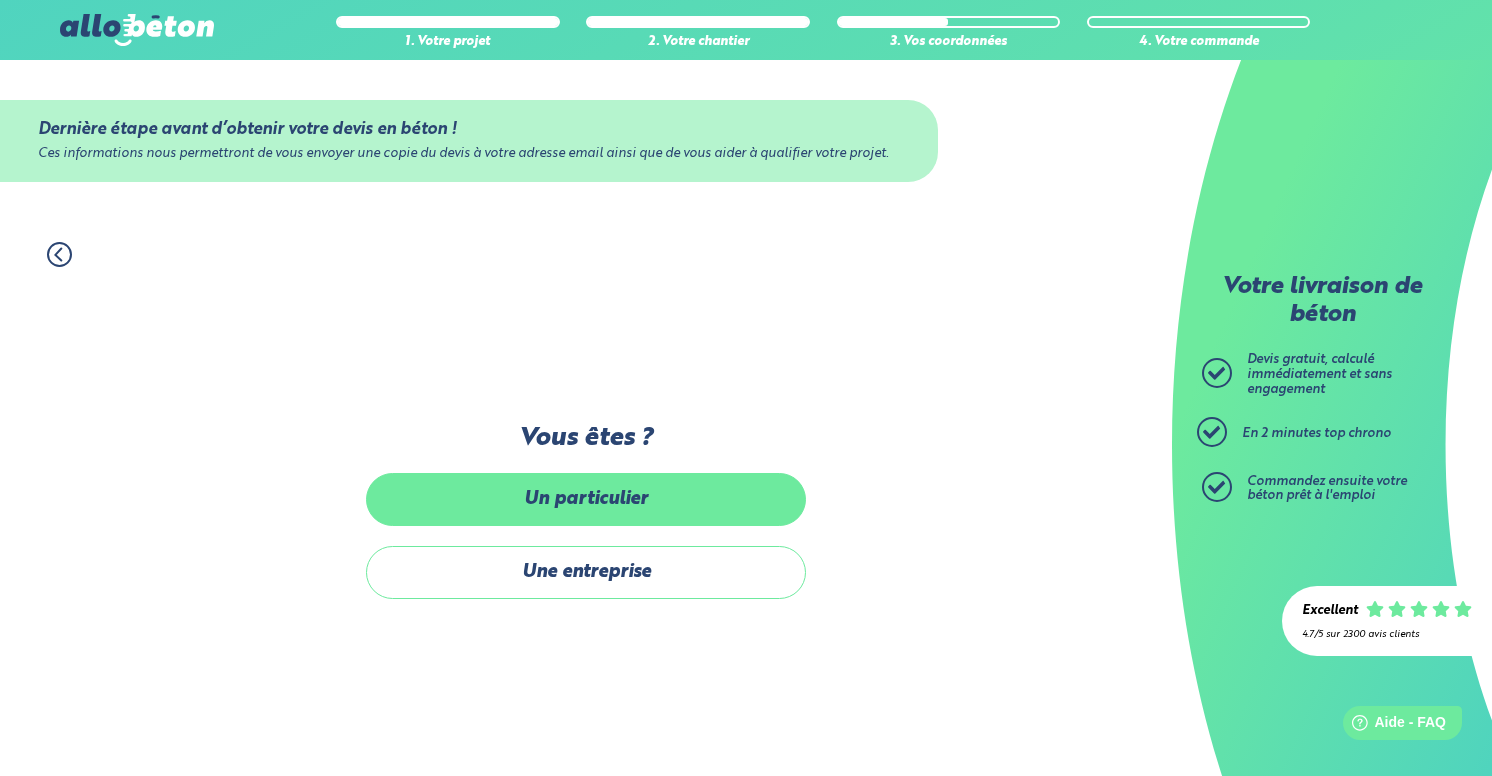 click on "Un particulier" at bounding box center [586, 499] 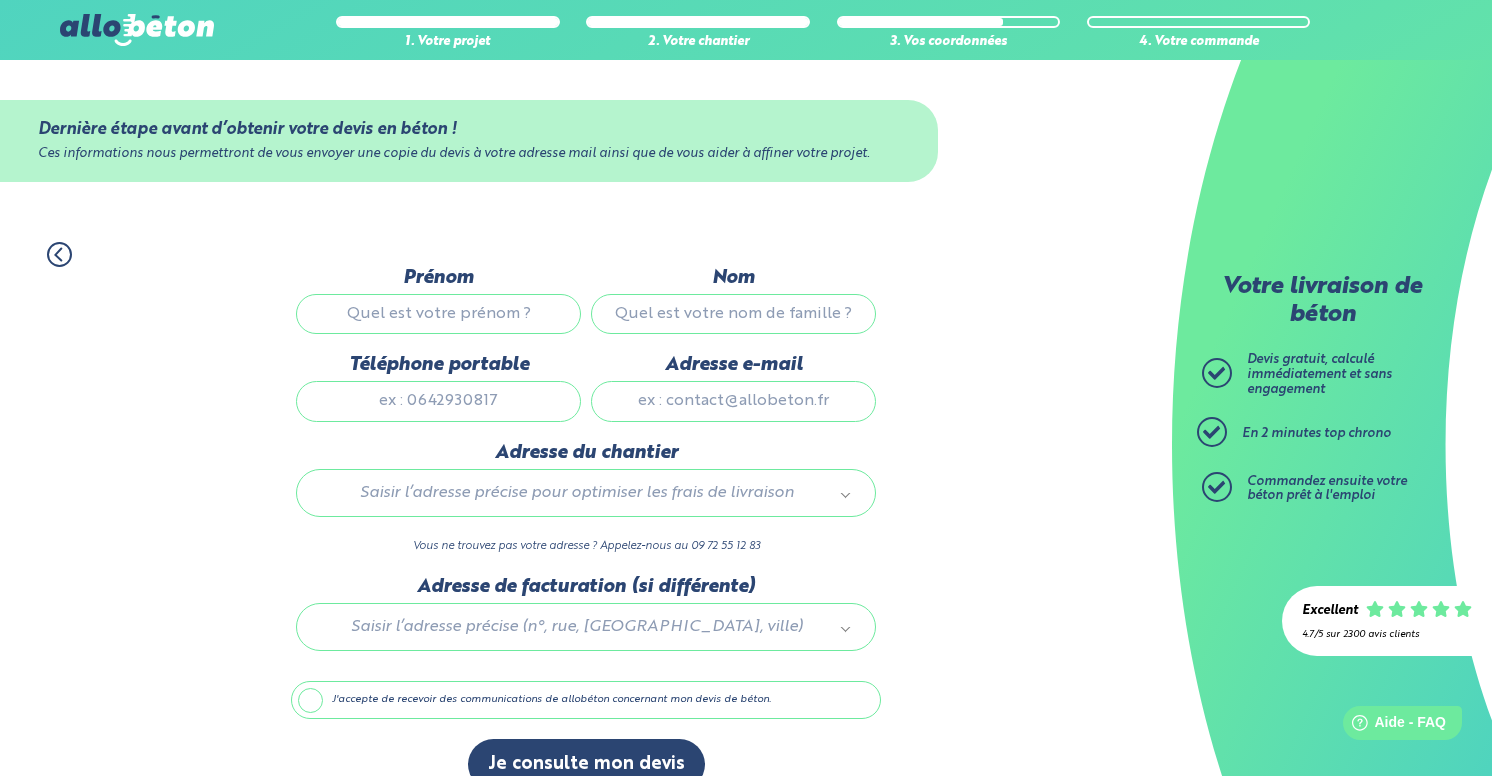 click on "Prénom" at bounding box center (438, 314) 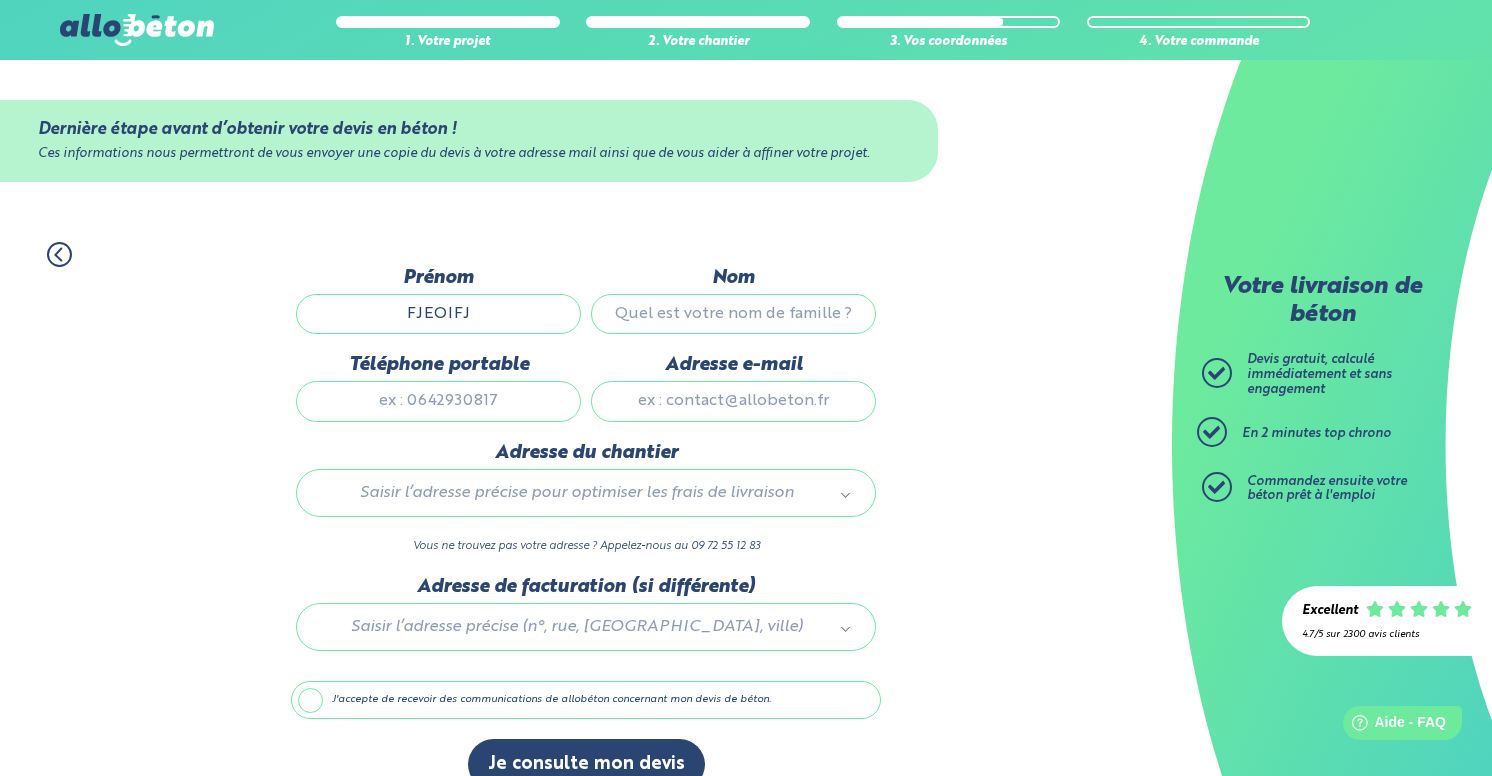 type on "FJEOIFJ" 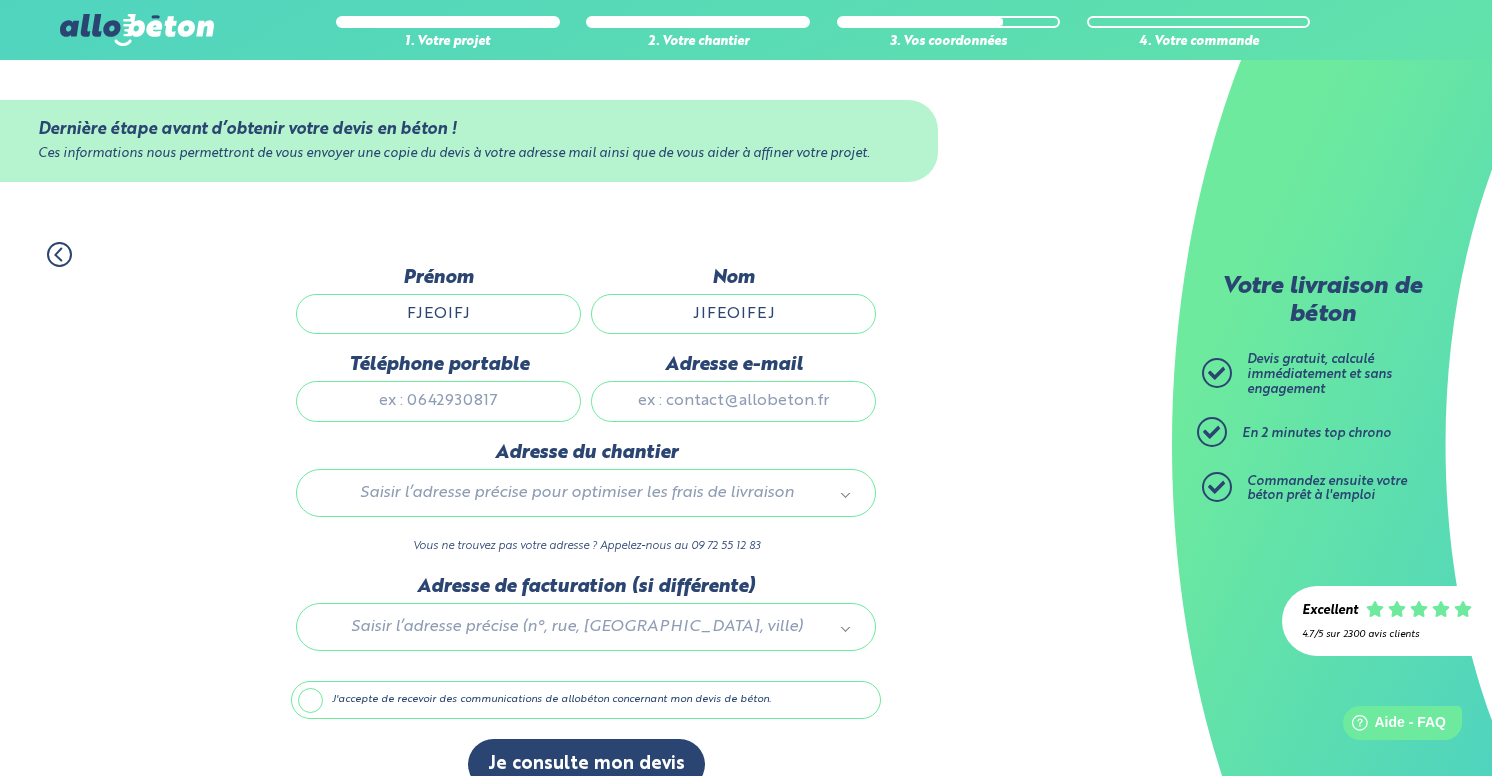 type on "JIFEOIFEJ" 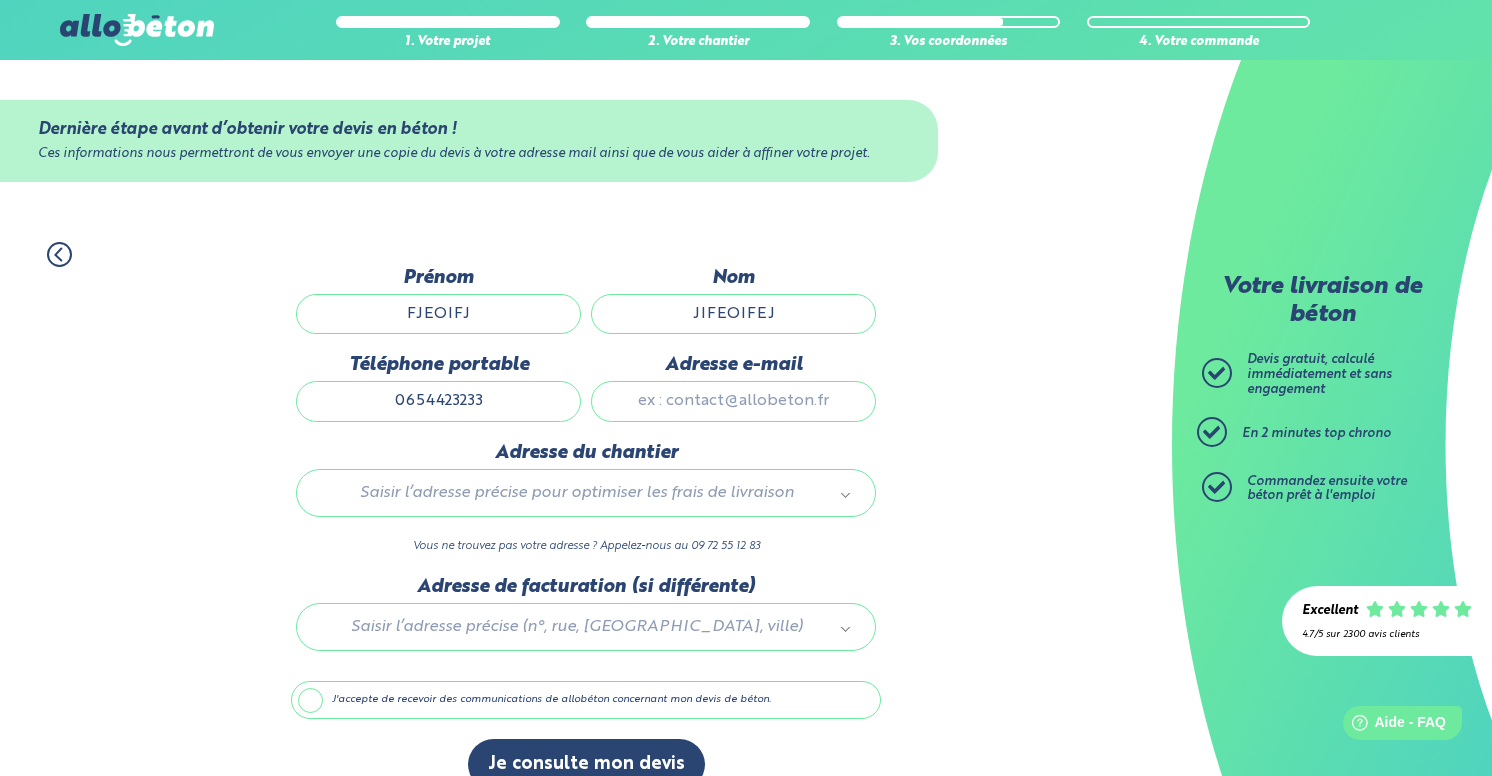 type on "0654423233" 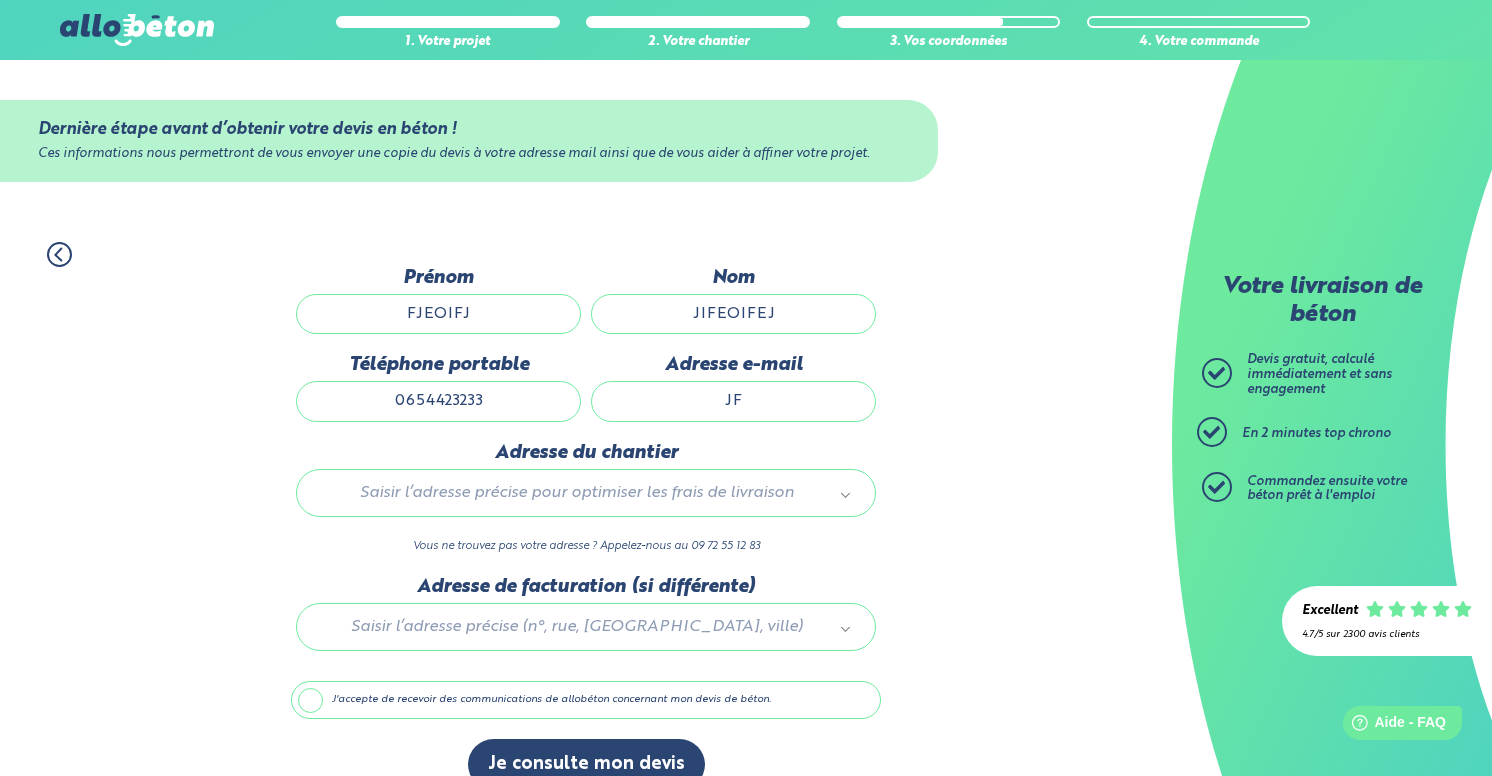type on "J" 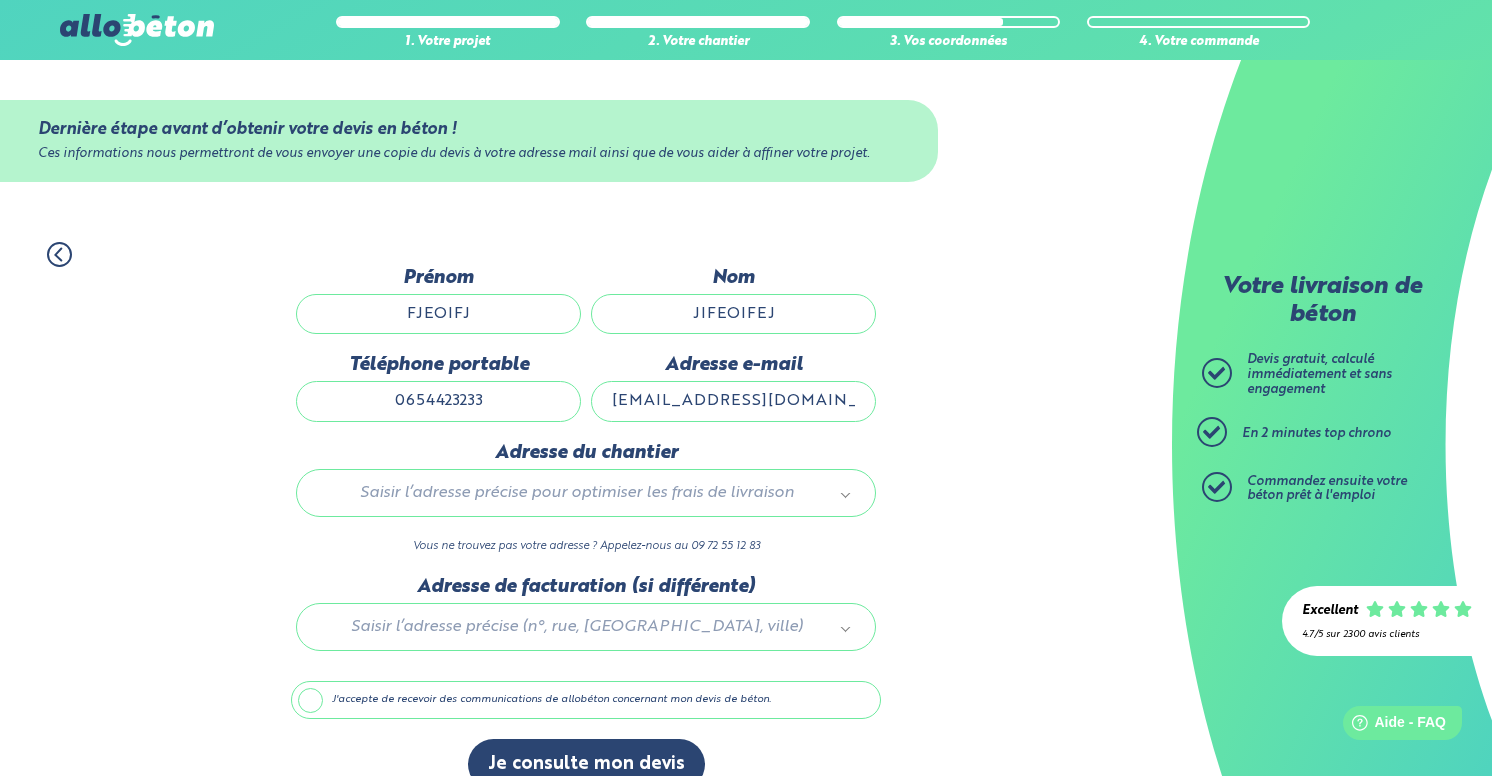 type on "FJRKLKJFR@YAHOO.FR" 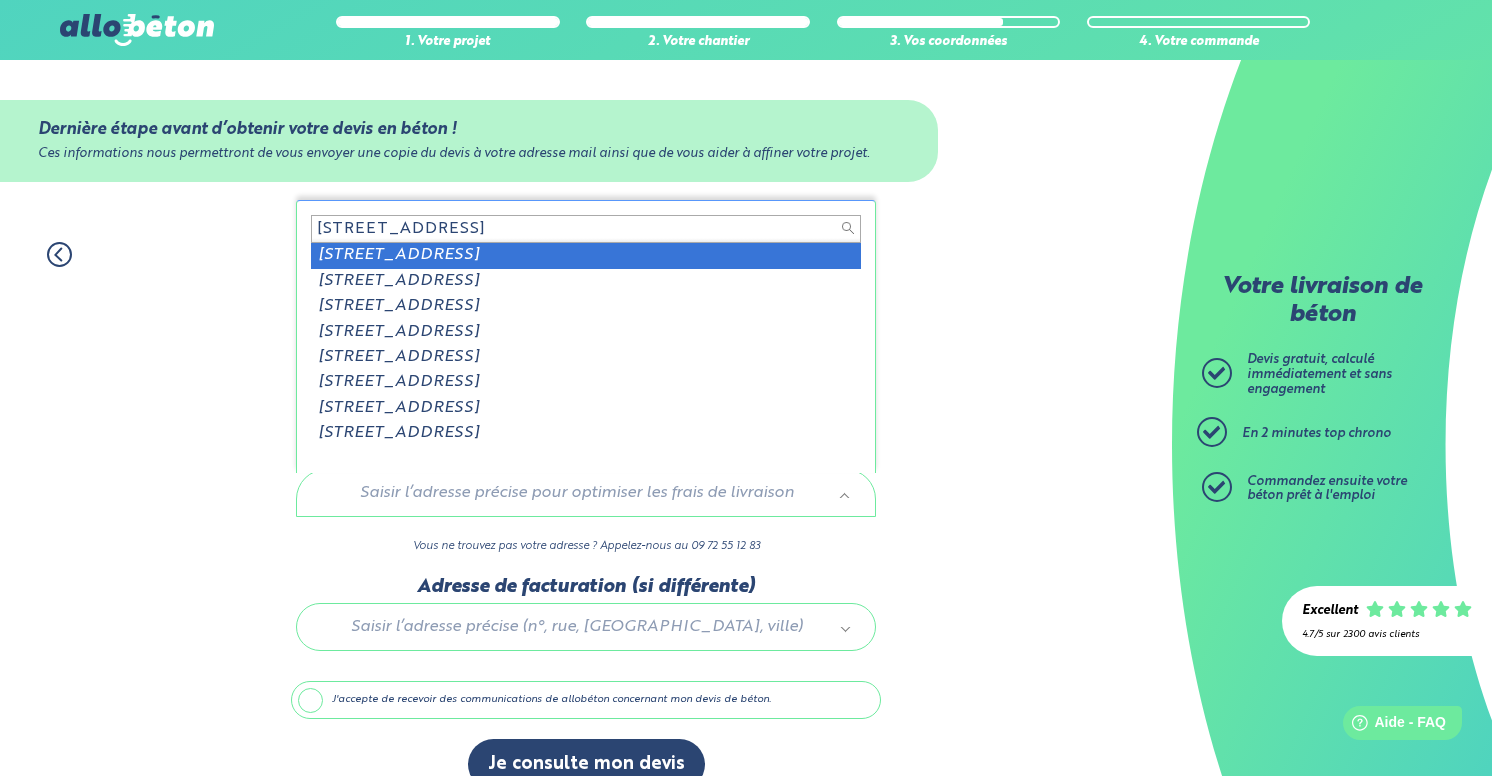 click on "2 RUE DES FABLES 77280" at bounding box center (586, 229) 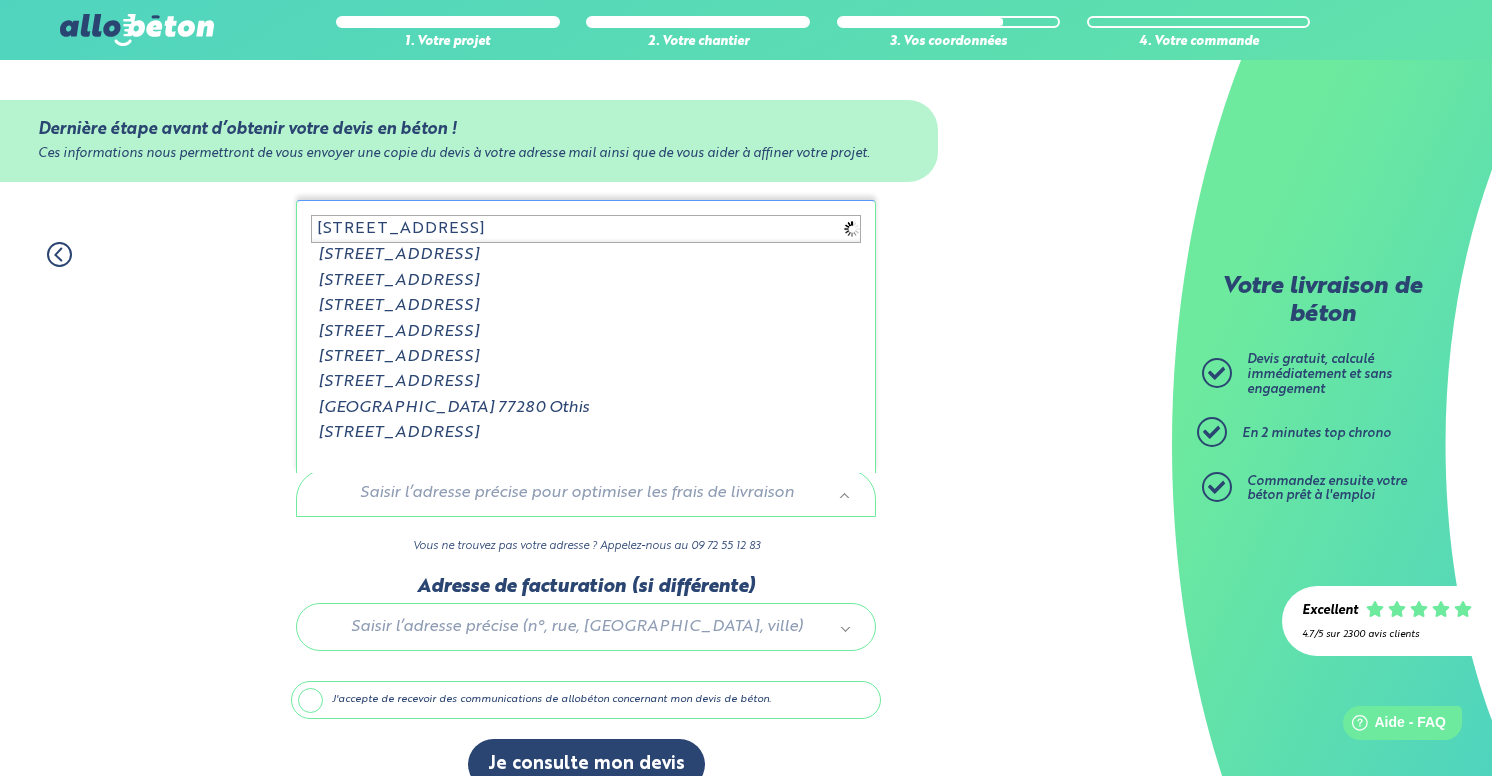 type on "1 AVENUE DE LA LIBERATION 77280" 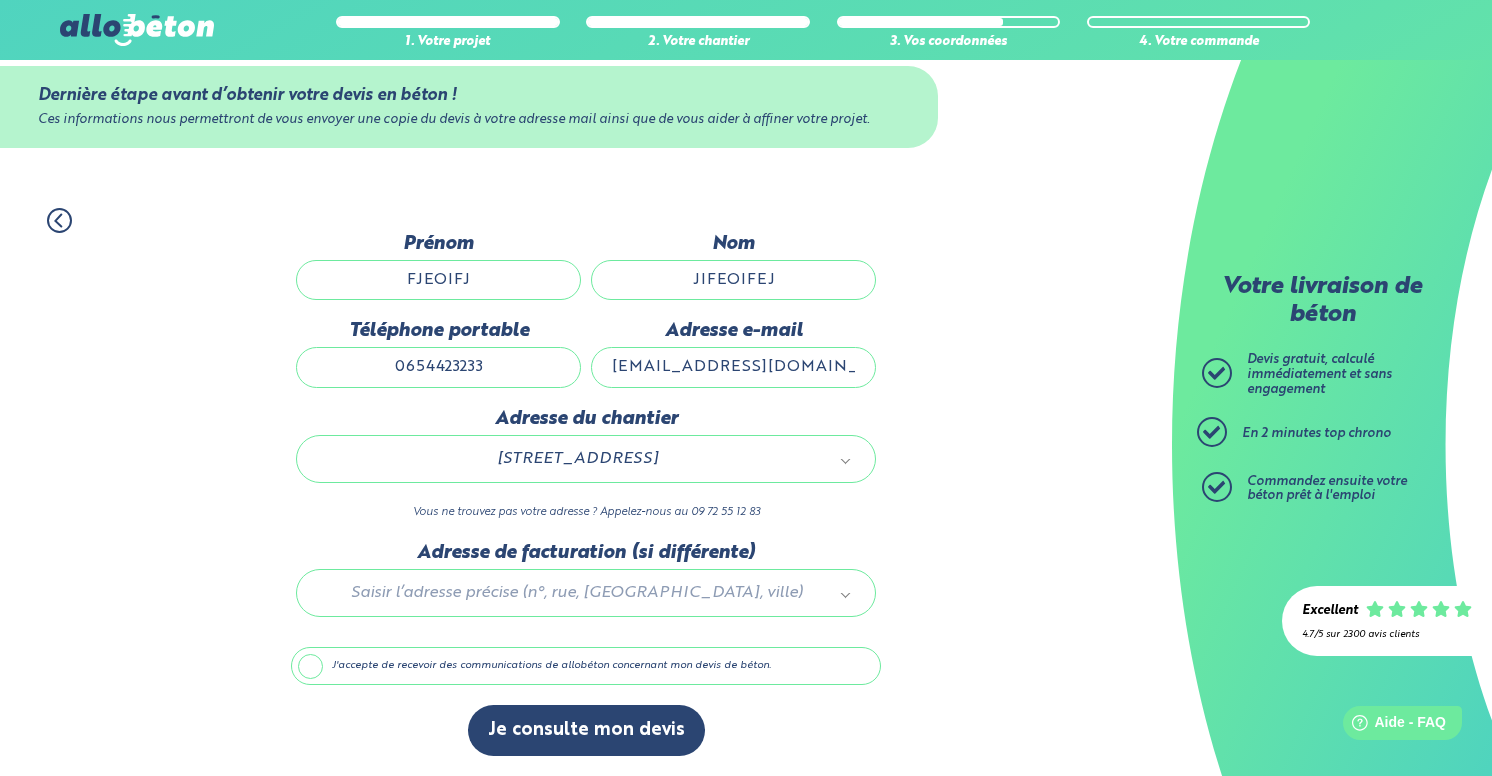 scroll, scrollTop: 41, scrollLeft: 0, axis: vertical 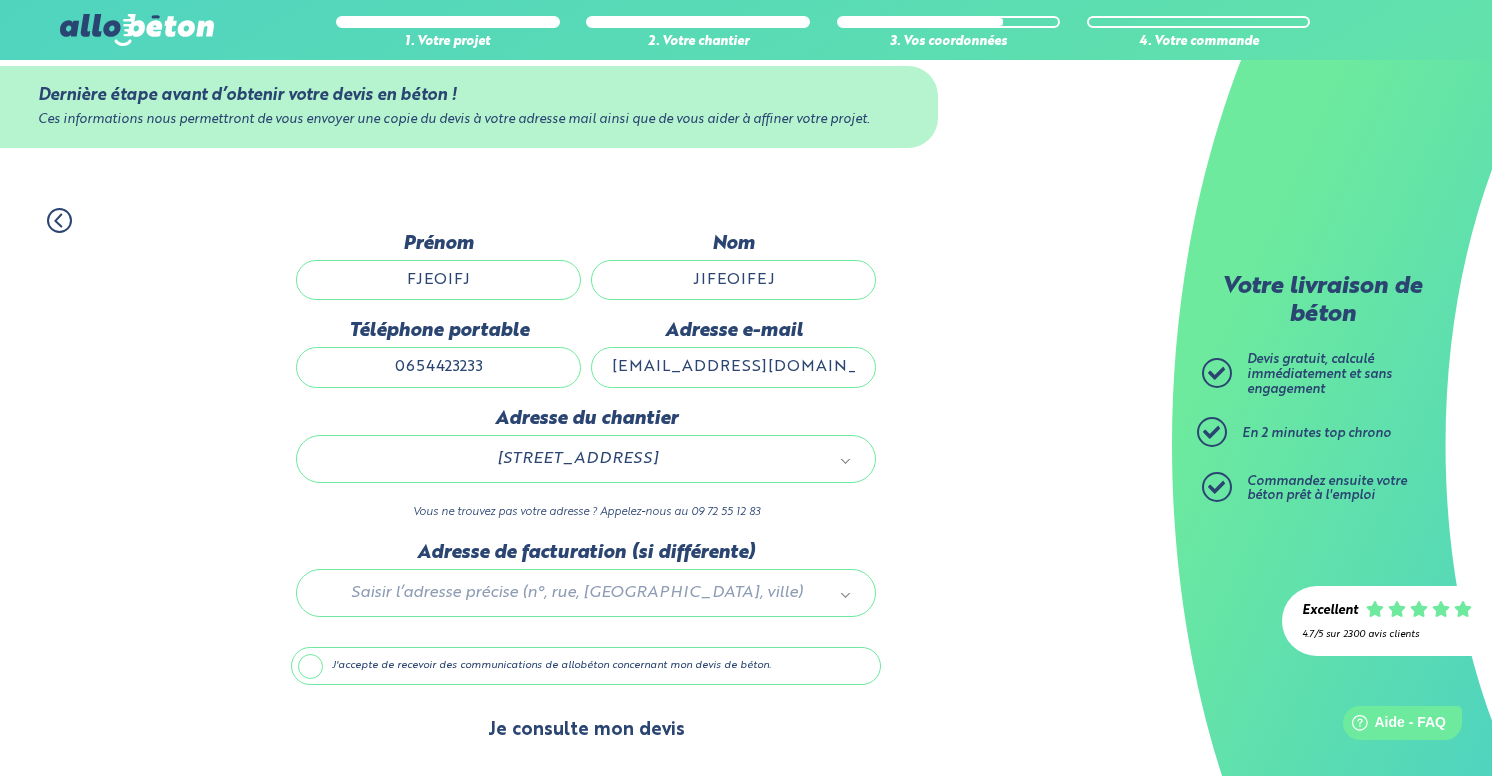 click on "Je consulte mon devis" at bounding box center [586, 730] 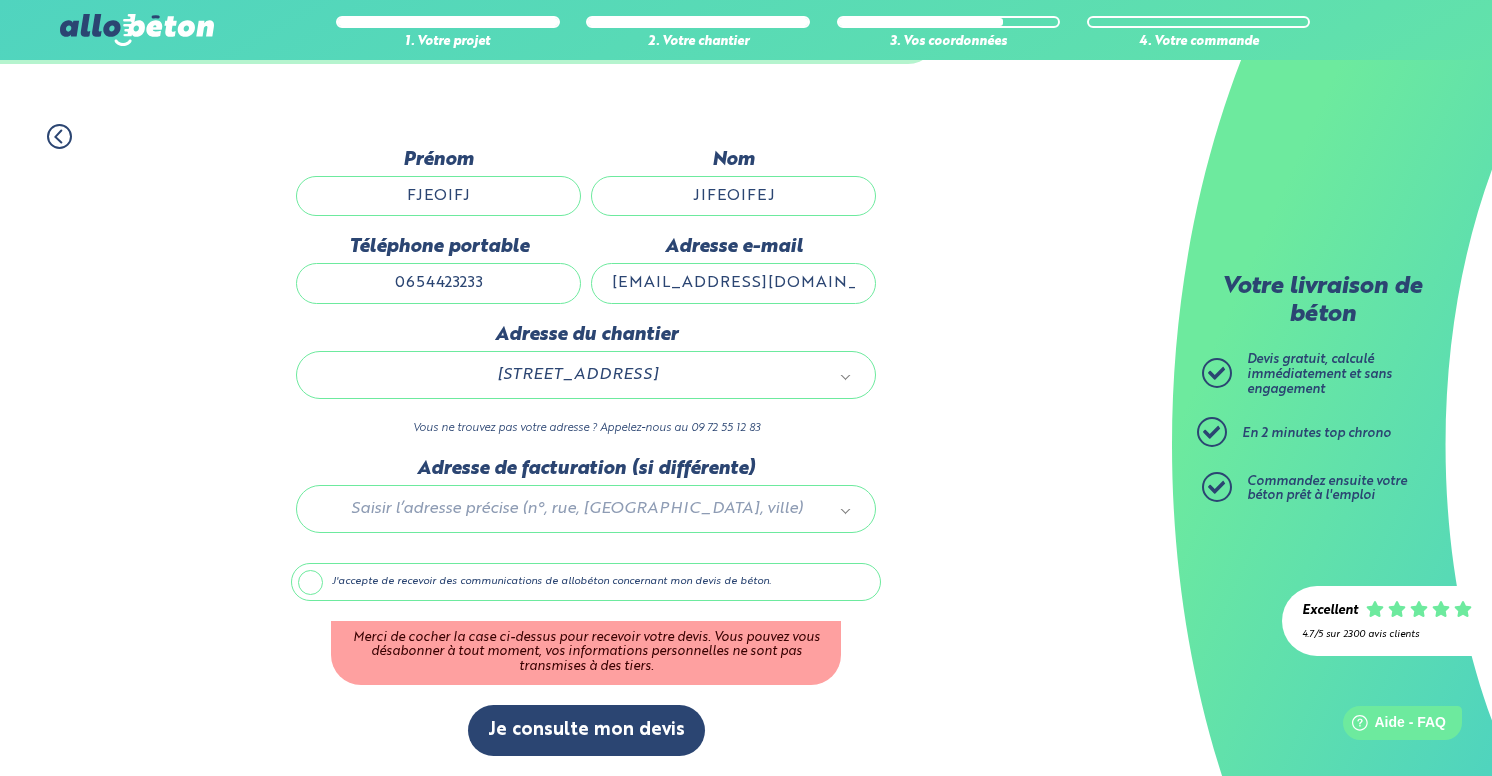 click on "J'accepte de recevoir des communications de allobéton concernant mon devis de béton." at bounding box center (586, 582) 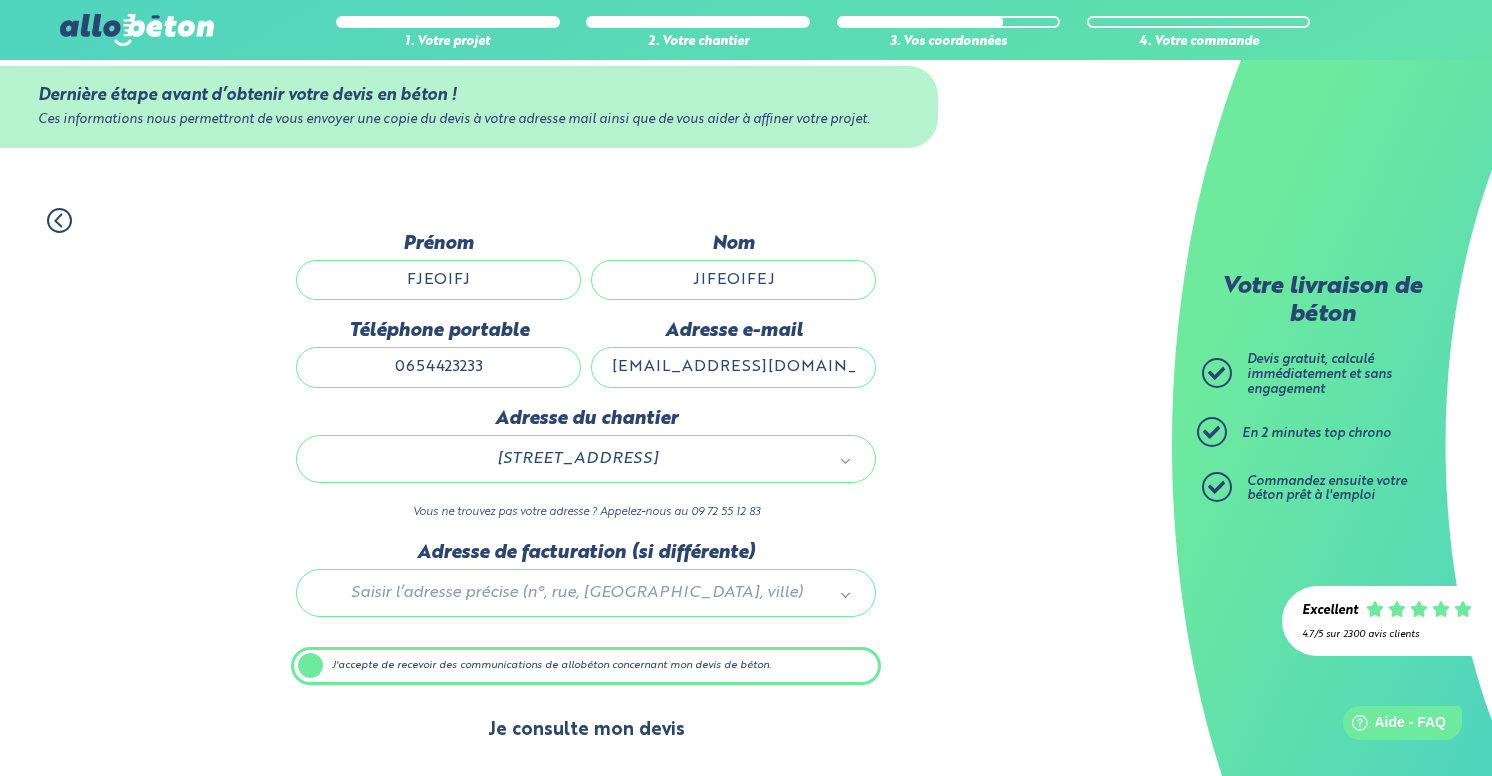 scroll, scrollTop: 41, scrollLeft: 0, axis: vertical 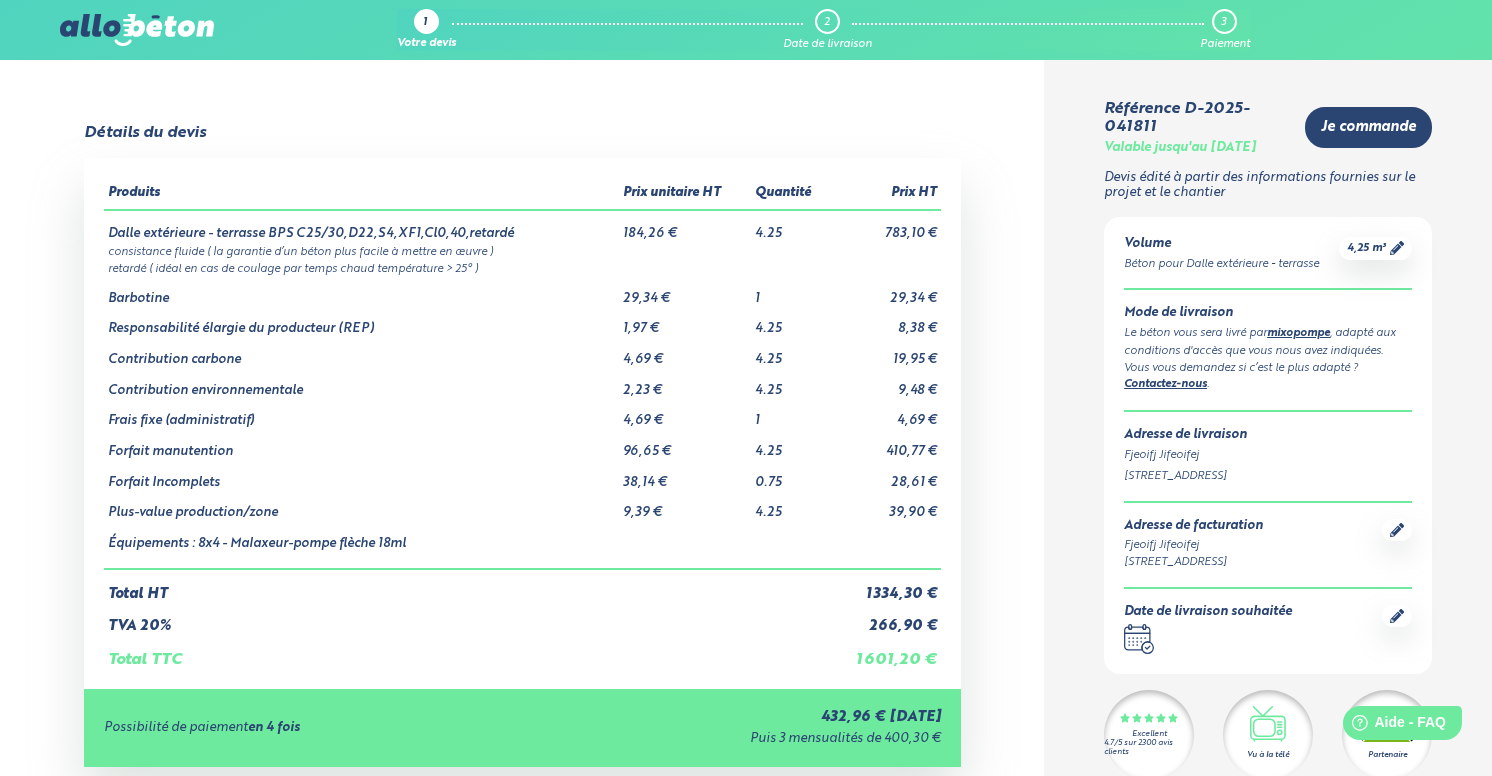 click on "Frais fixe (administratif)" at bounding box center [361, 413] 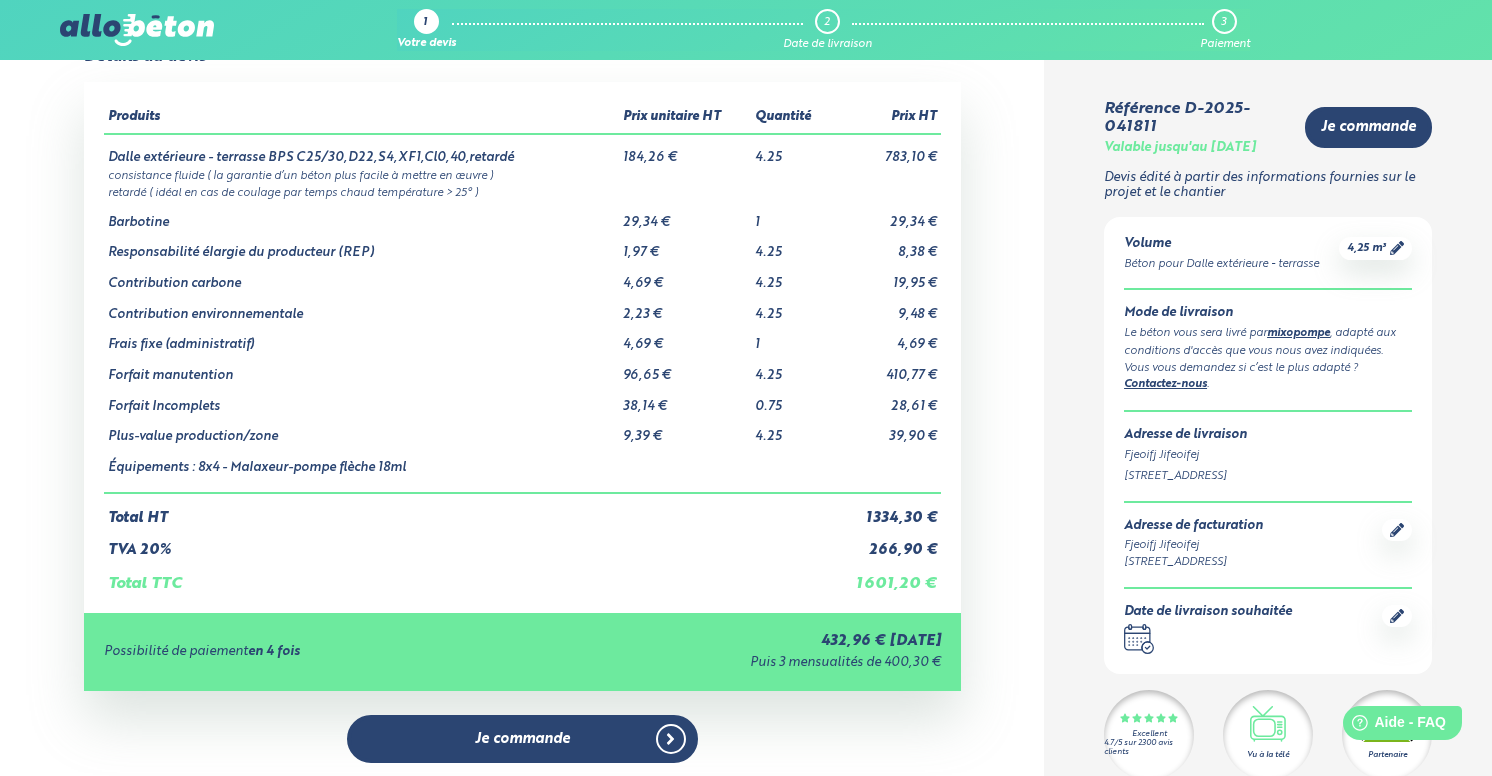 scroll, scrollTop: 96, scrollLeft: 0, axis: vertical 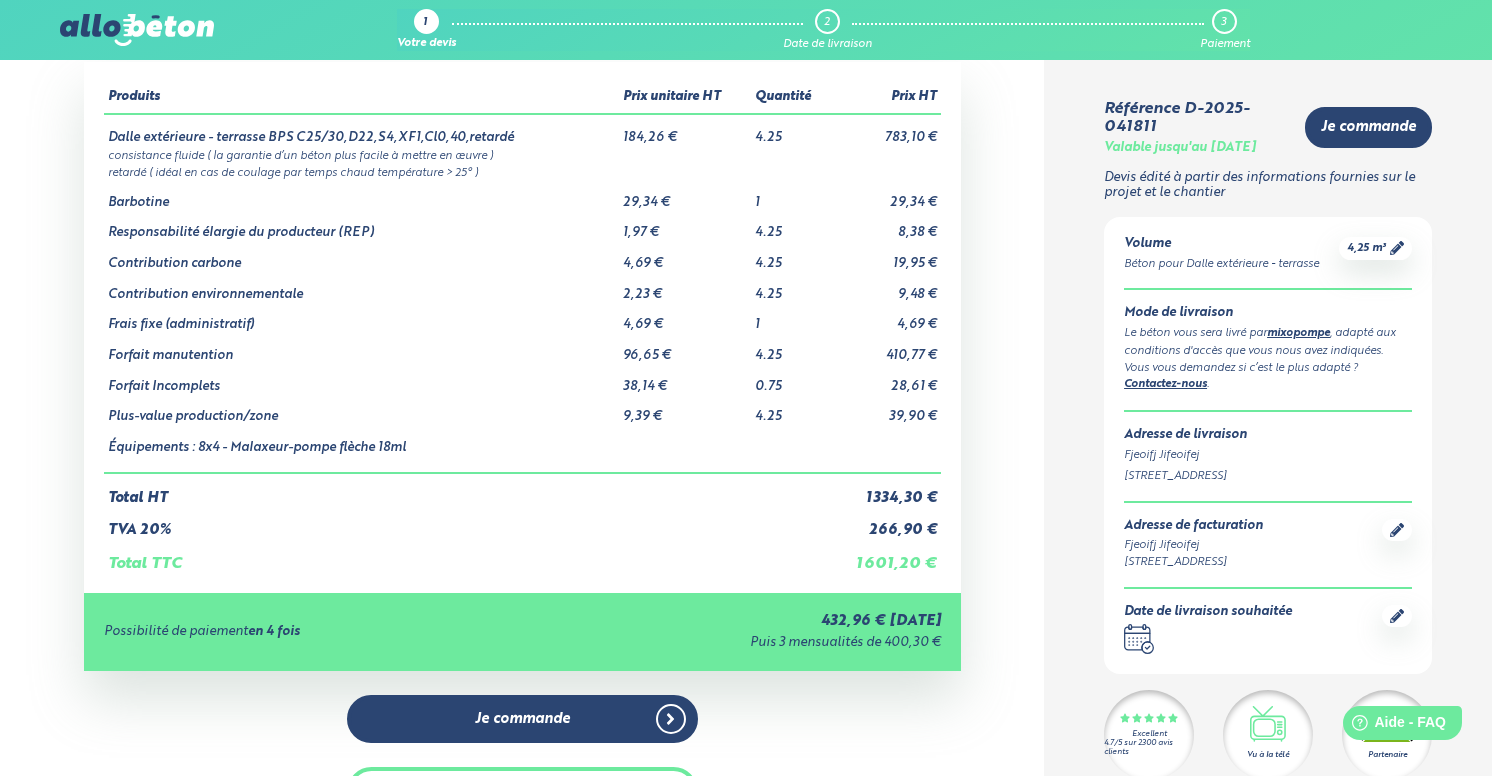 click on "Forfait manutention" at bounding box center (361, 348) 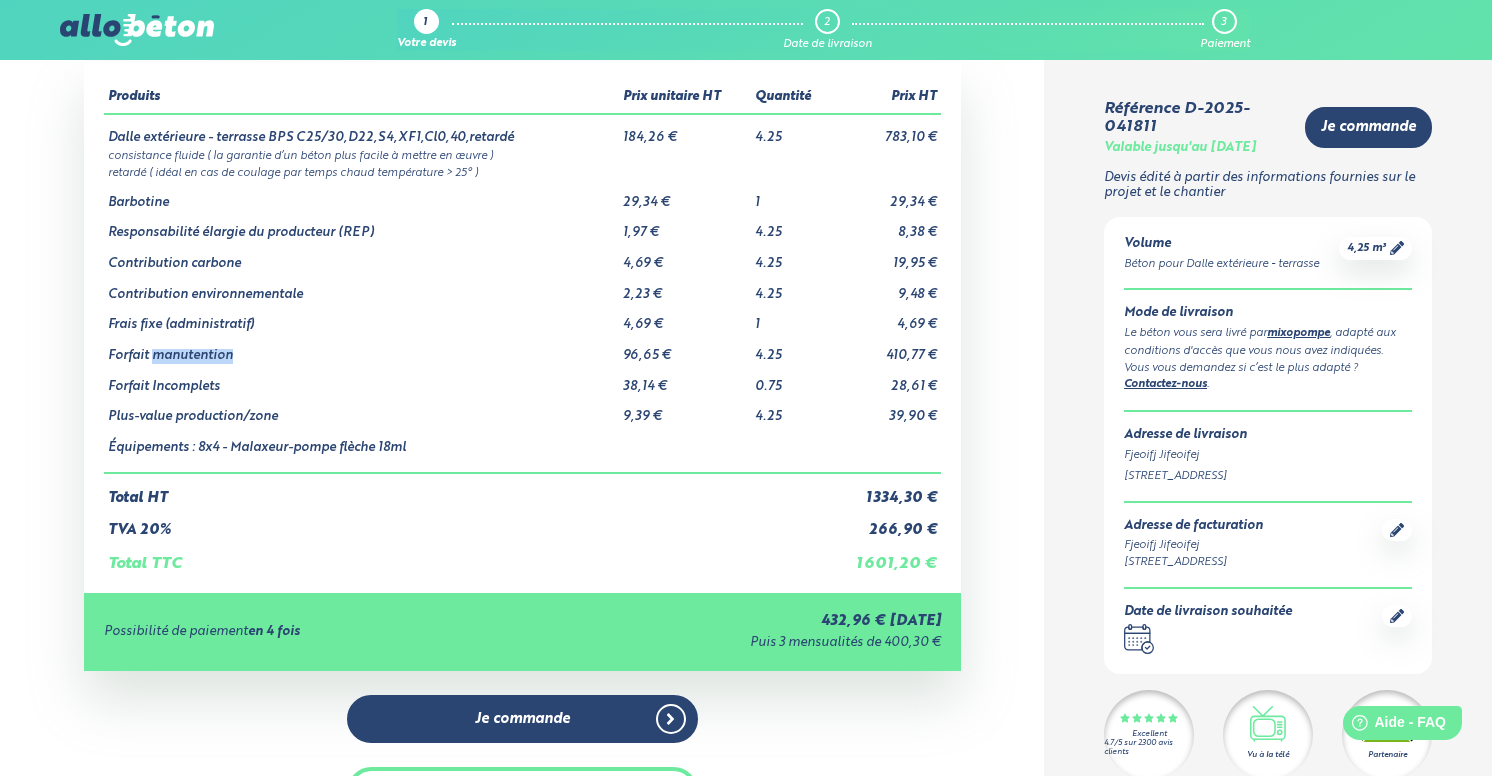 click on "Forfait manutention" at bounding box center (361, 348) 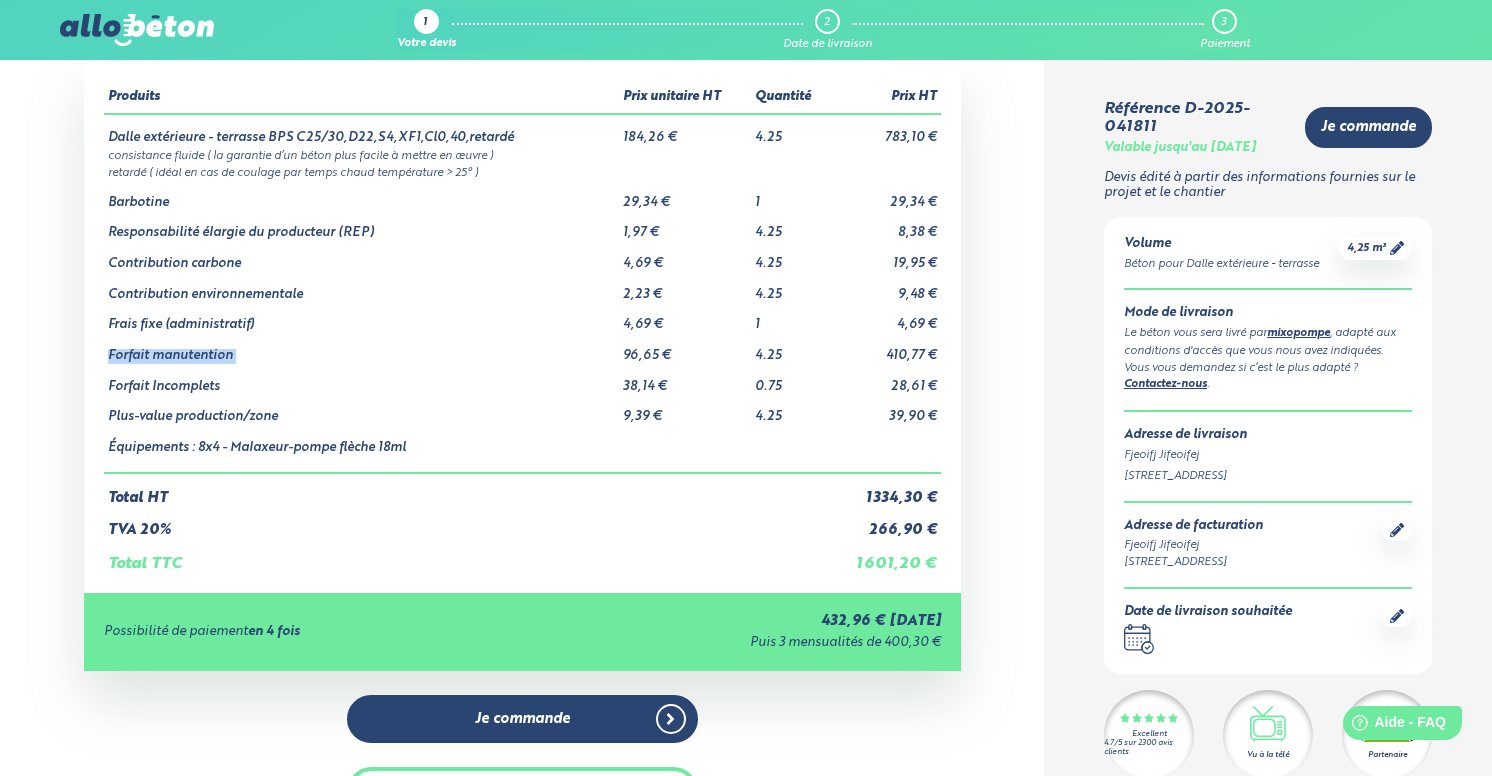 click on "Frais fixe (administratif)" at bounding box center (361, 317) 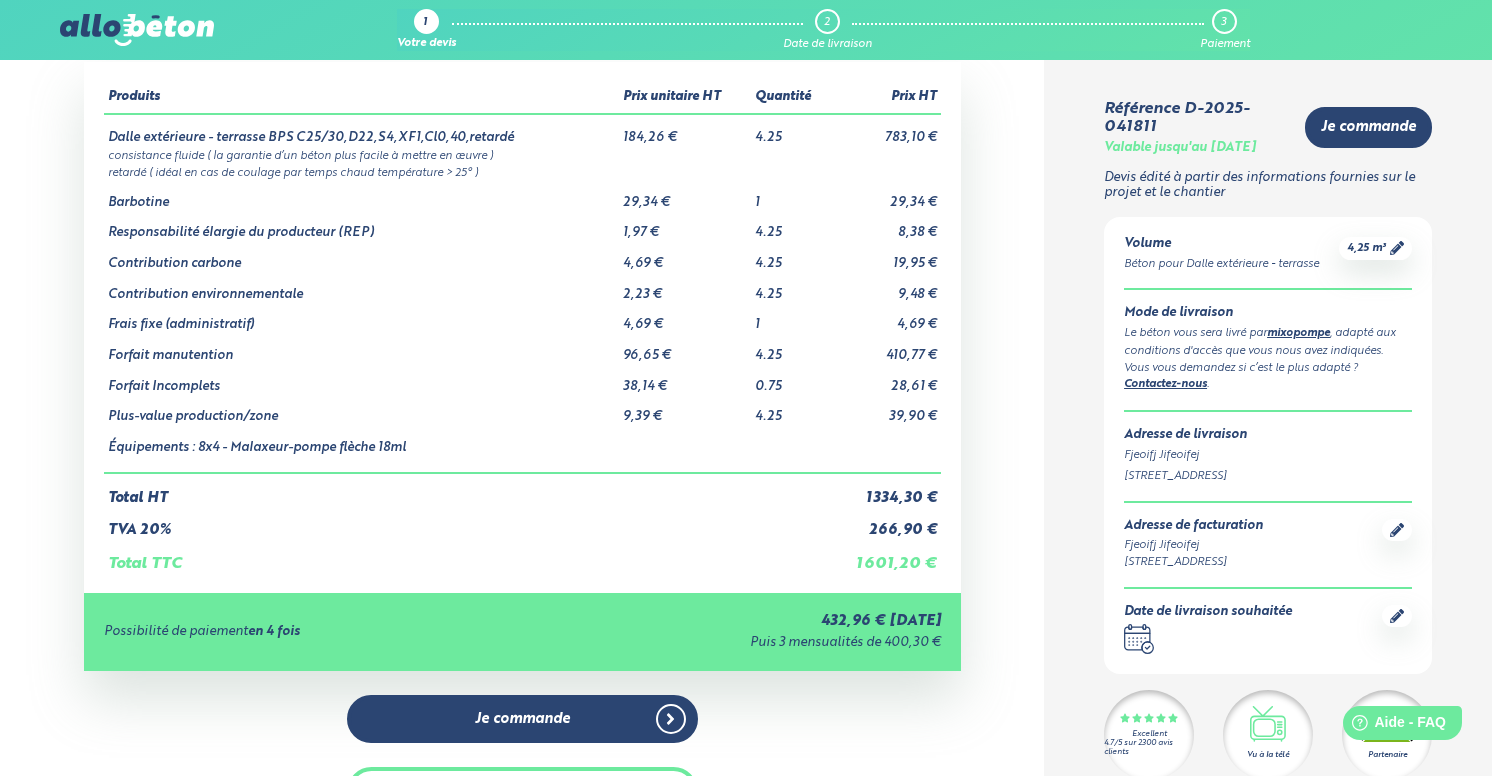 click on "Frais fixe (administratif)" at bounding box center [361, 317] 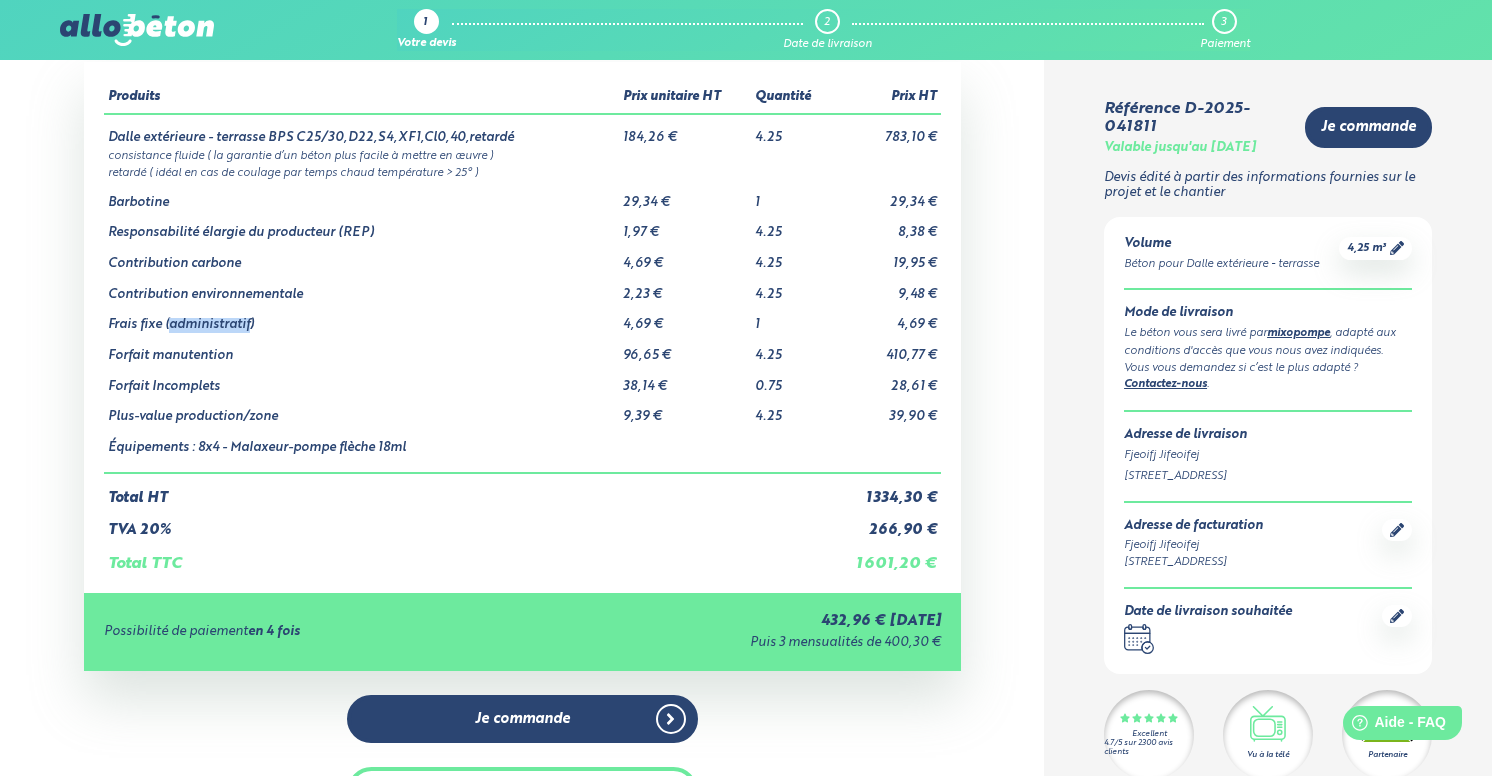 click on "Frais fixe (administratif)" at bounding box center (361, 317) 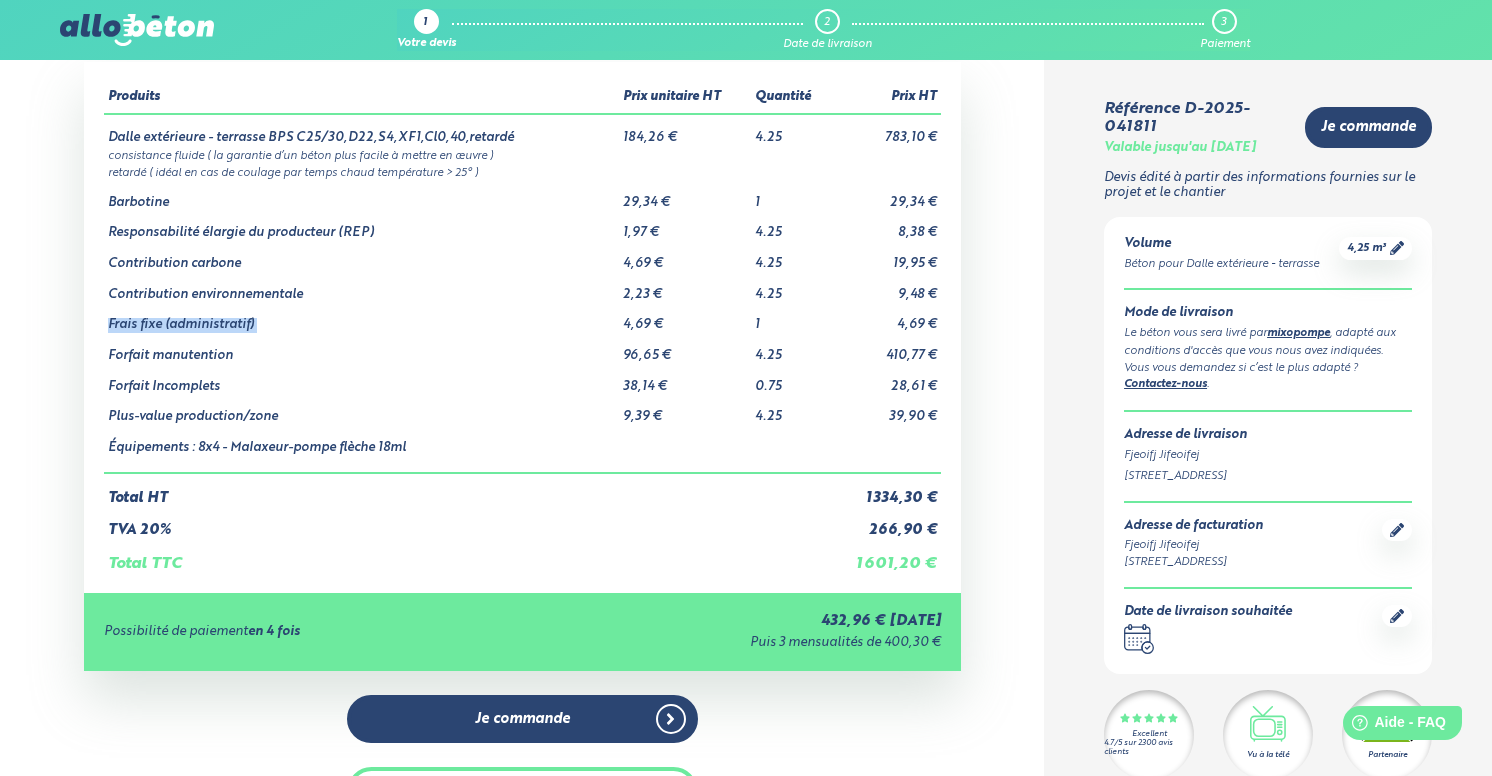 click on "Contribution environnementale" at bounding box center [361, 287] 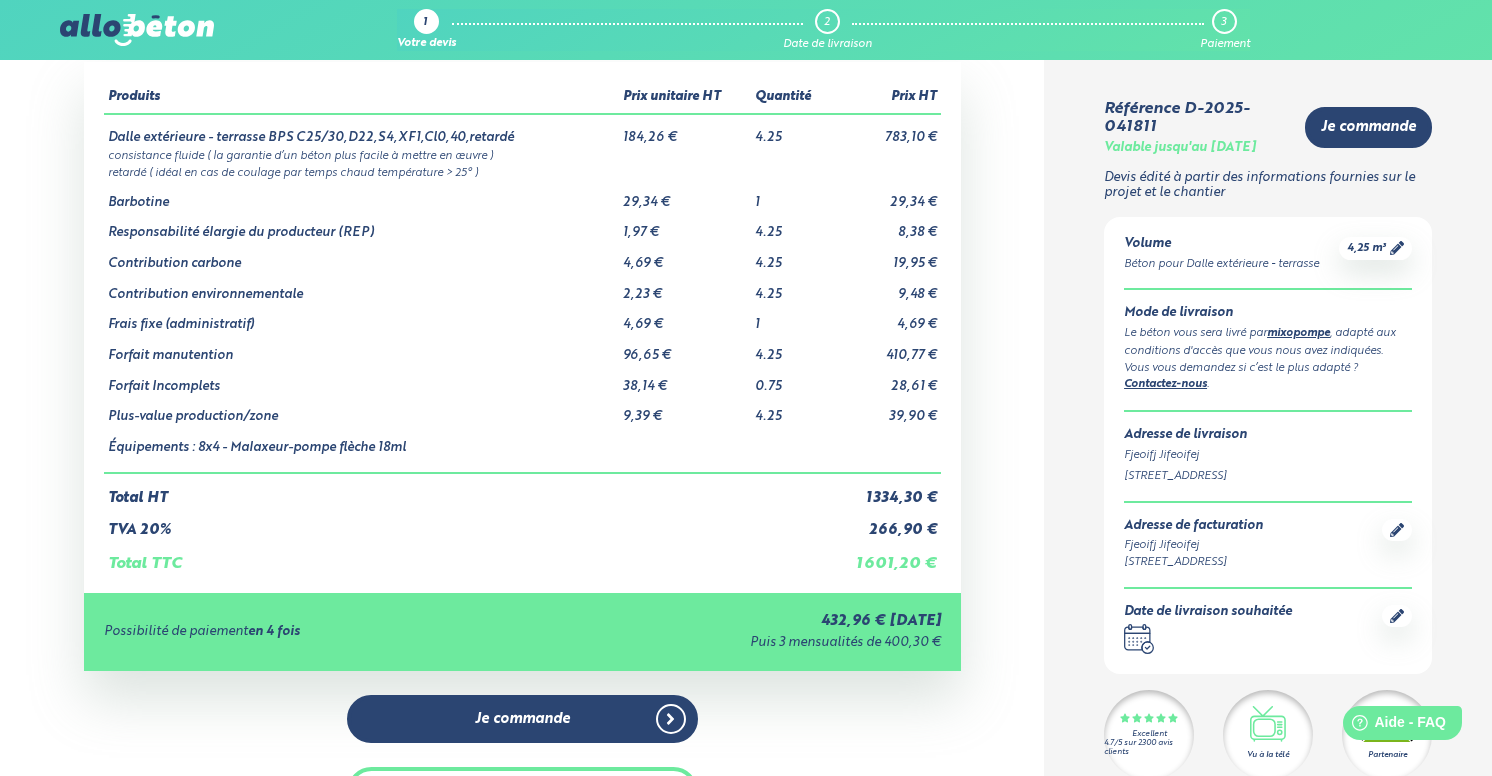 click on "Contribution environnementale" at bounding box center [361, 287] 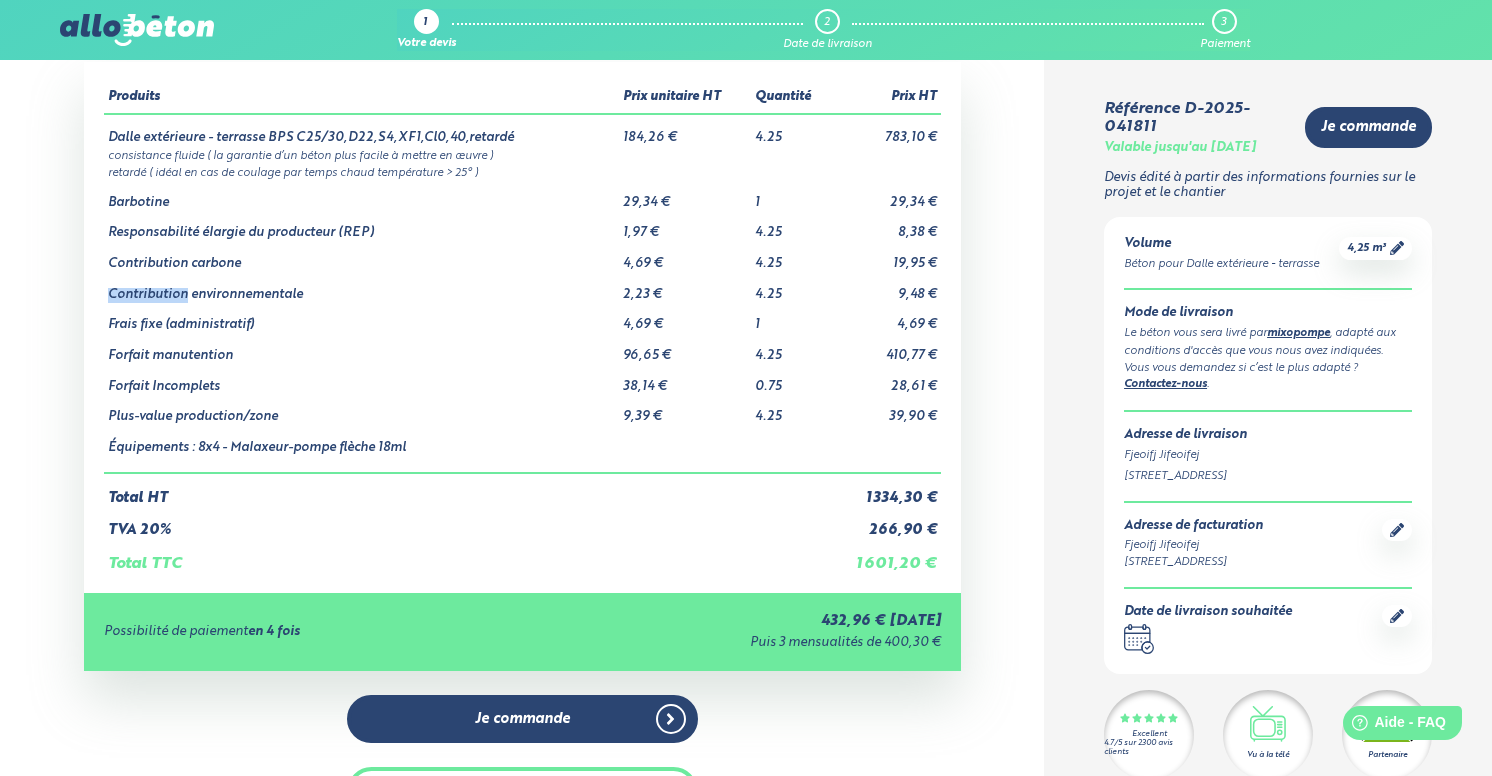 click on "Contribution environnementale" at bounding box center (361, 287) 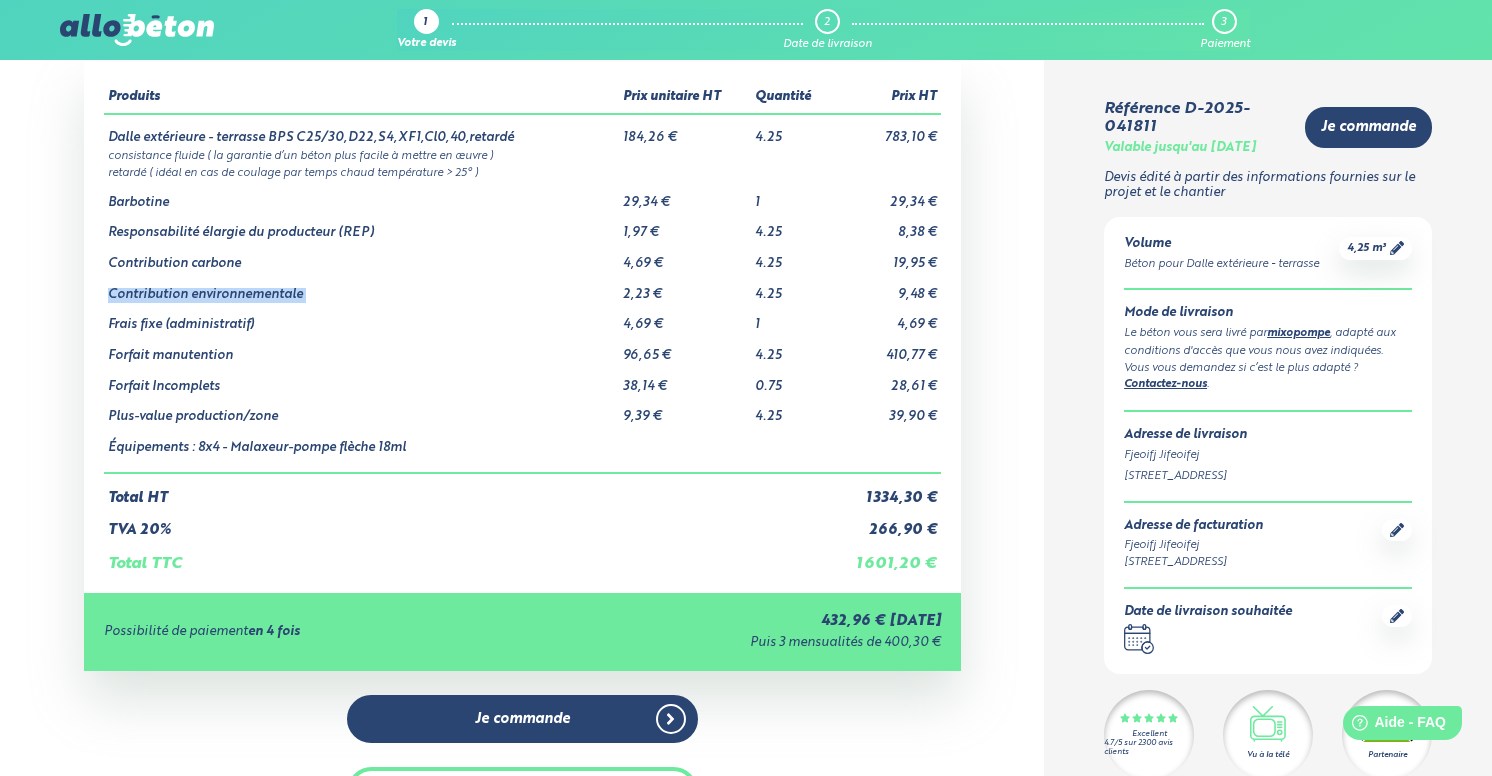 click on "Responsabilité élargie du producteur (REP)" at bounding box center [361, 225] 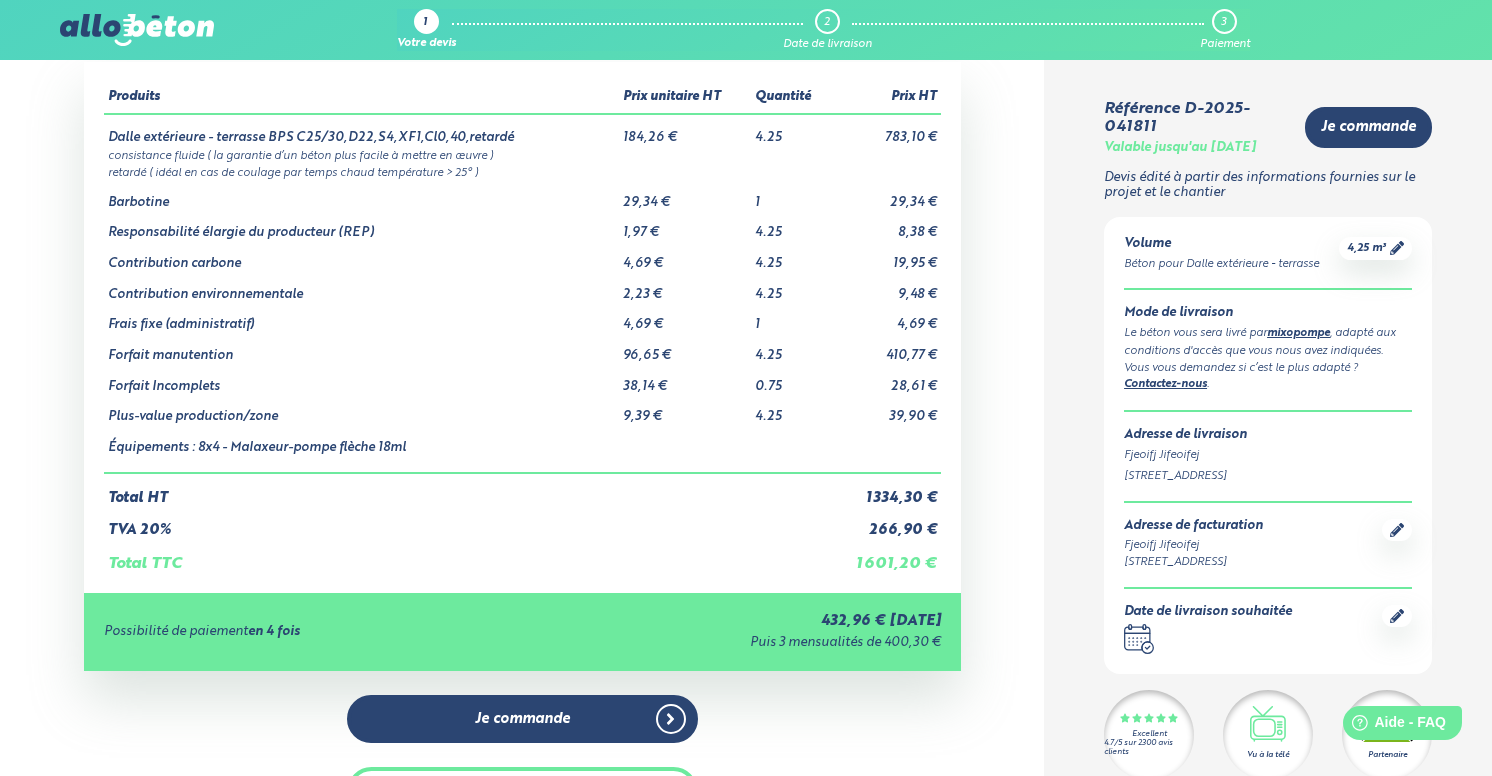 click on "Responsabilité élargie du producteur (REP)" at bounding box center (361, 225) 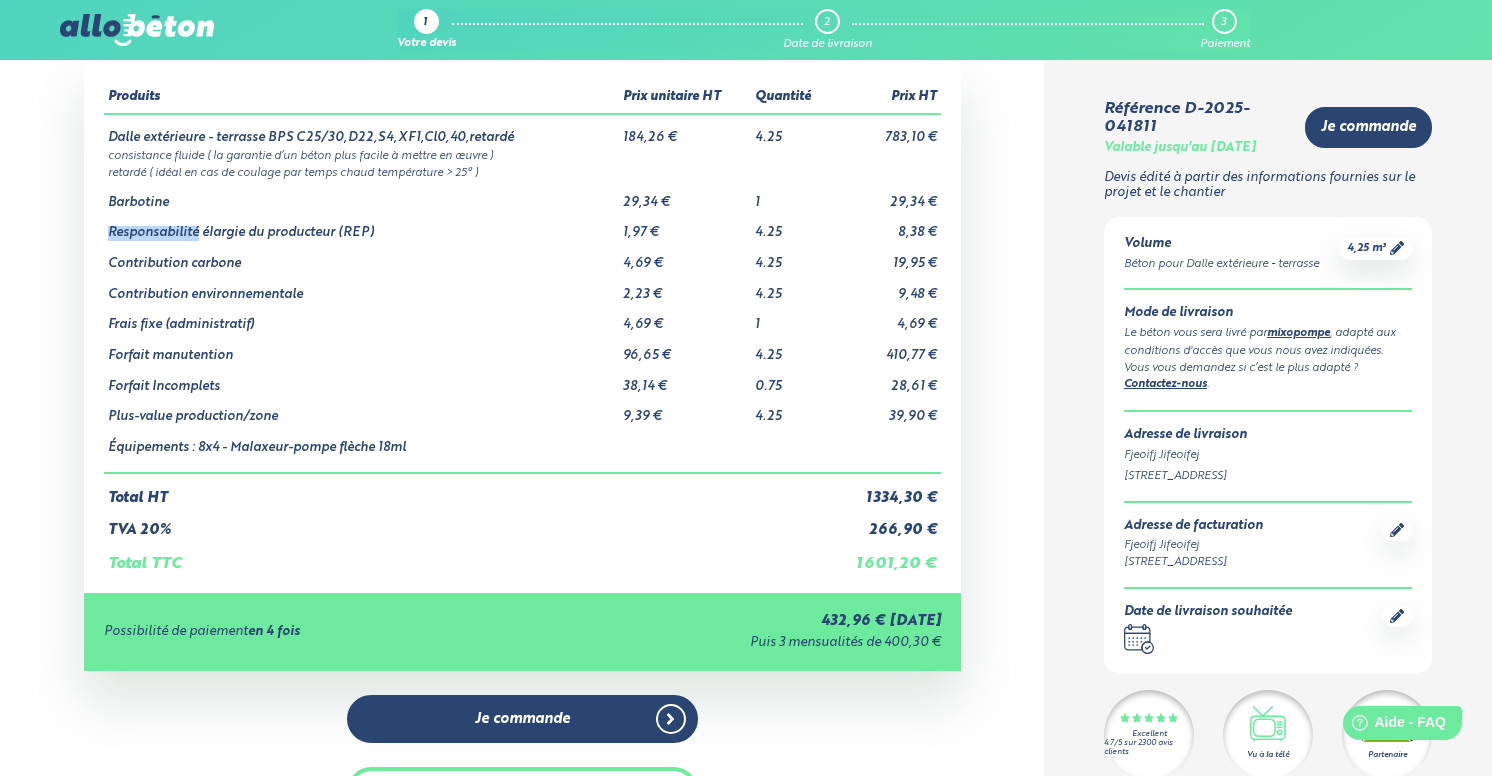 click on "Responsabilité élargie du producteur (REP)" at bounding box center [361, 225] 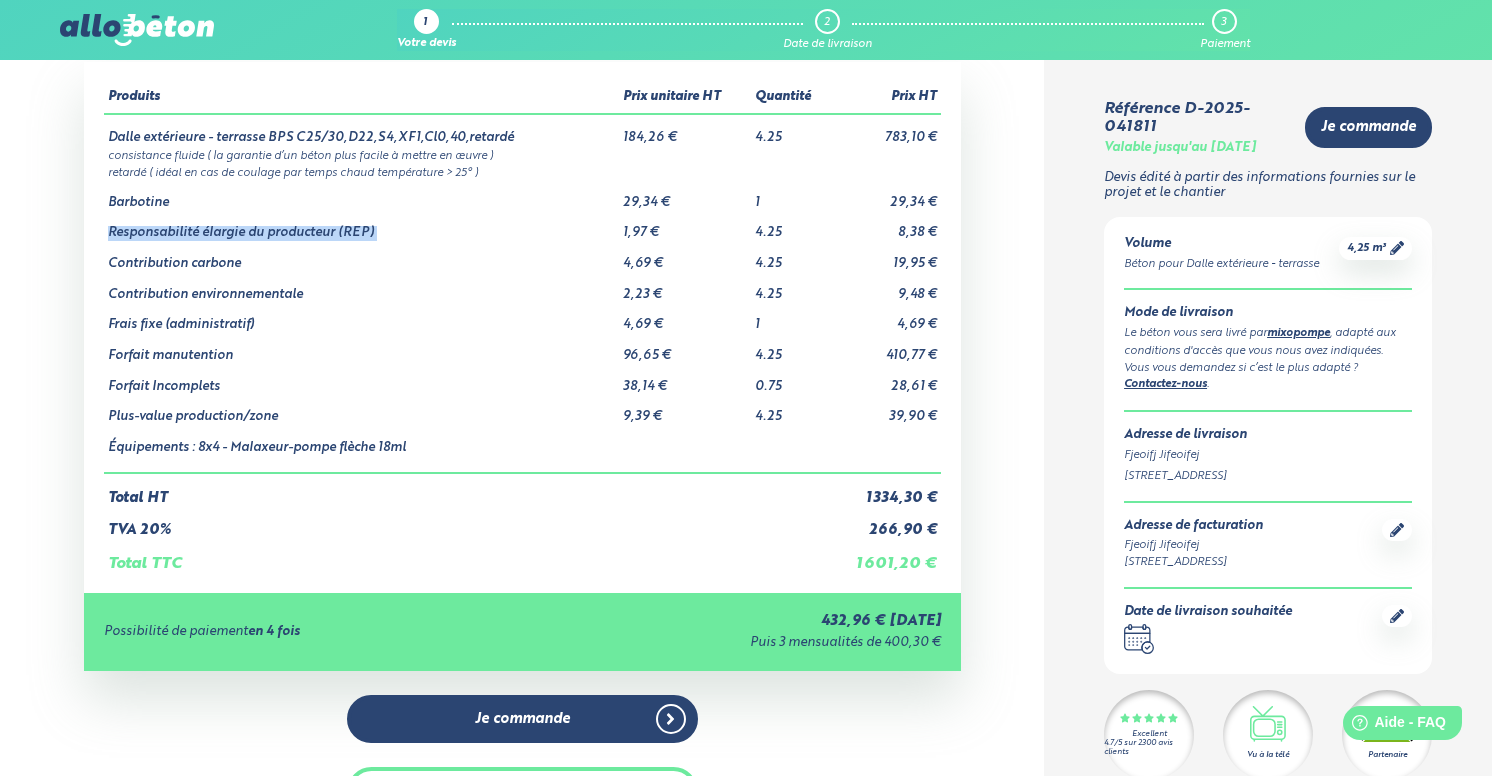 click on "Équipements : 8x4 - Malaxeur-pompe flèche 18ml" at bounding box center [361, 449] 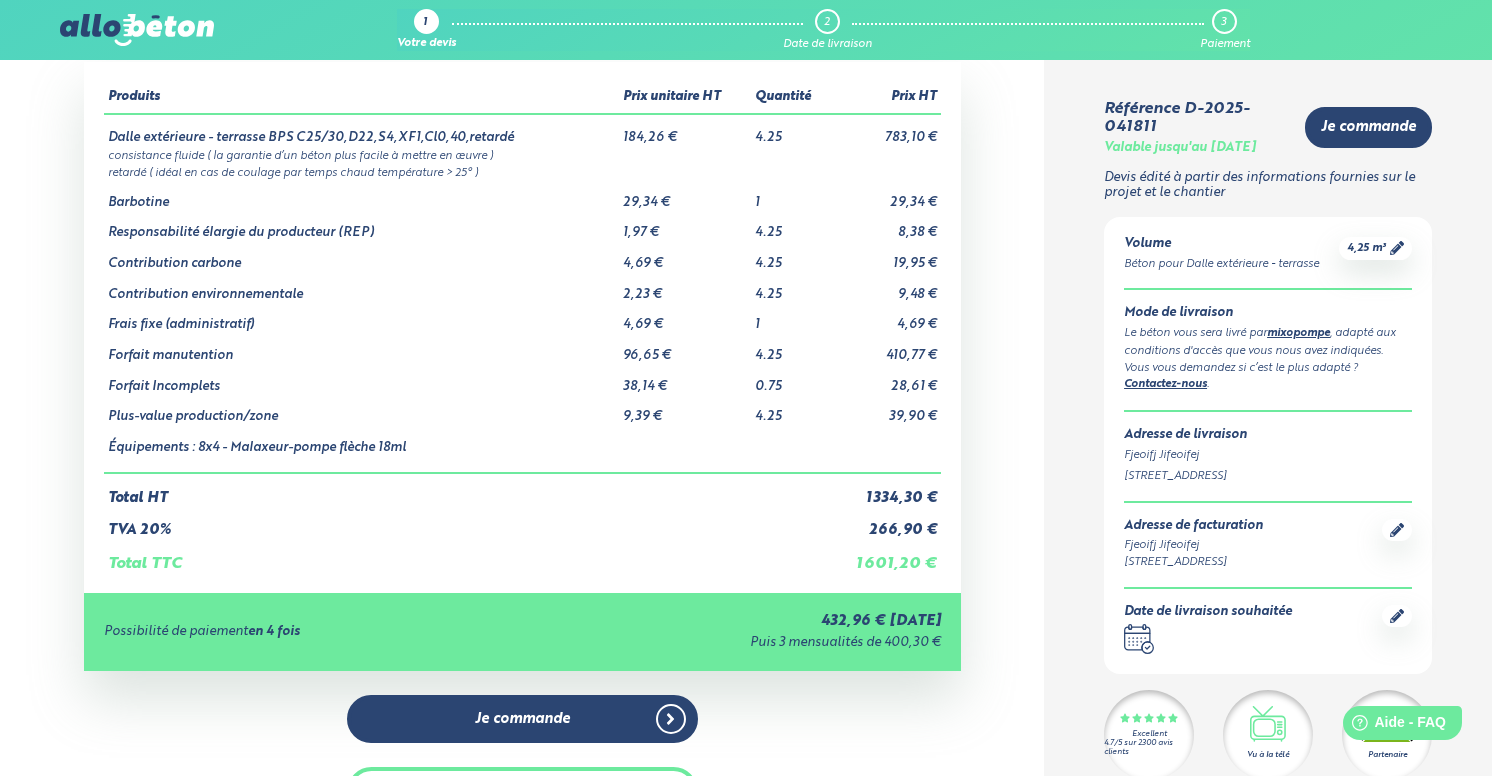 click on "Équipements : 8x4 - Malaxeur-pompe flèche 18ml" at bounding box center [361, 449] 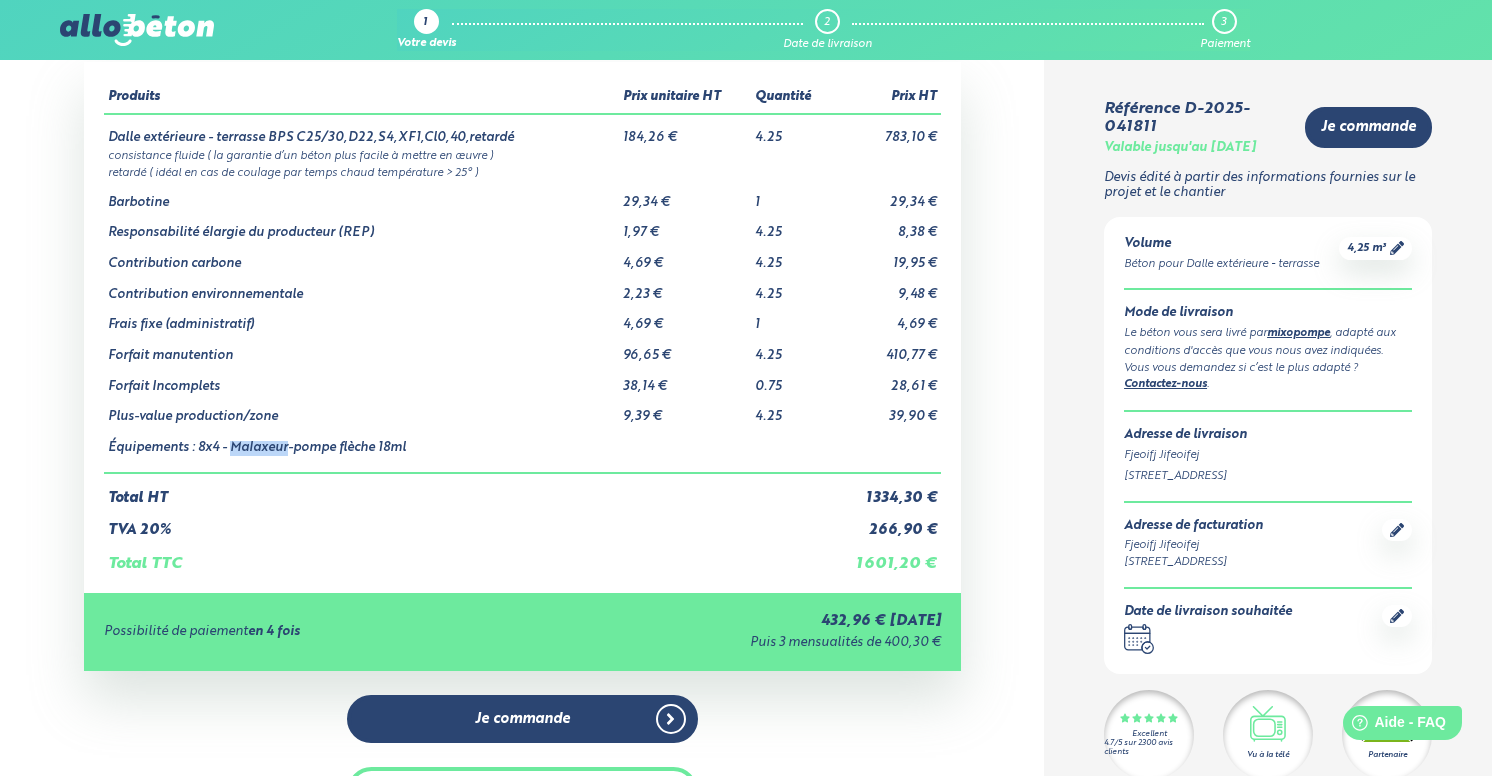 click on "Équipements : 8x4 - Malaxeur-pompe flèche 18ml" at bounding box center (361, 449) 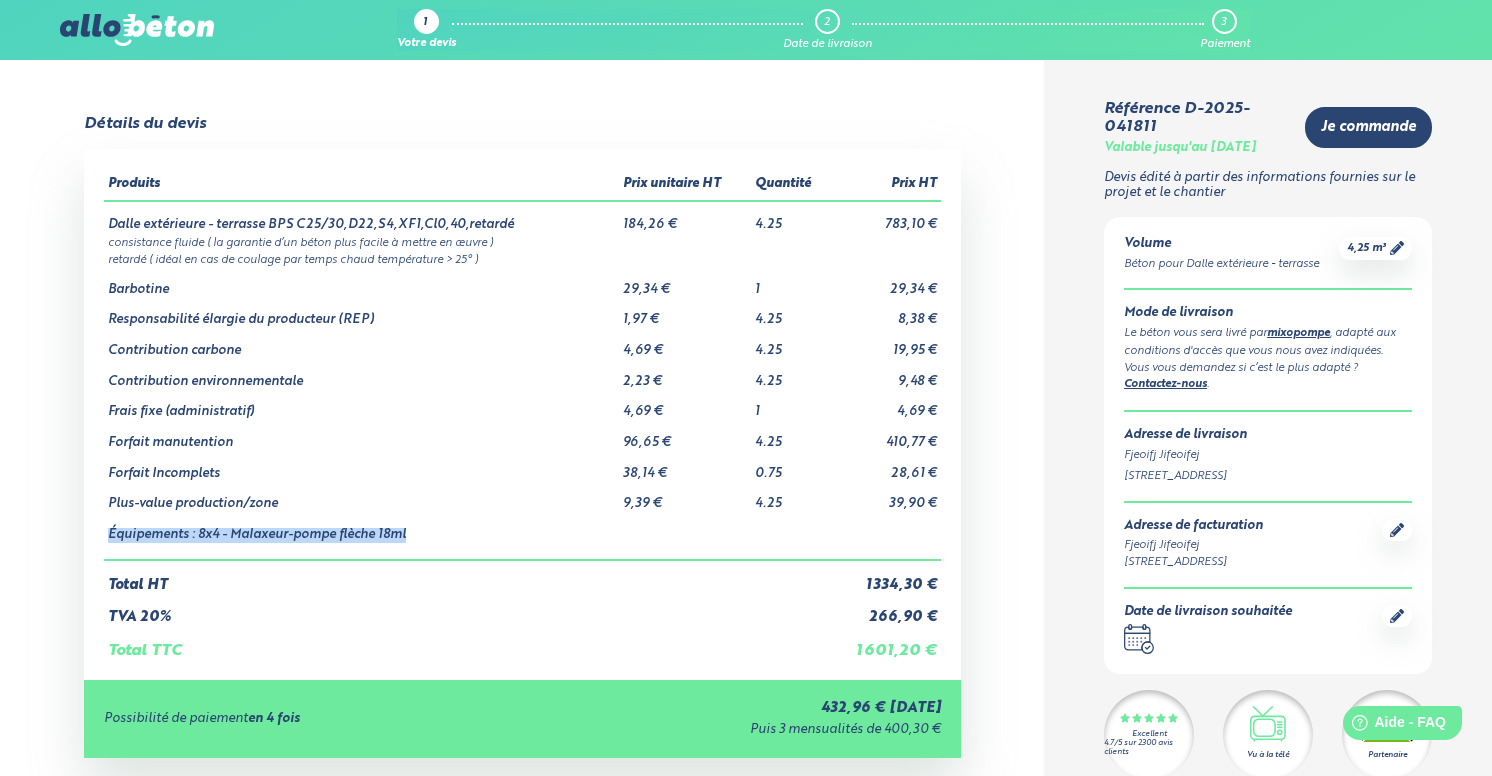 scroll, scrollTop: 11, scrollLeft: 0, axis: vertical 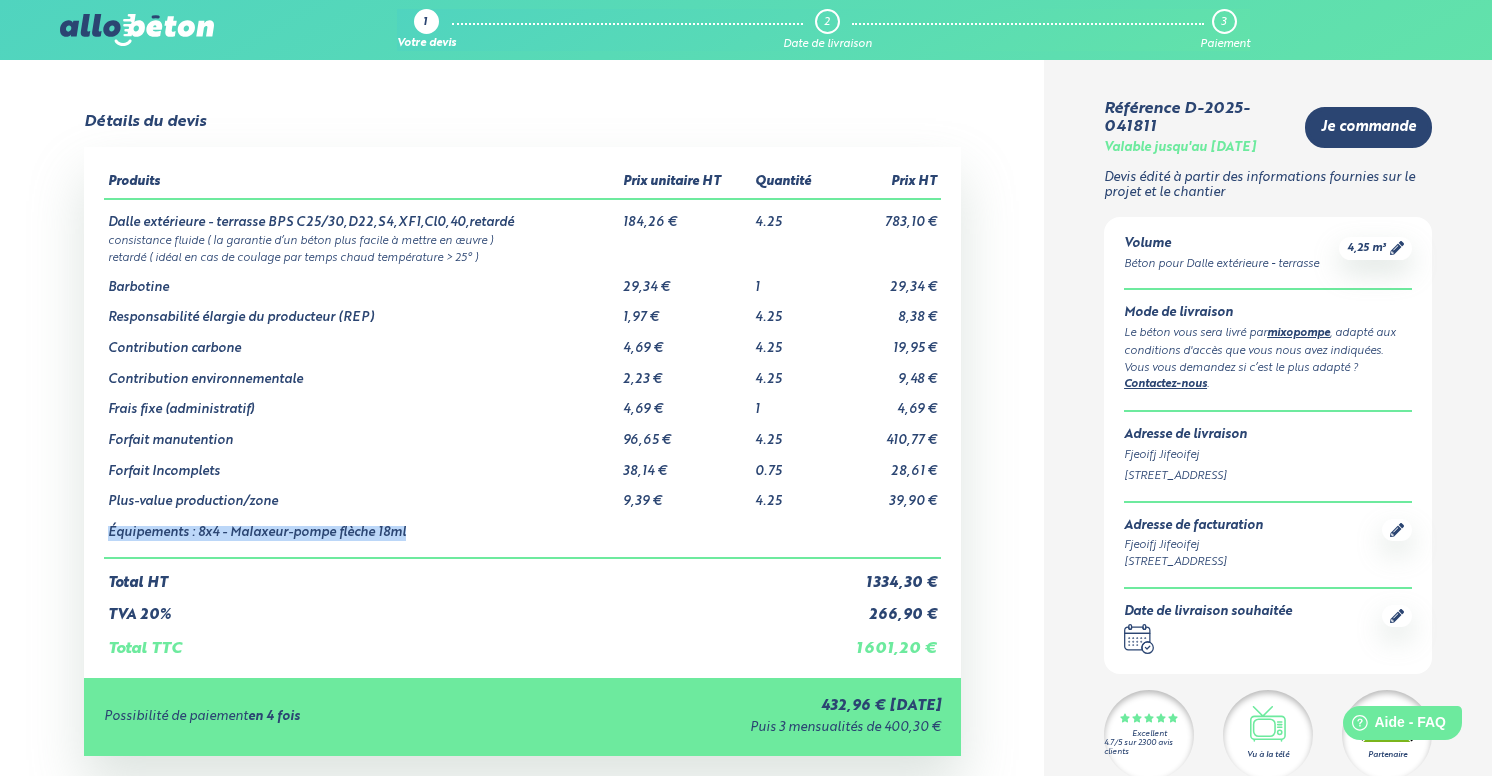 click on "retardé ( idéal en cas de coulage par temps chaud température > 25° )" at bounding box center (522, 256) 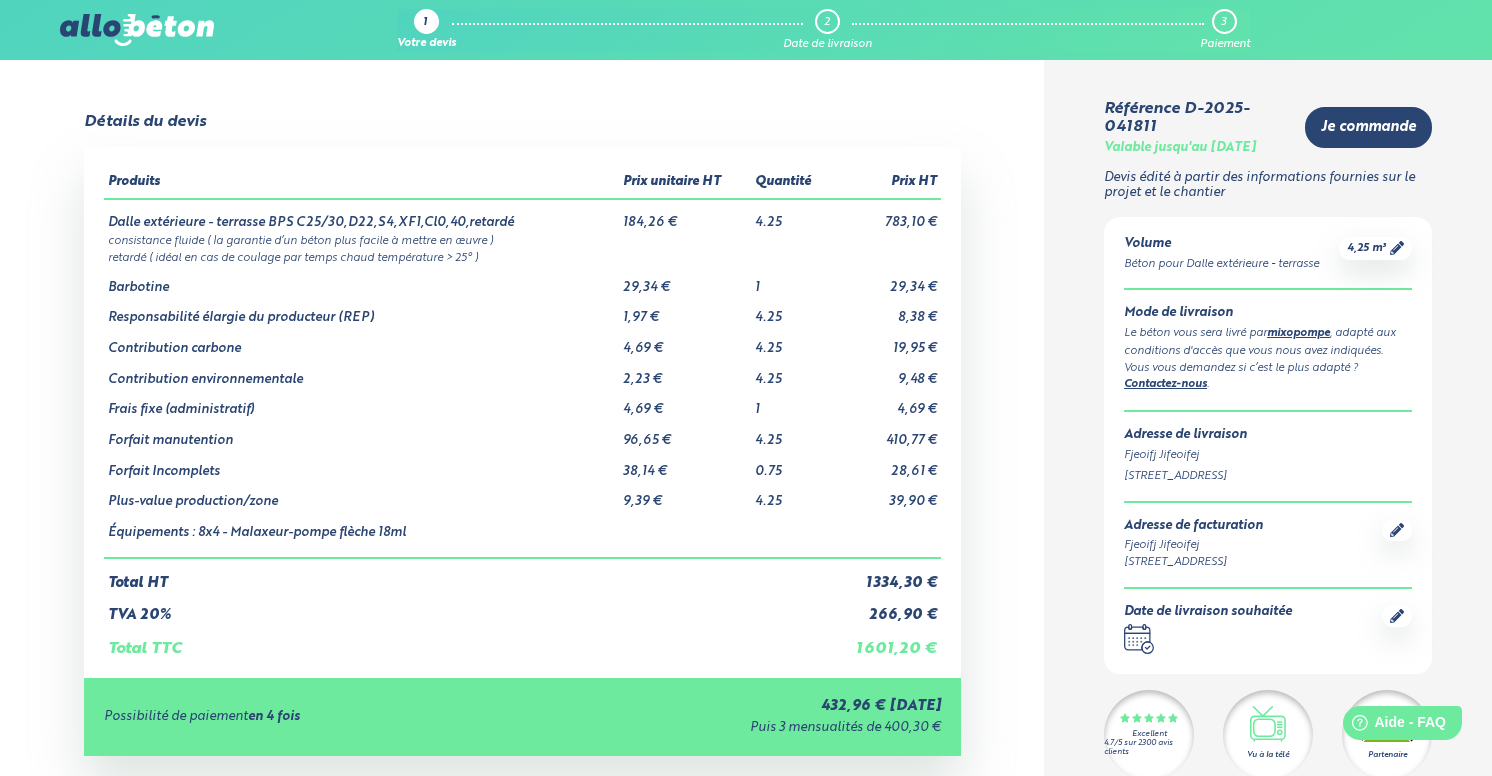 click on "retardé ( idéal en cas de coulage par temps chaud température > 25° )" at bounding box center (522, 256) 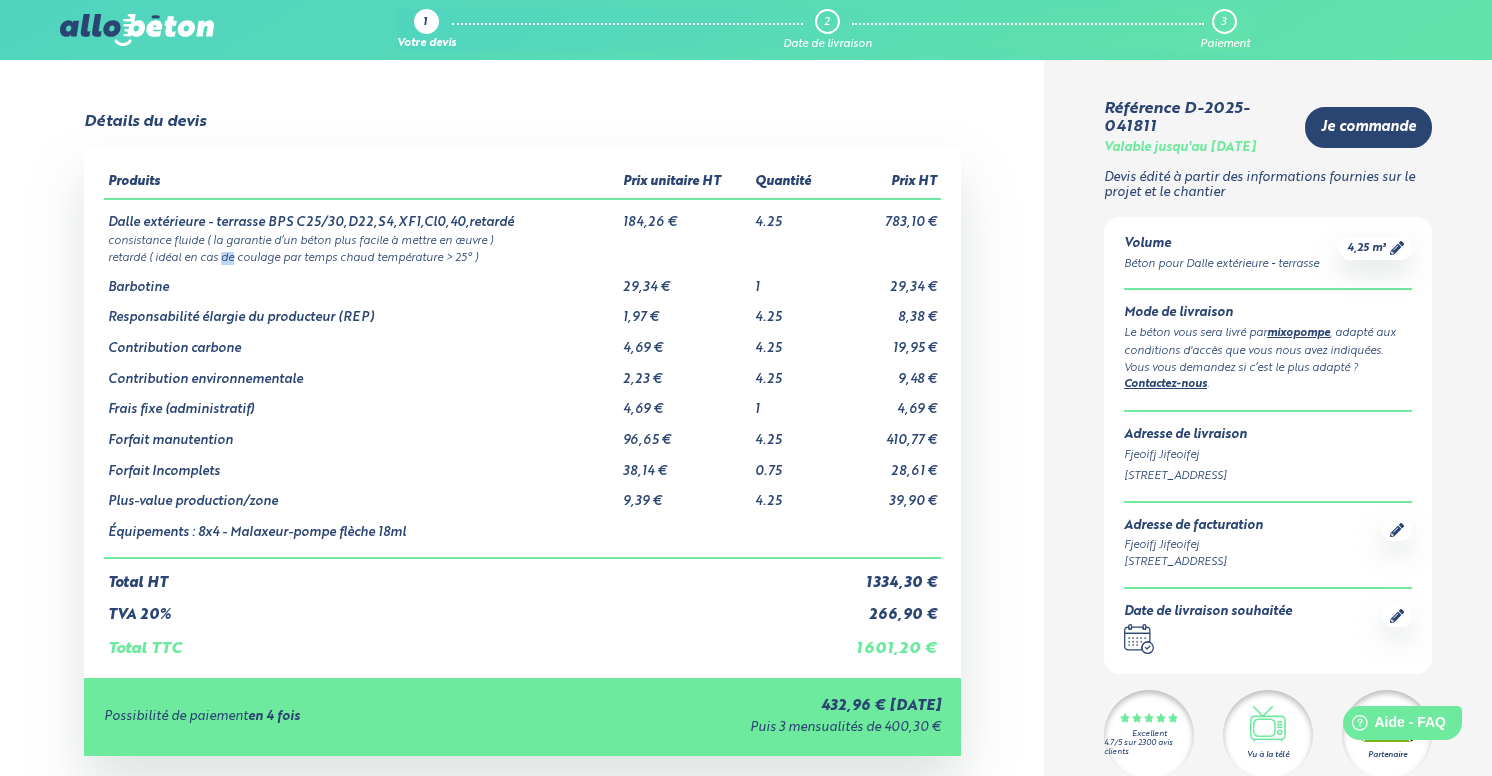 click on "retardé ( idéal en cas de coulage par temps chaud température > 25° )" at bounding box center [522, 256] 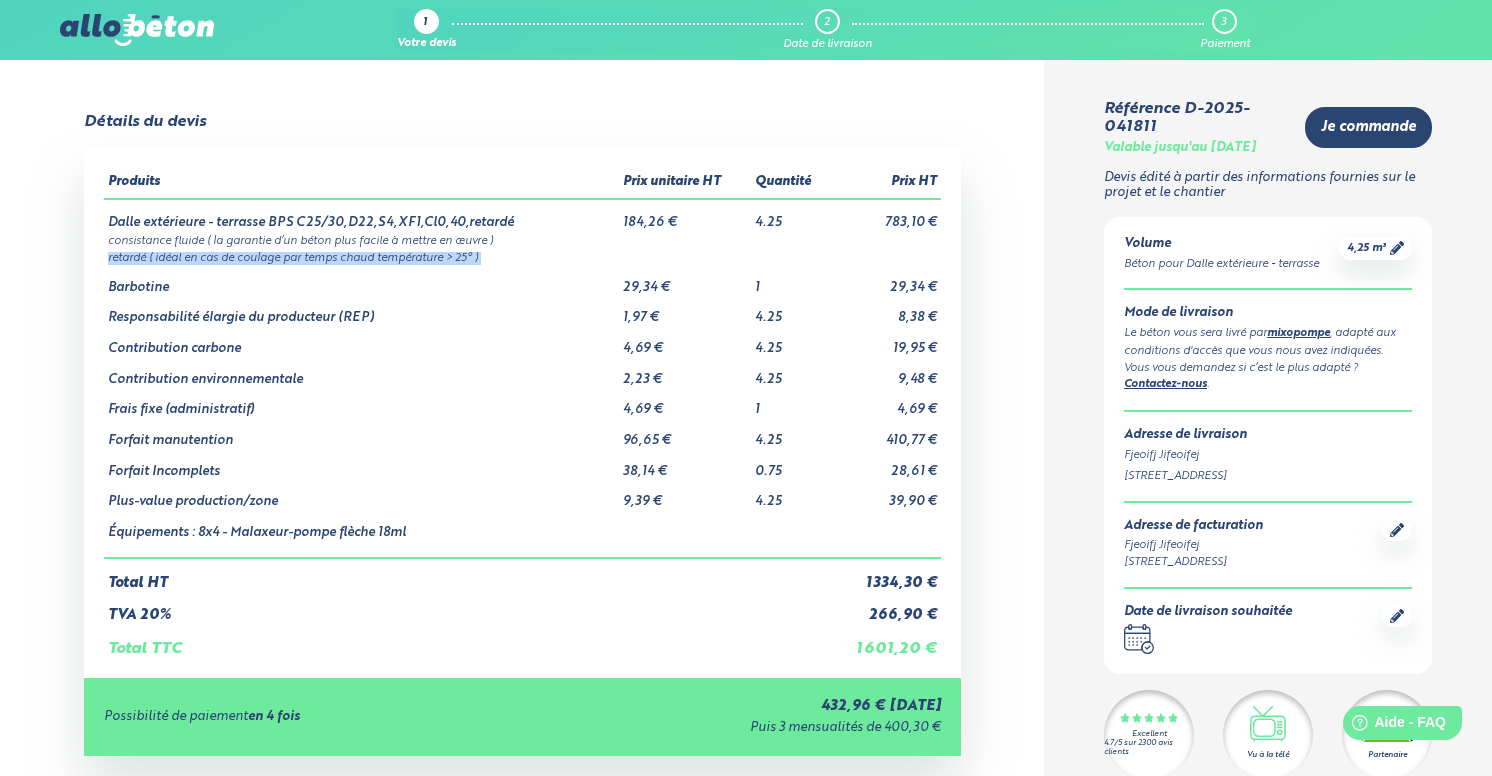 click on "consistance fluide ( la garantie d’un béton plus facile à mettre en œuvre )" at bounding box center (522, 239) 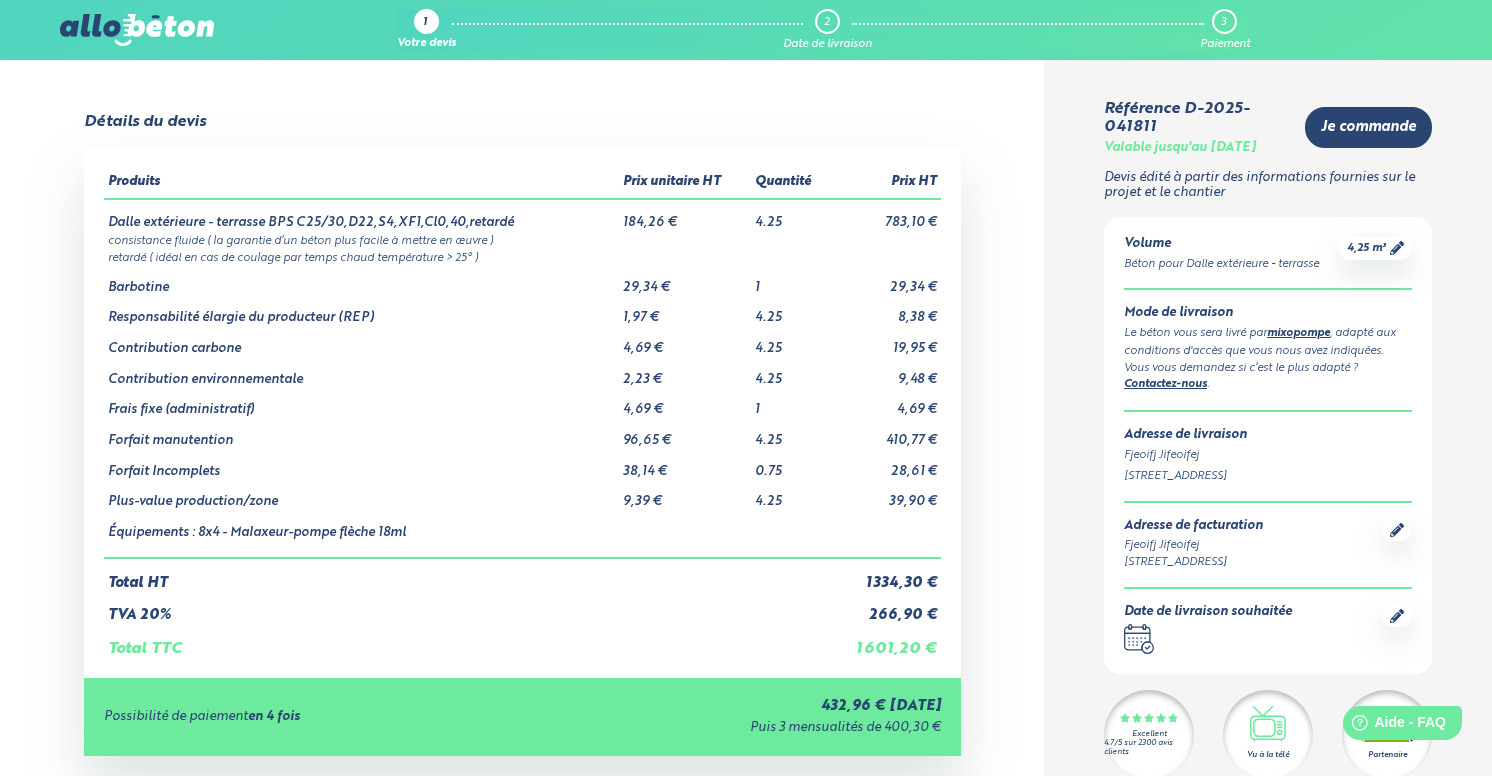 click on "consistance fluide ( la garantie d’un béton plus facile à mettre en œuvre )" at bounding box center (522, 239) 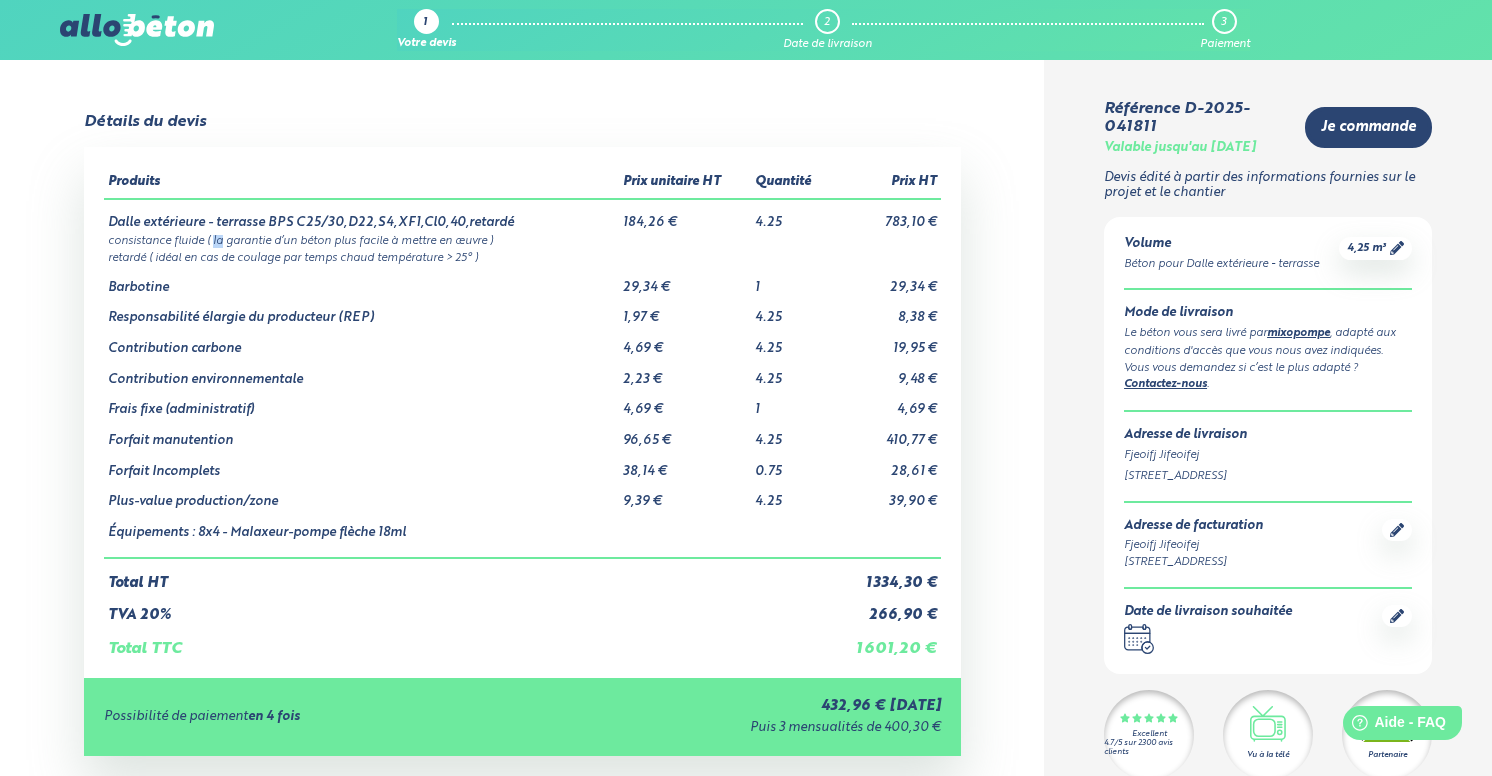 click on "consistance fluide ( la garantie d’un béton plus facile à mettre en œuvre )" at bounding box center [522, 239] 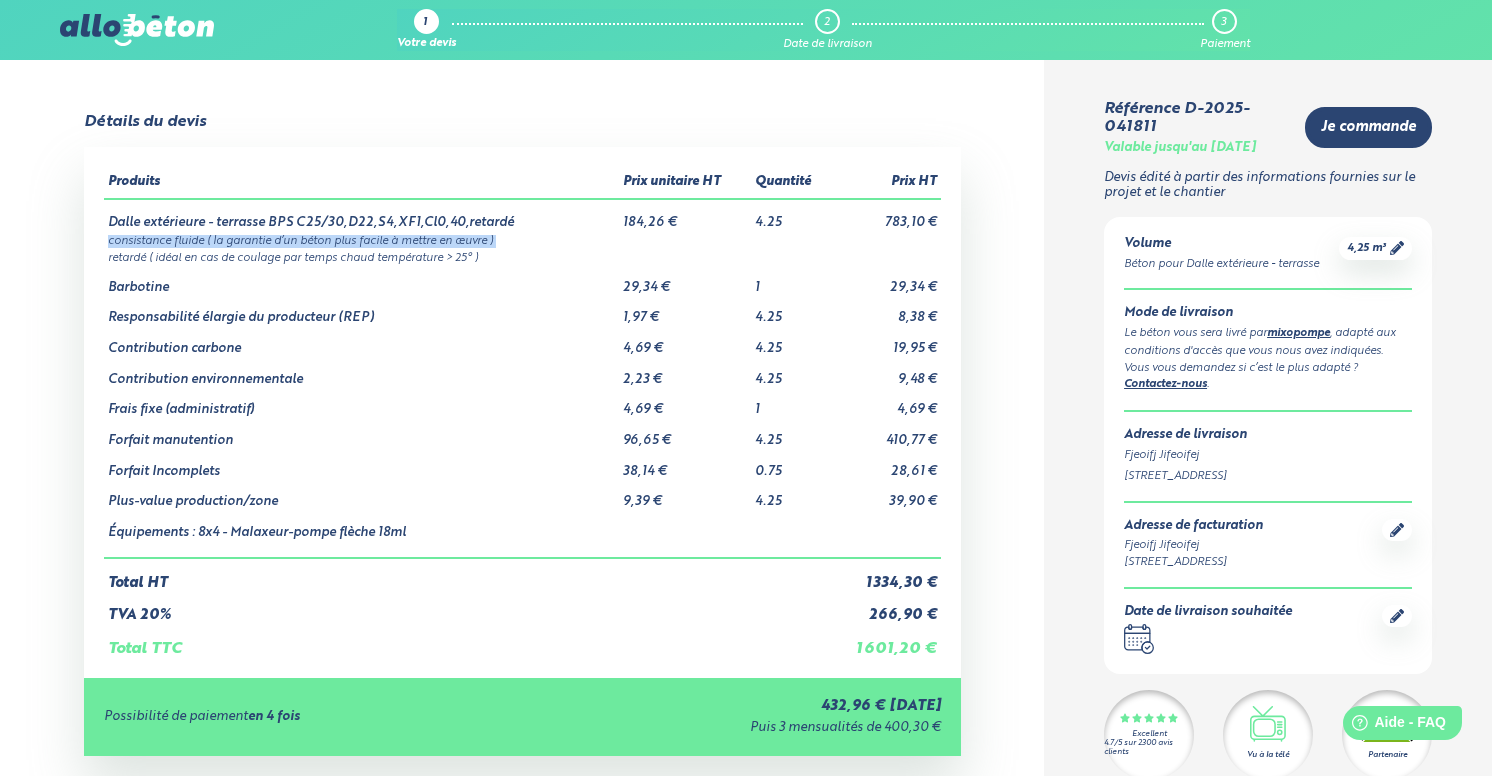 click on "Dalle extérieure - terrasse BPS C25/30,D22,S4,XF1,Cl0,40,retardé" at bounding box center [361, 215] 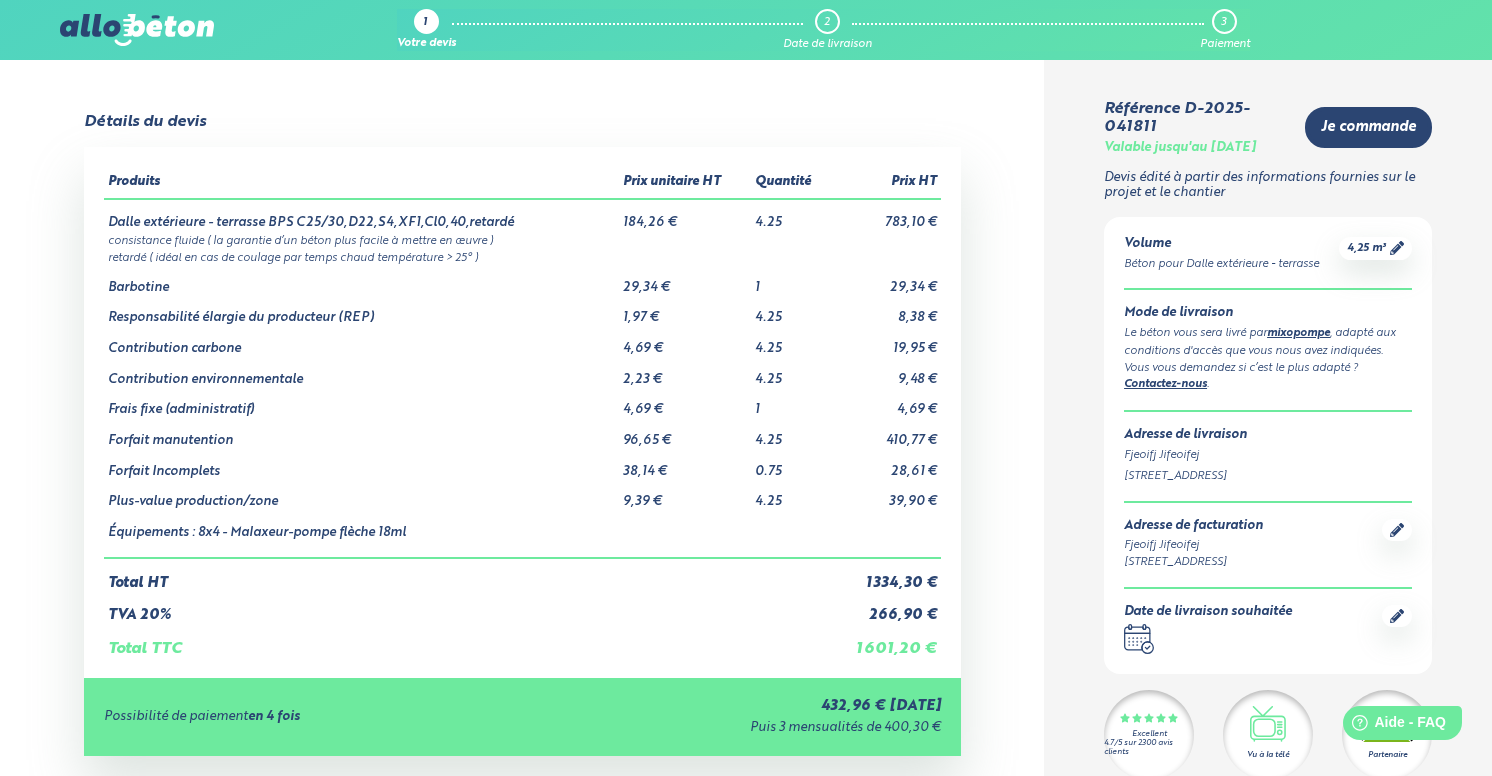click on "Dalle extérieure - terrasse BPS C25/30,D22,S4,XF1,Cl0,40,retardé" at bounding box center (361, 215) 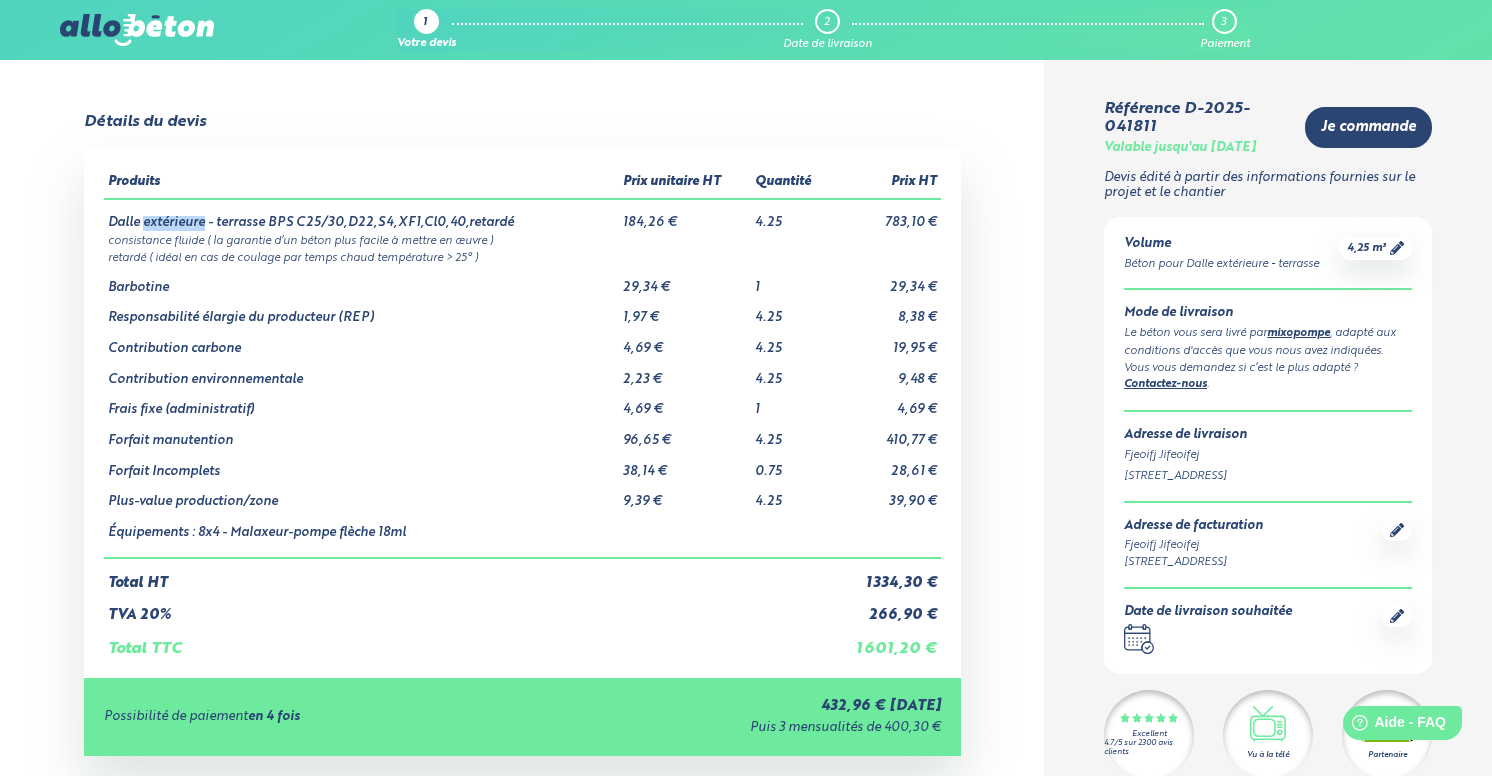 click on "Dalle extérieure - terrasse BPS C25/30,D22,S4,XF1,Cl0,40,retardé" at bounding box center (361, 215) 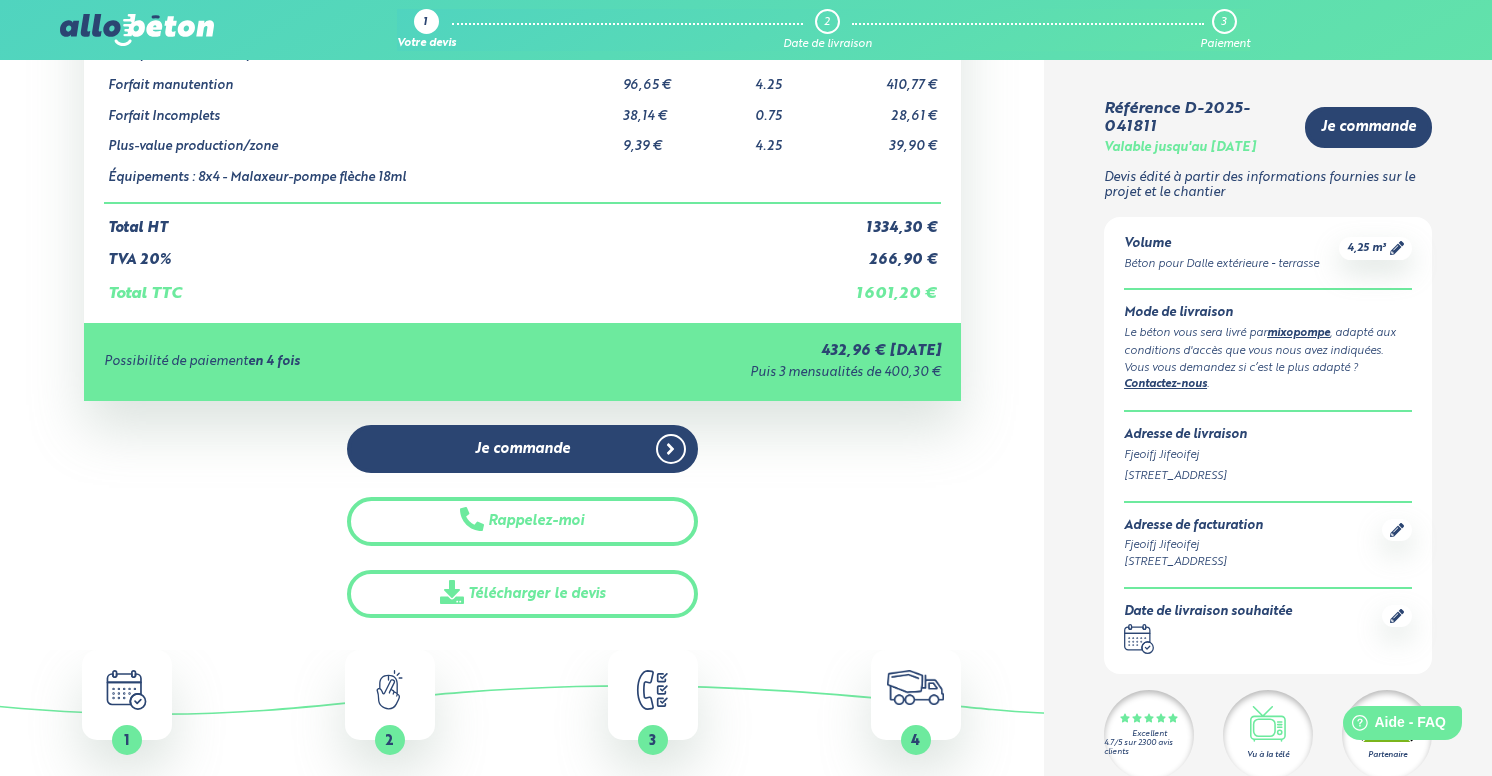 scroll, scrollTop: 367, scrollLeft: 0, axis: vertical 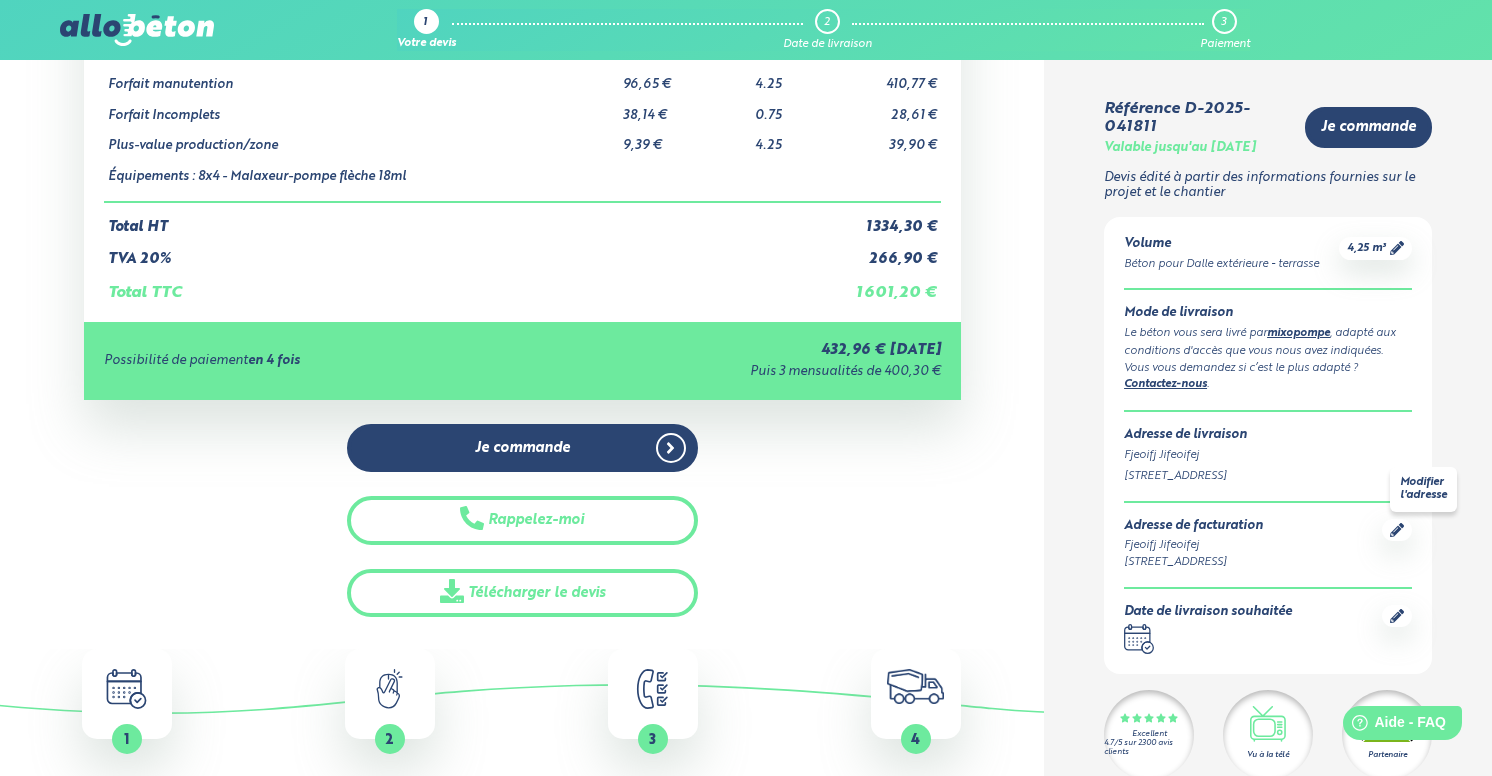 click 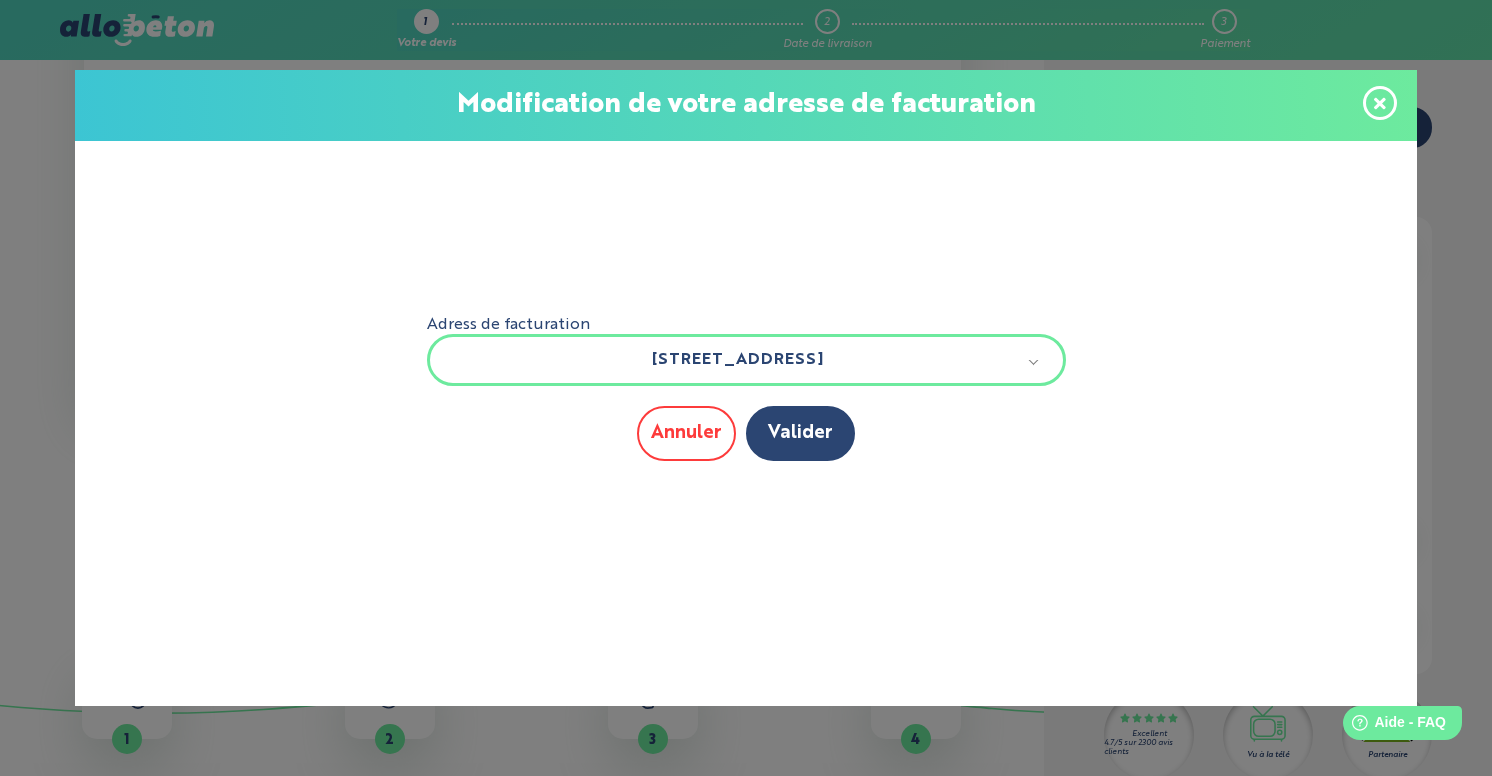 click on "Annuler" at bounding box center [686, 433] 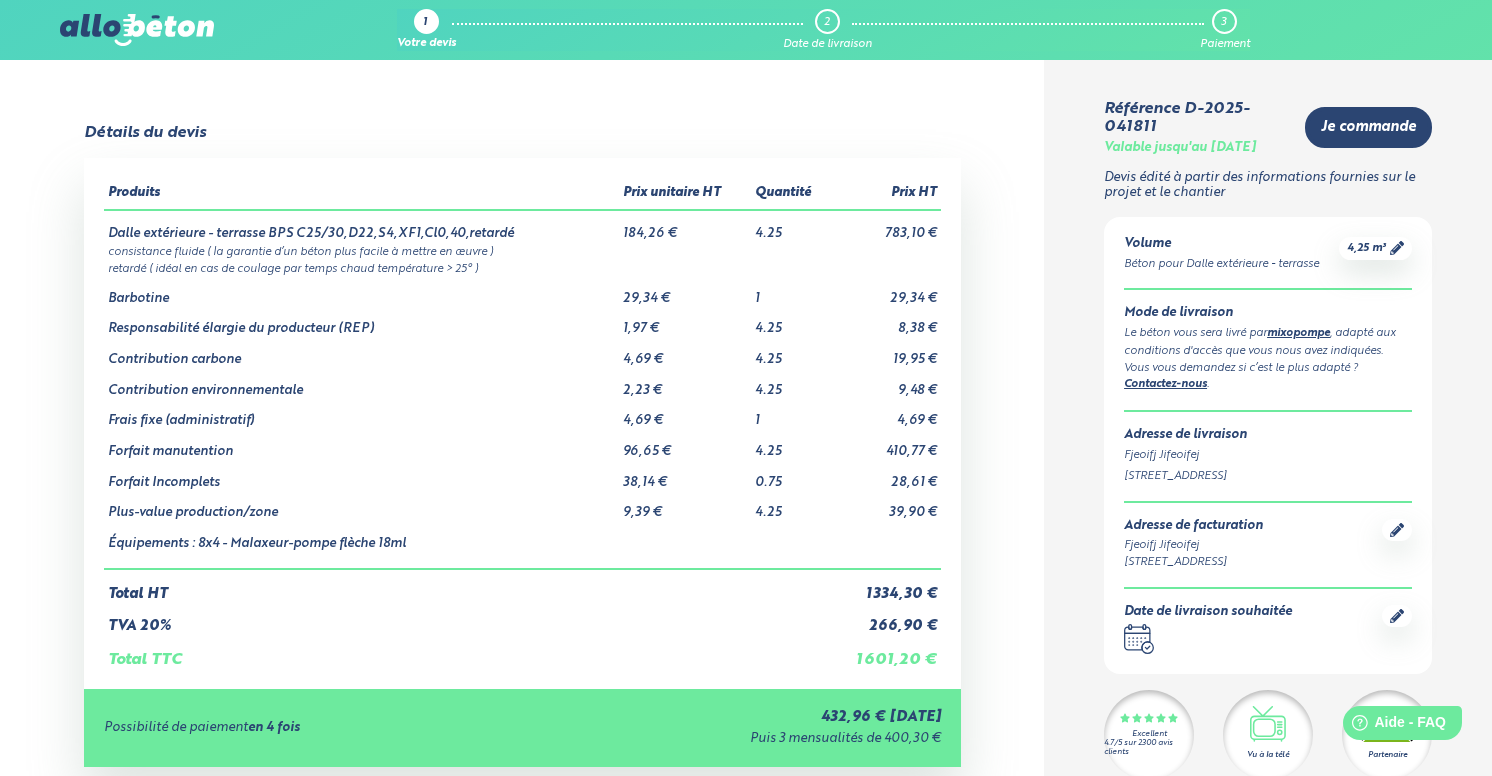 scroll, scrollTop: 0, scrollLeft: 0, axis: both 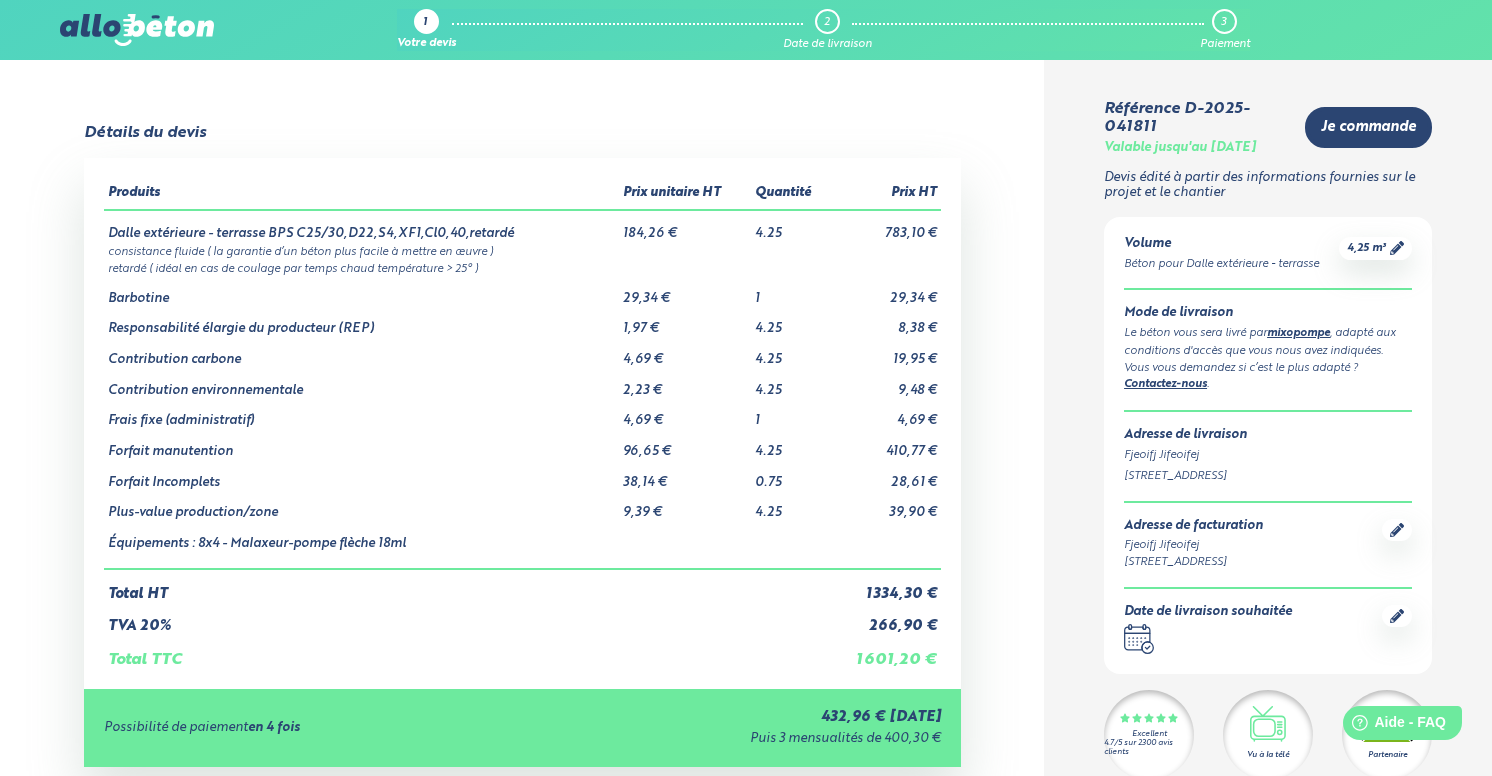 click on "1" at bounding box center [426, 21] 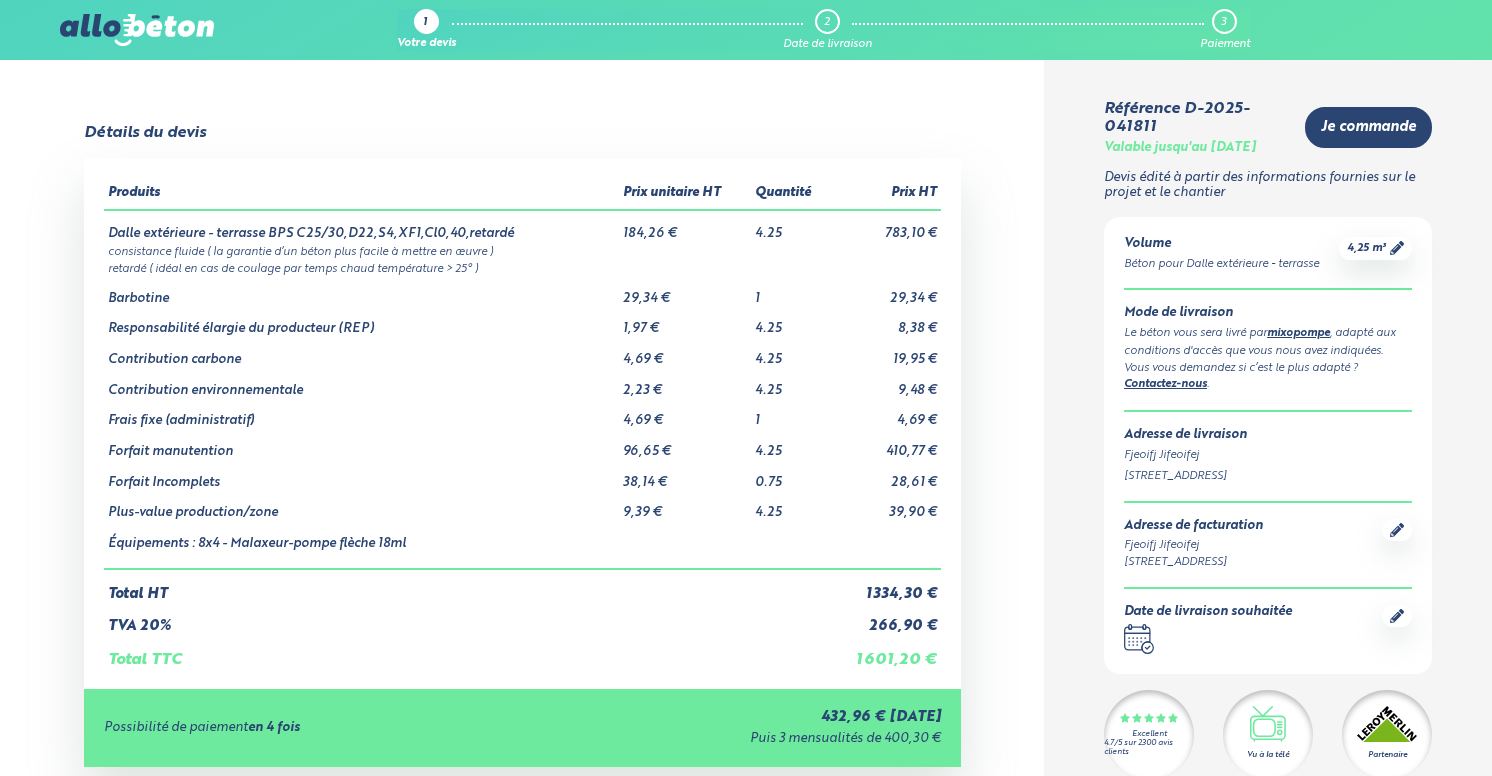 scroll, scrollTop: 0, scrollLeft: 0, axis: both 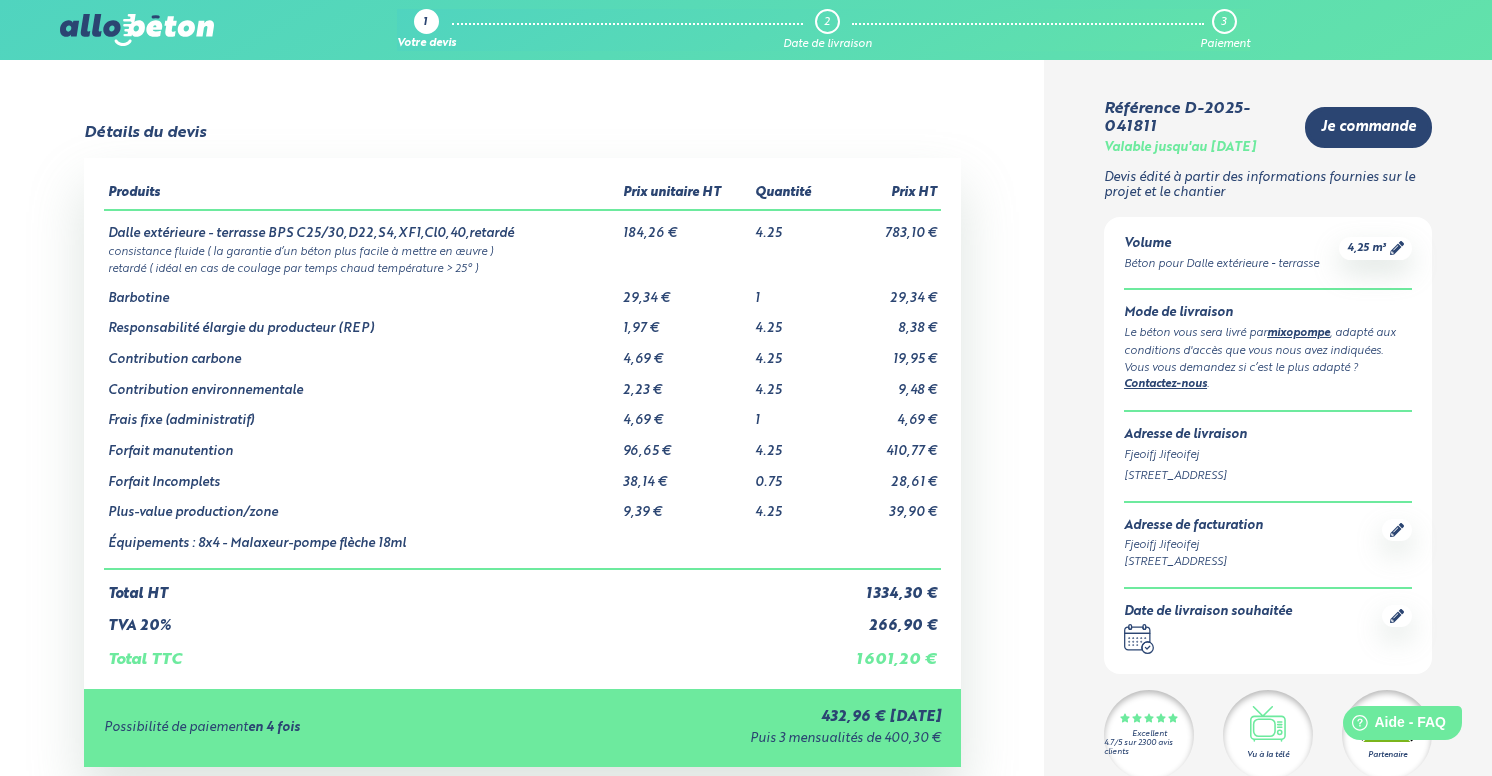 click at bounding box center (137, 30) 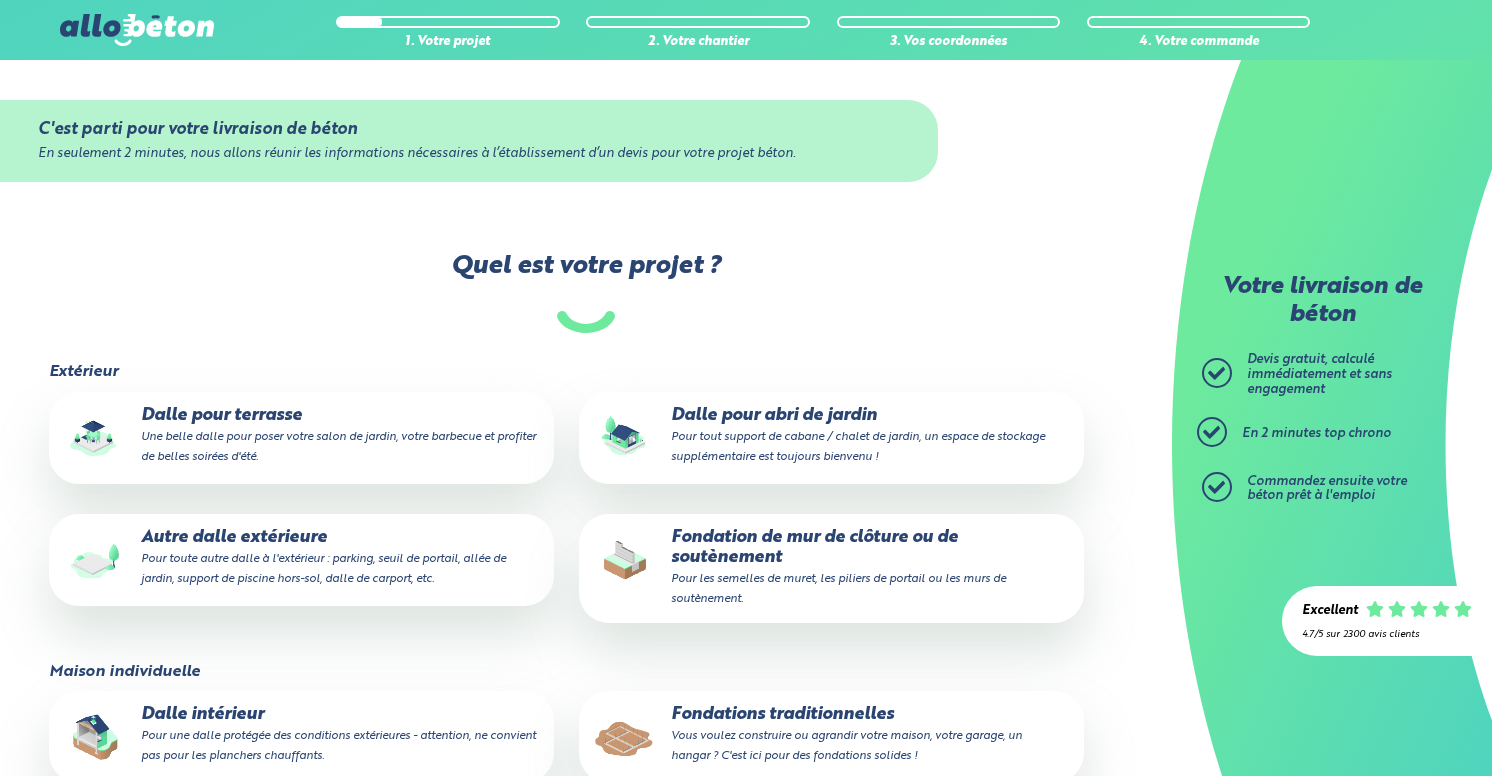scroll, scrollTop: 0, scrollLeft: 0, axis: both 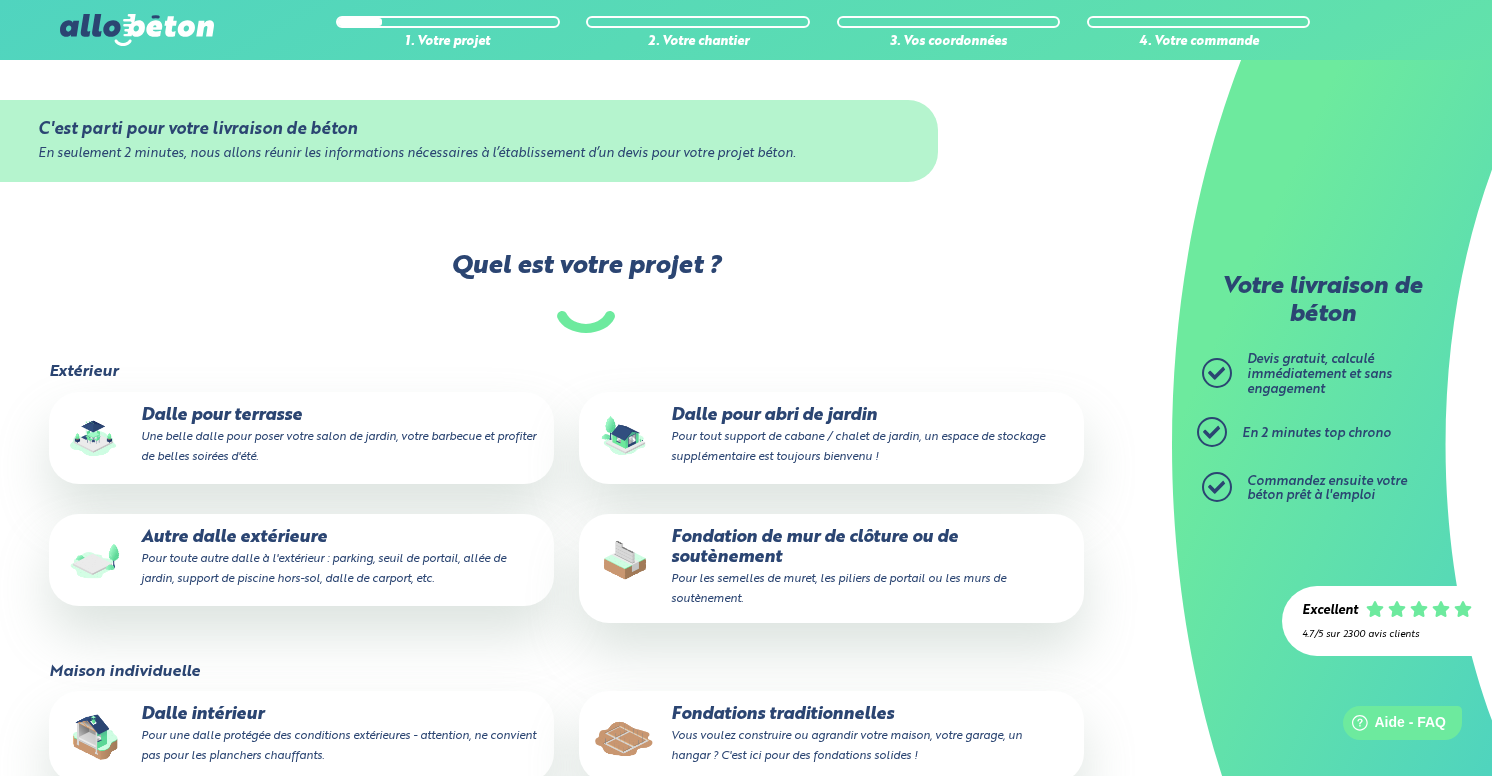 click on "Une belle dalle pour poser votre salon de jardin, votre barbecue et profiter de belles soirées d'été." at bounding box center [338, 447] 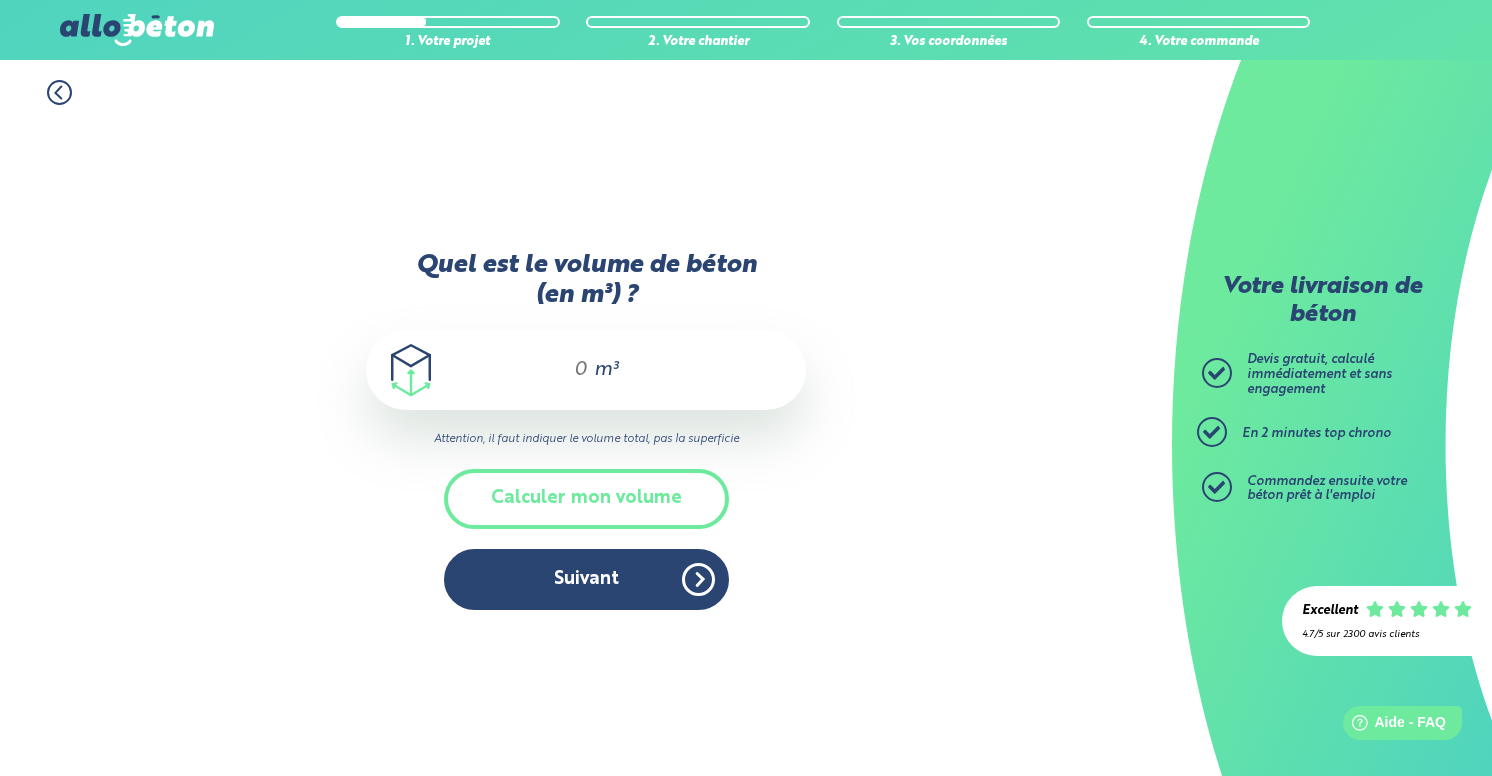 click on "Quel est le volume de béton (en m³) ?" at bounding box center (572, 370) 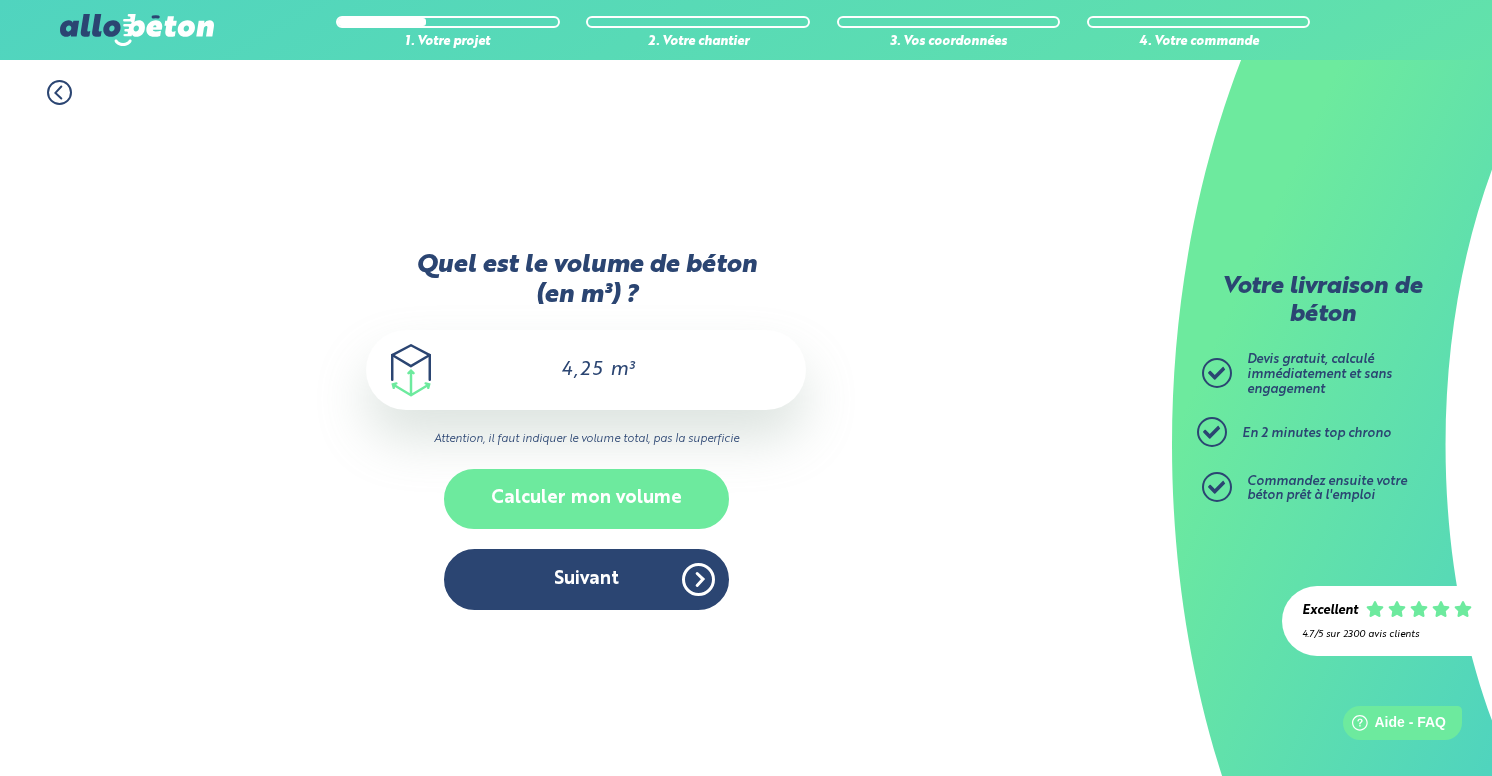 click on "Calculer mon volume" at bounding box center (586, 498) 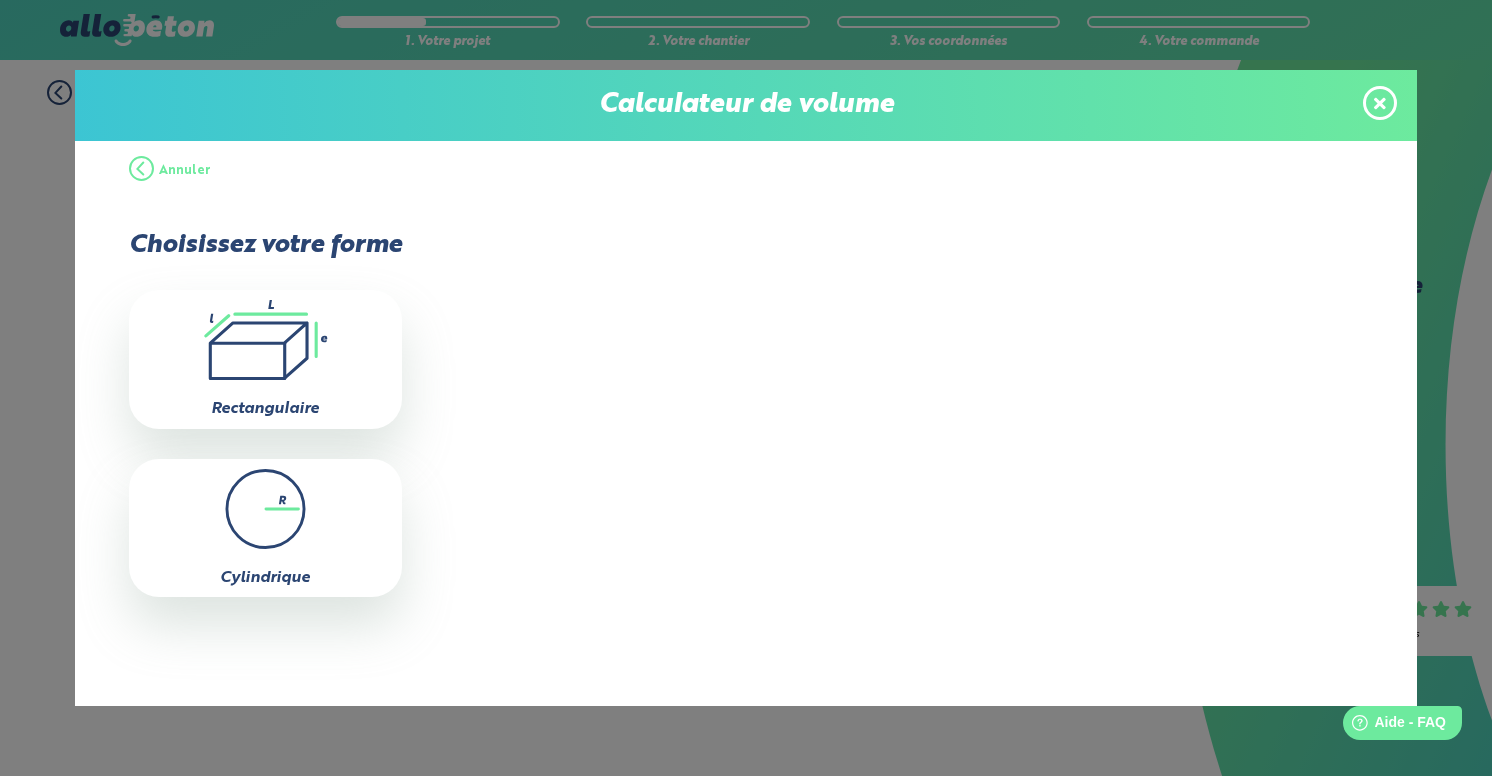 click on ".icon-calc-rectanglea{fill:none;stroke-linecap:round;stroke-width:3px;stroke:#6dea9e;stroke-linejoin:round}.icon-calc-rectangleb{fill:#2b4572}" 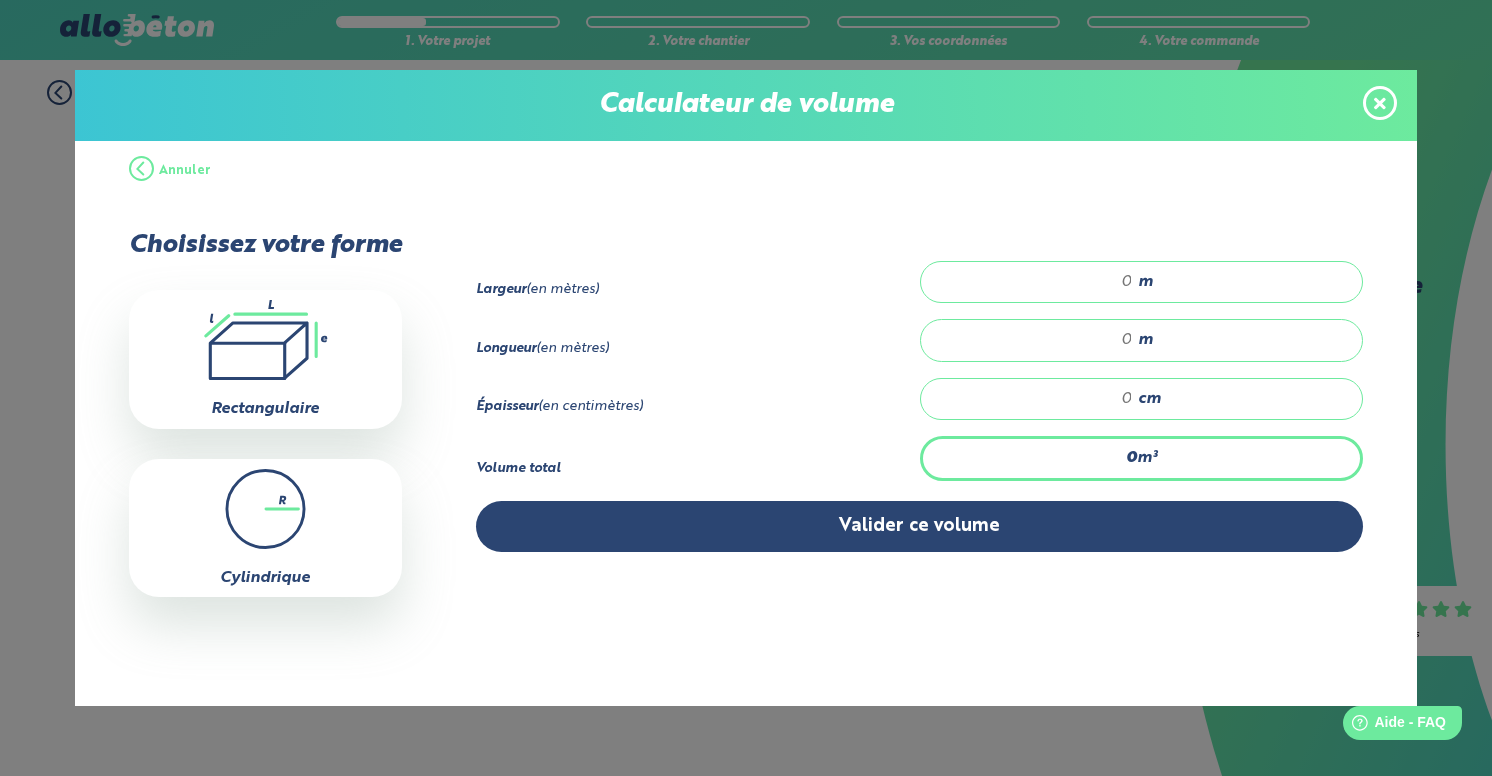 click at bounding box center [1037, 282] 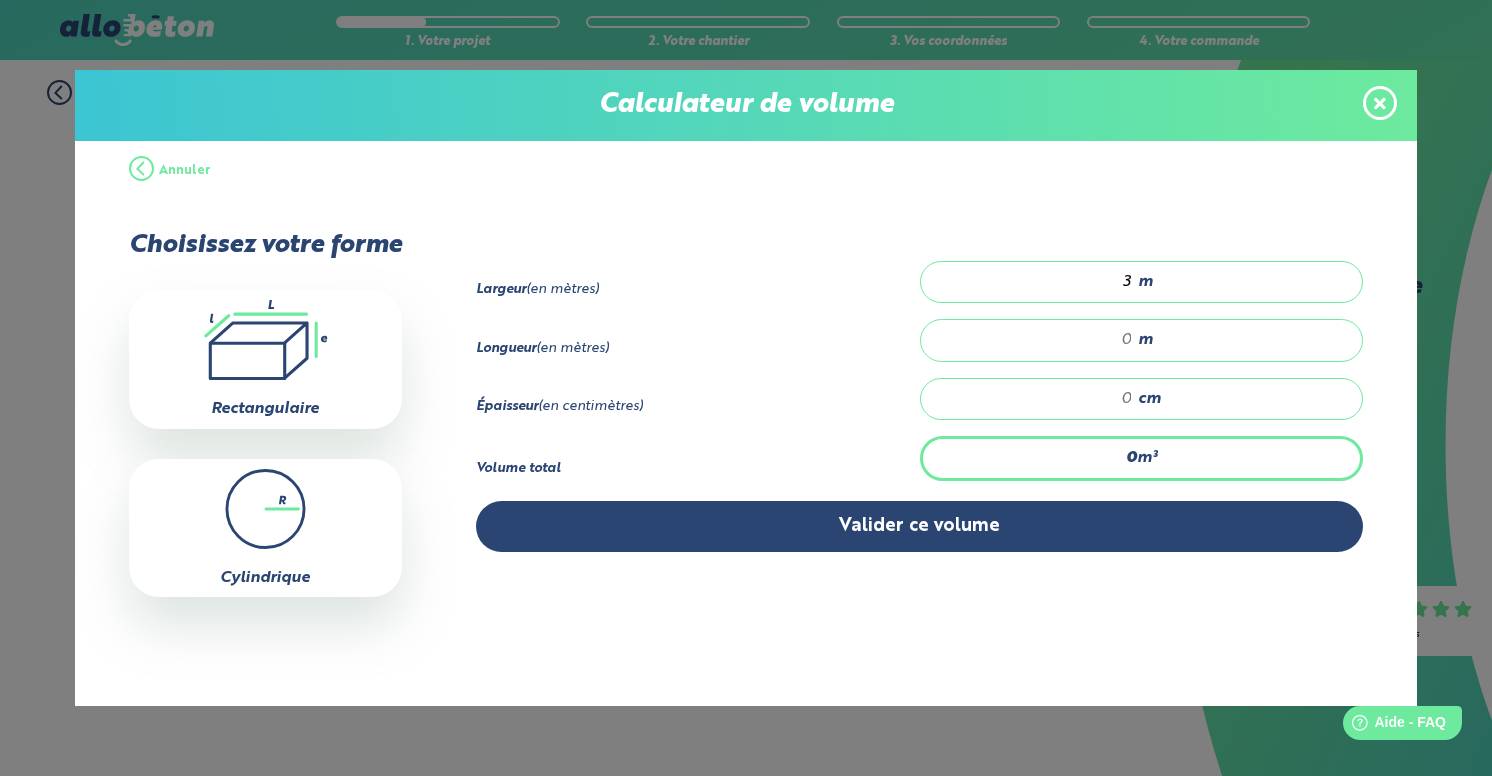 type on "3" 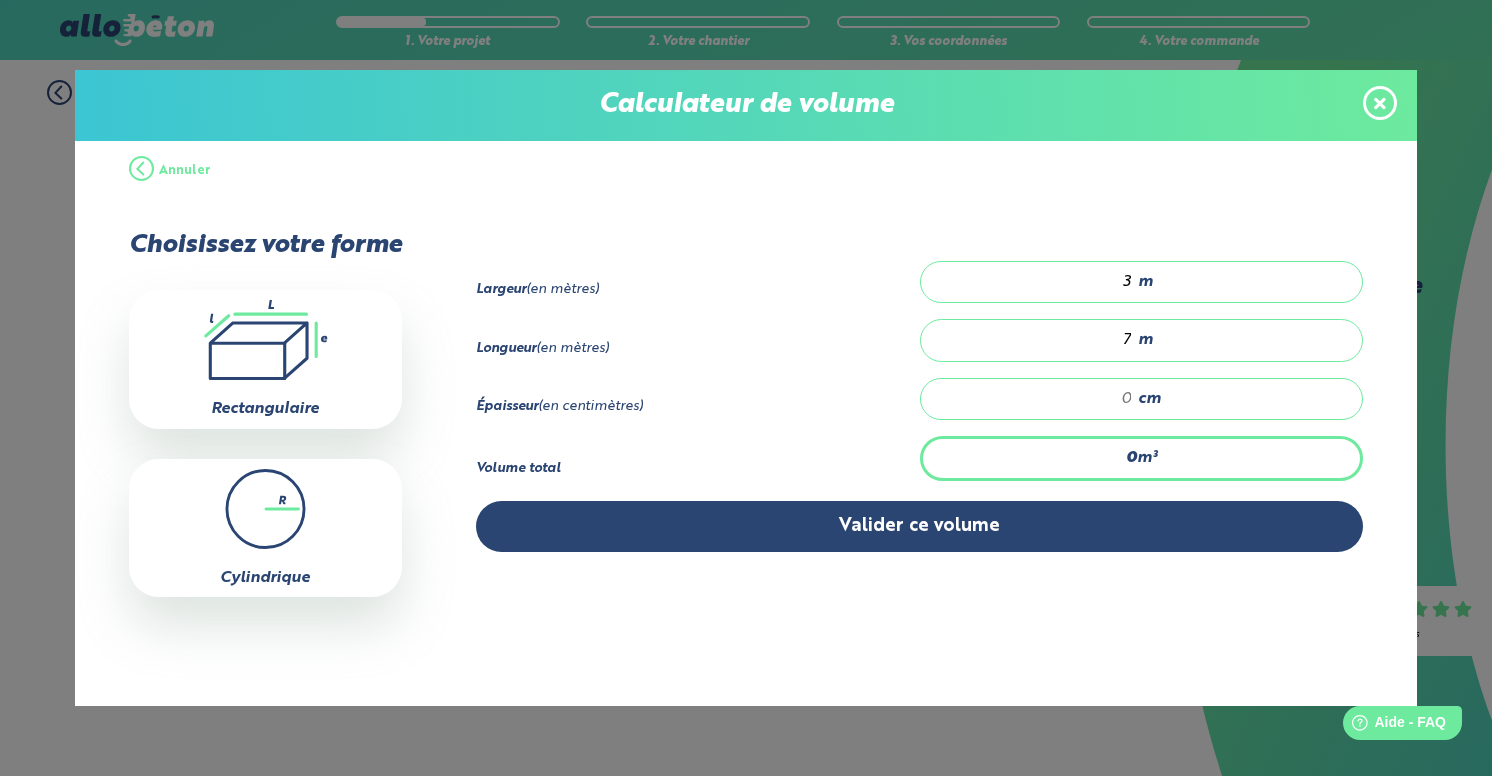 type on "7" 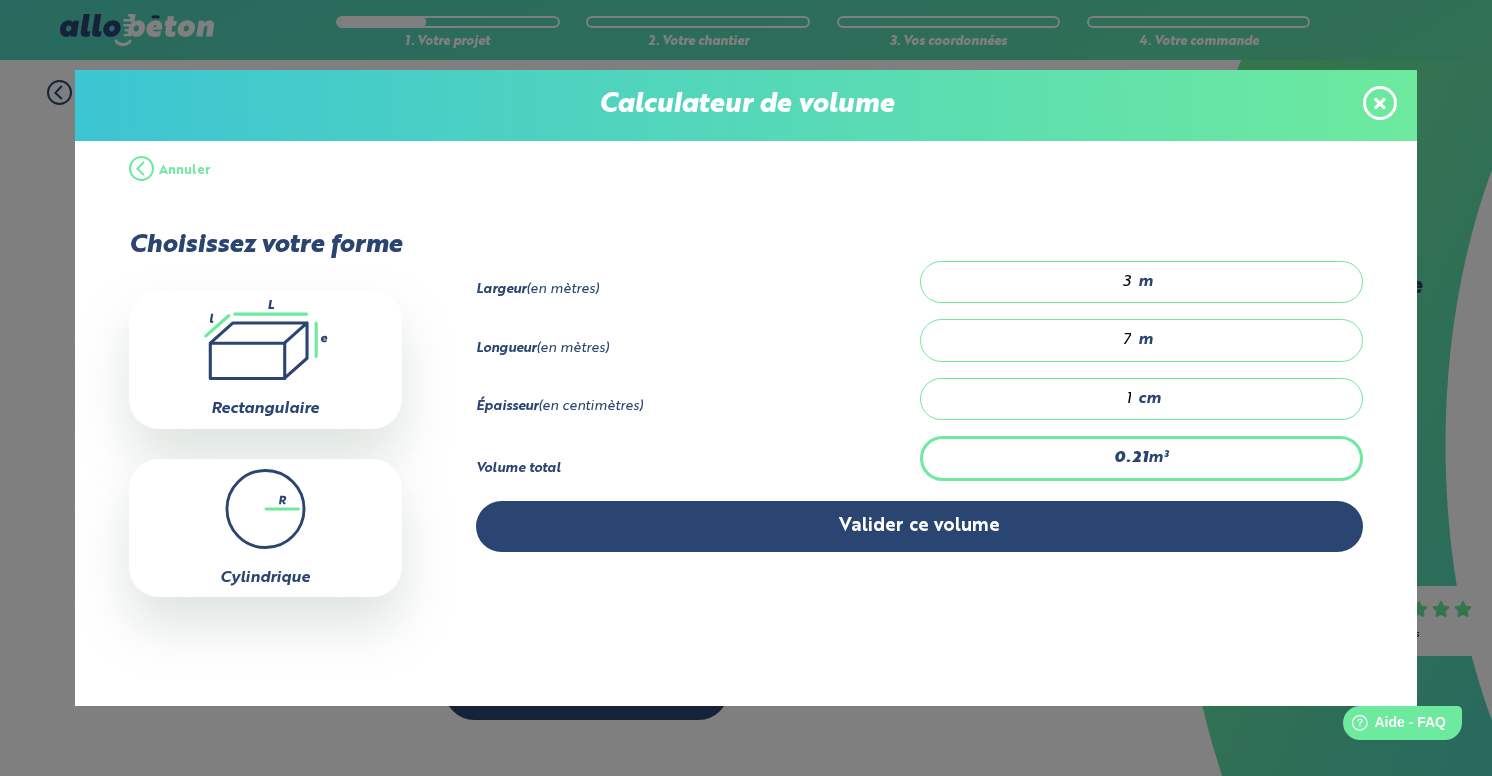 type on "3.15" 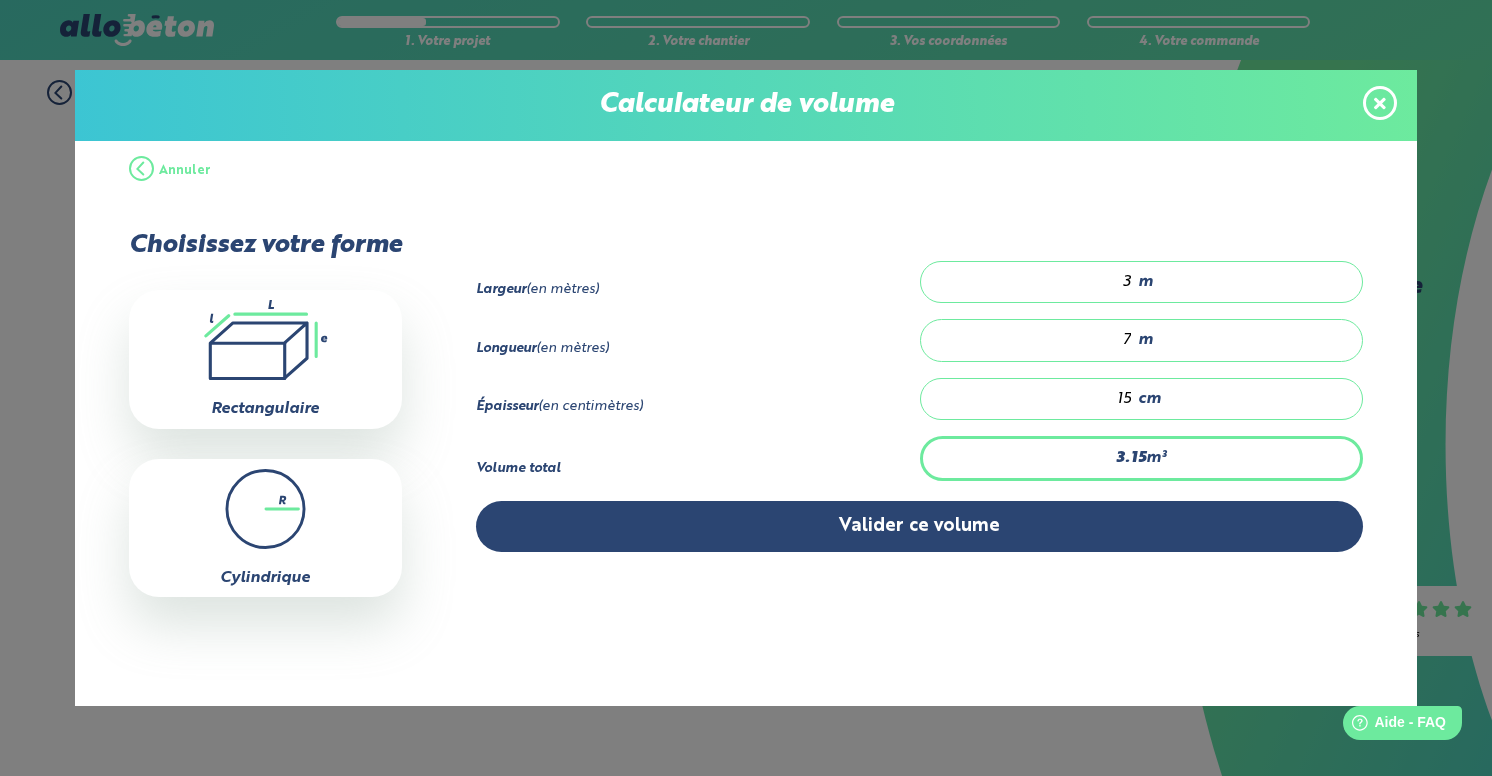 click on "15" at bounding box center (1037, 399) 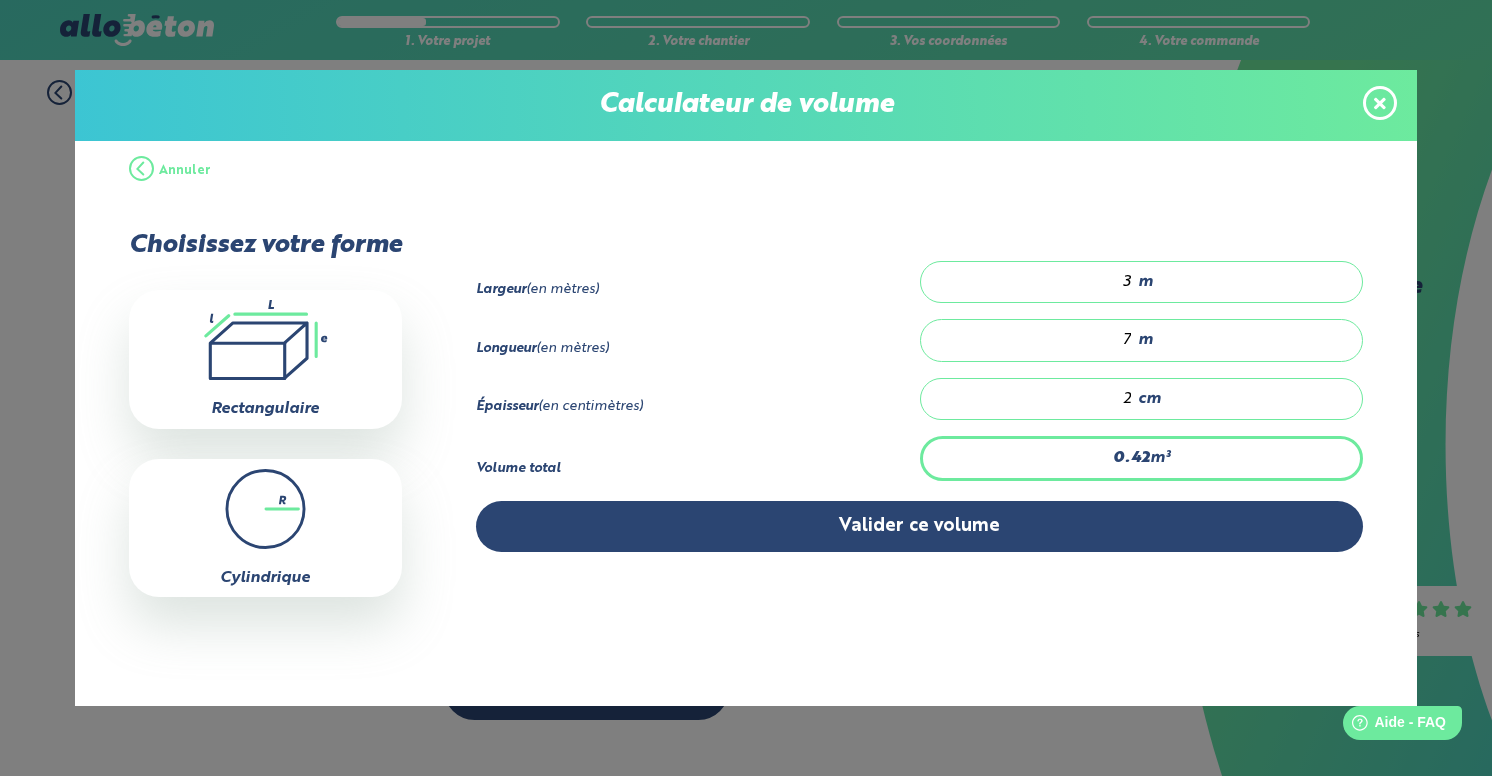 type on "4.2" 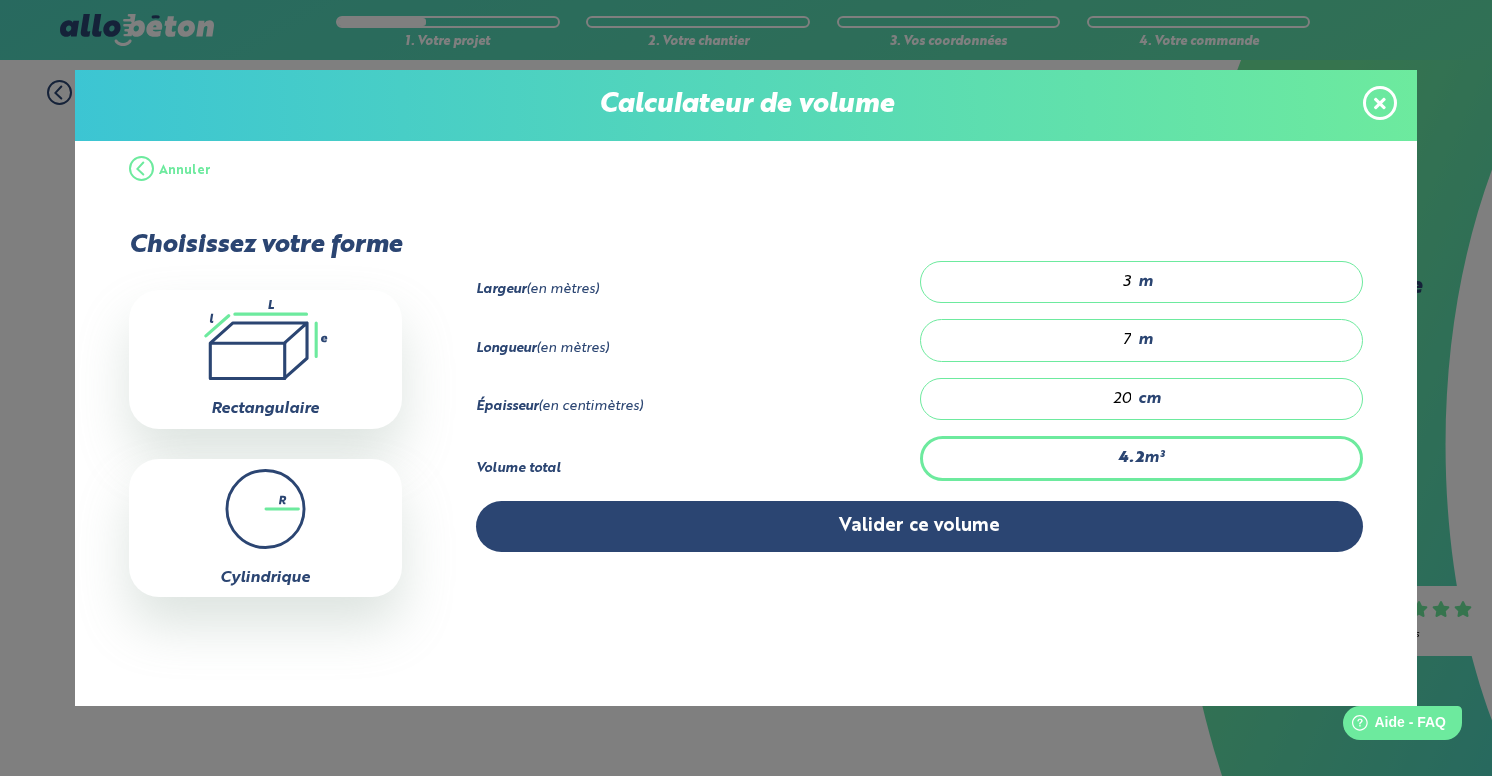 type on "20" 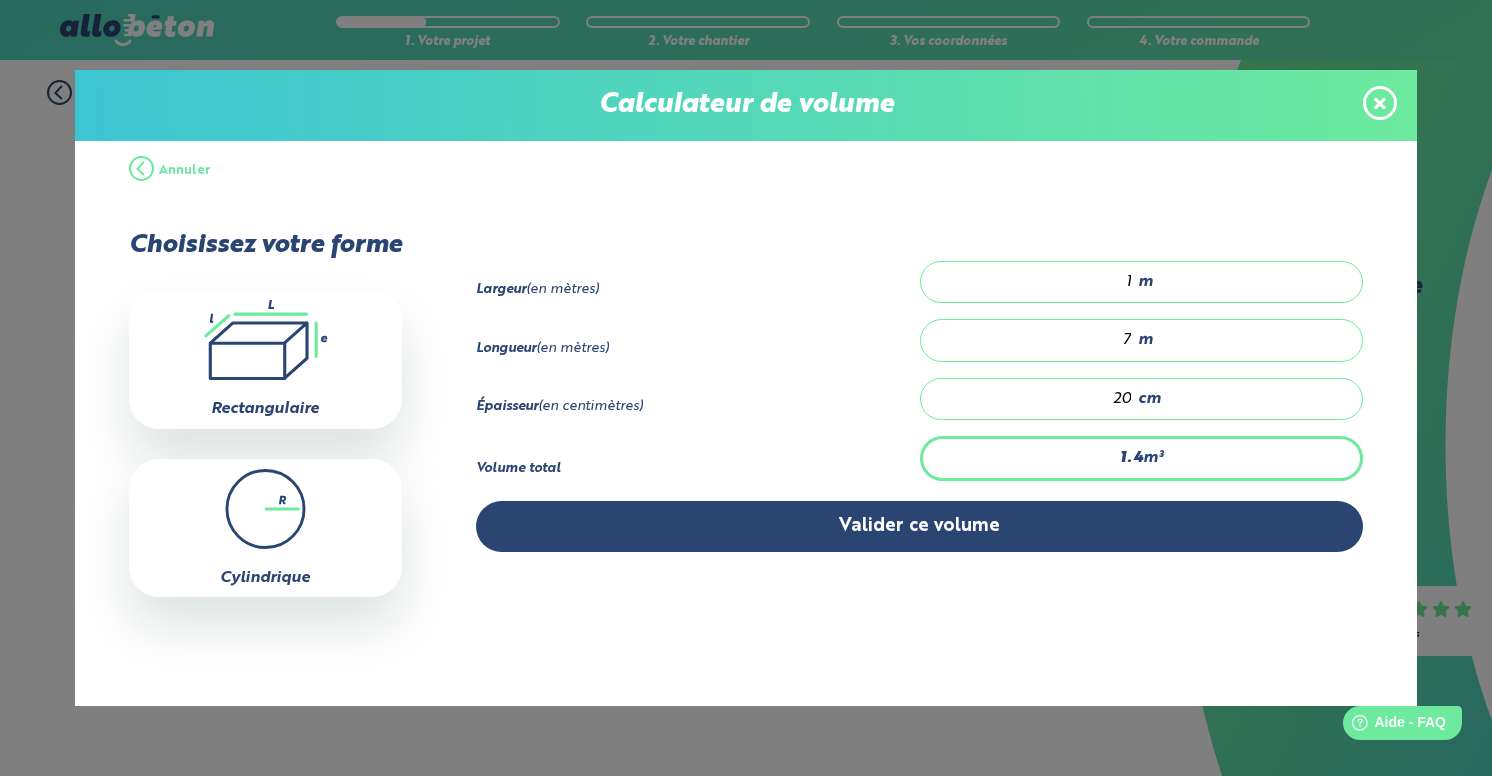 type on "14" 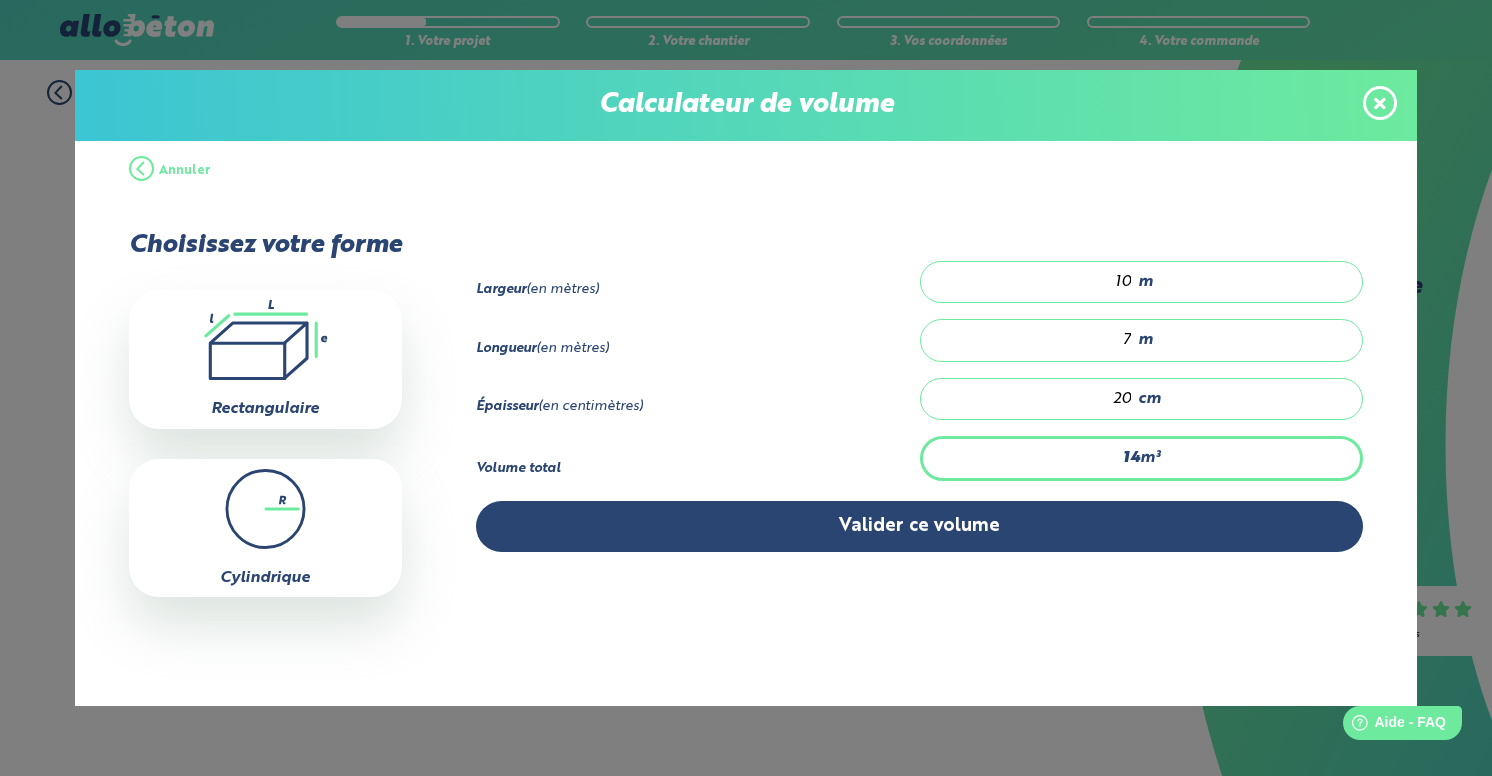 type on "10" 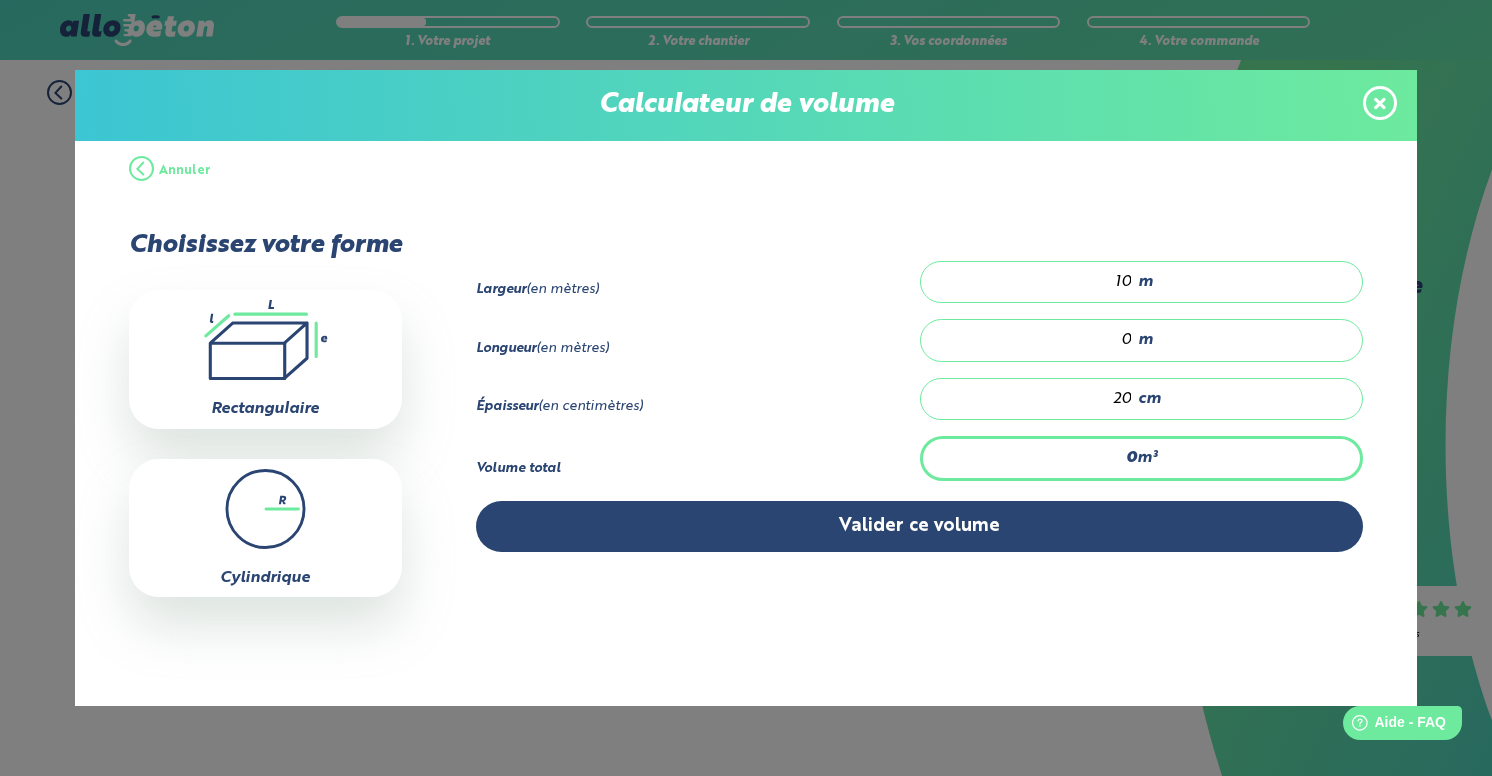 type on "0.6" 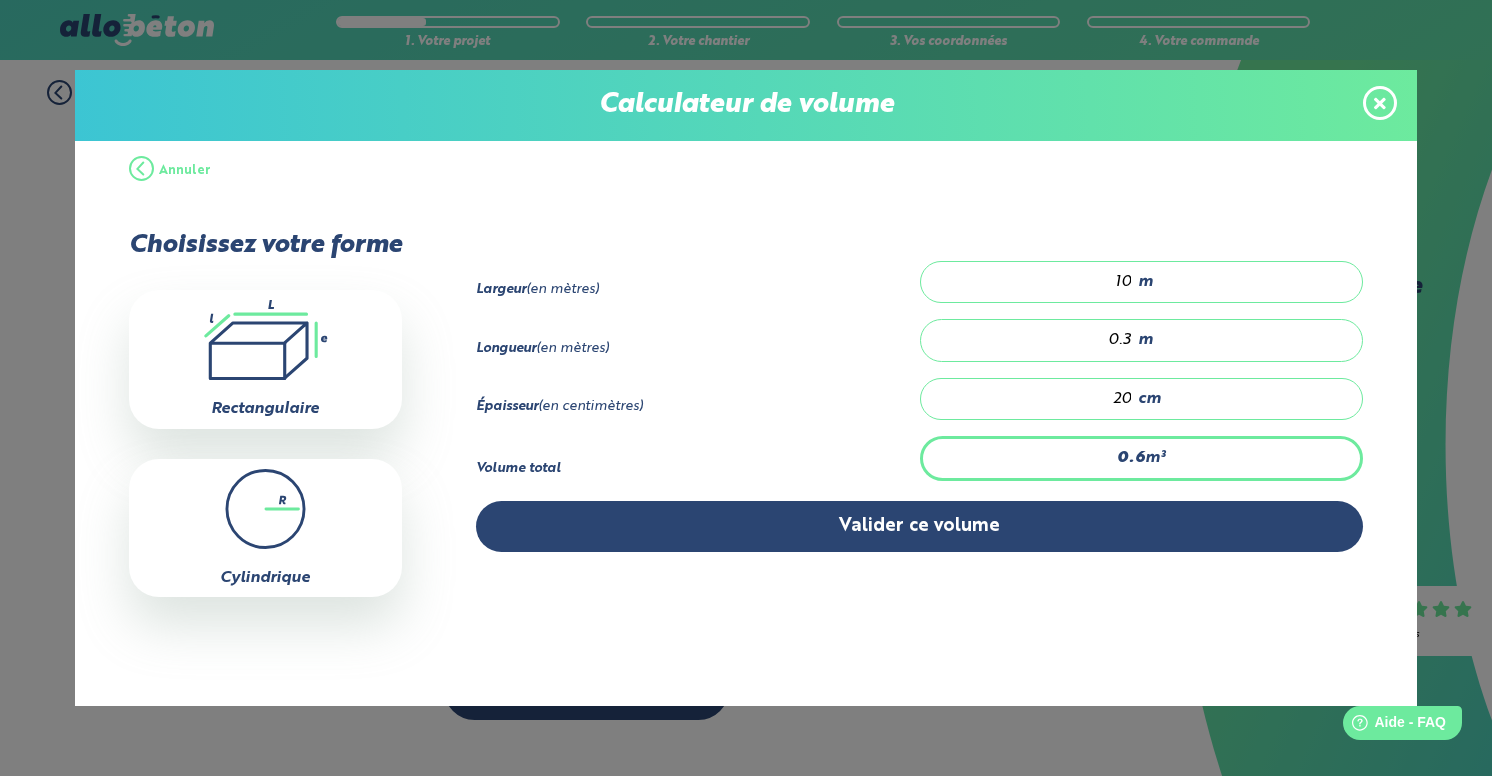 type on "0.3" 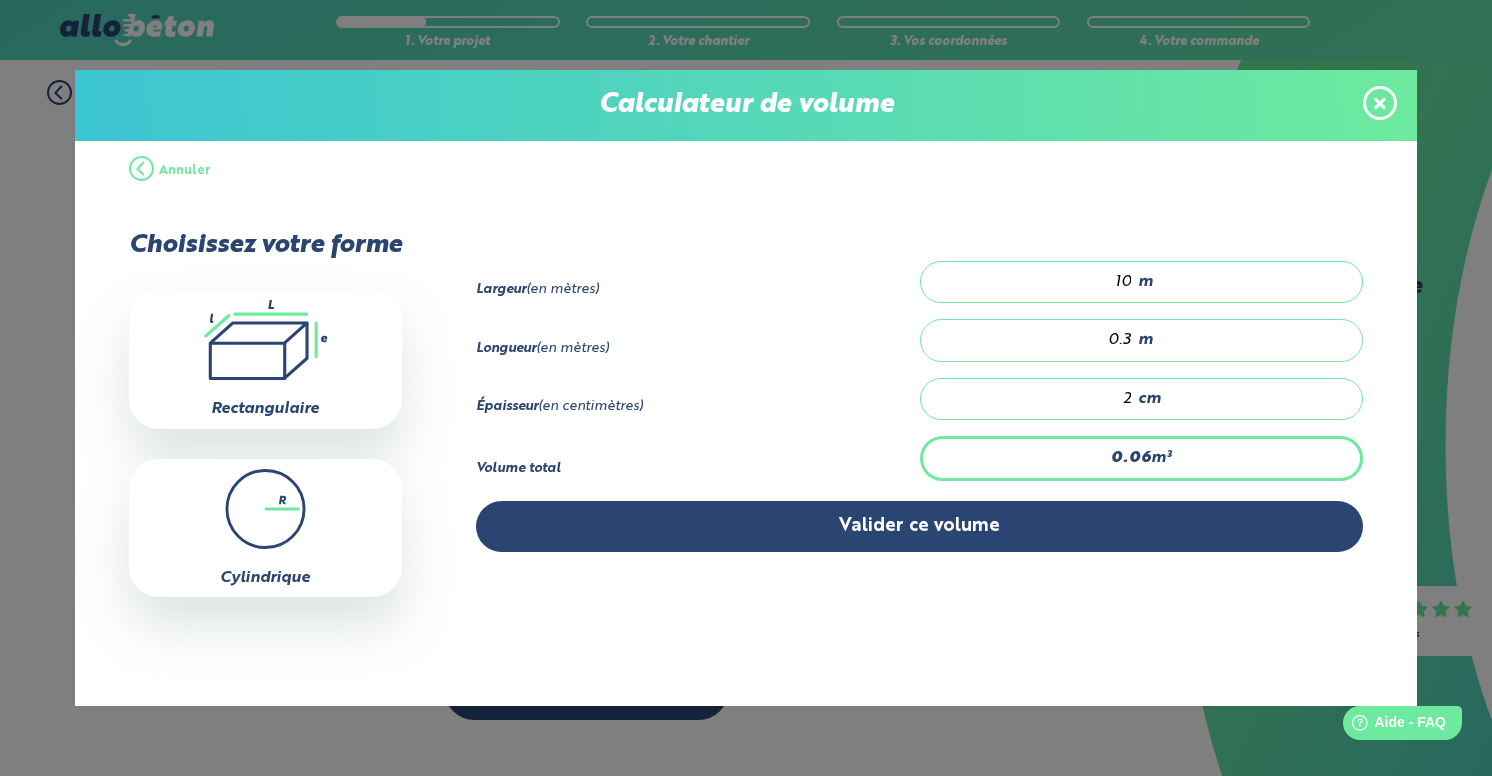 type on "0.75" 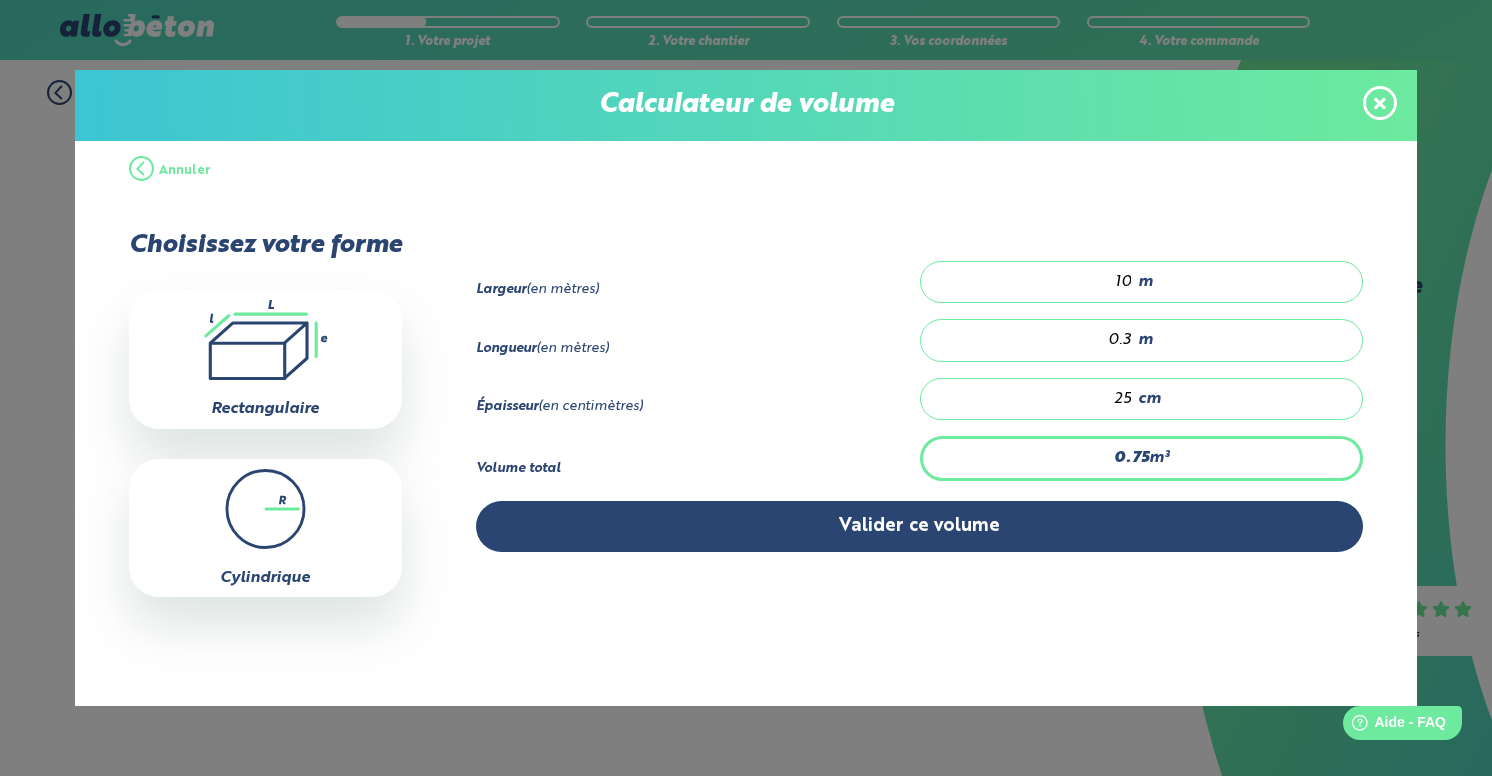 type on "25" 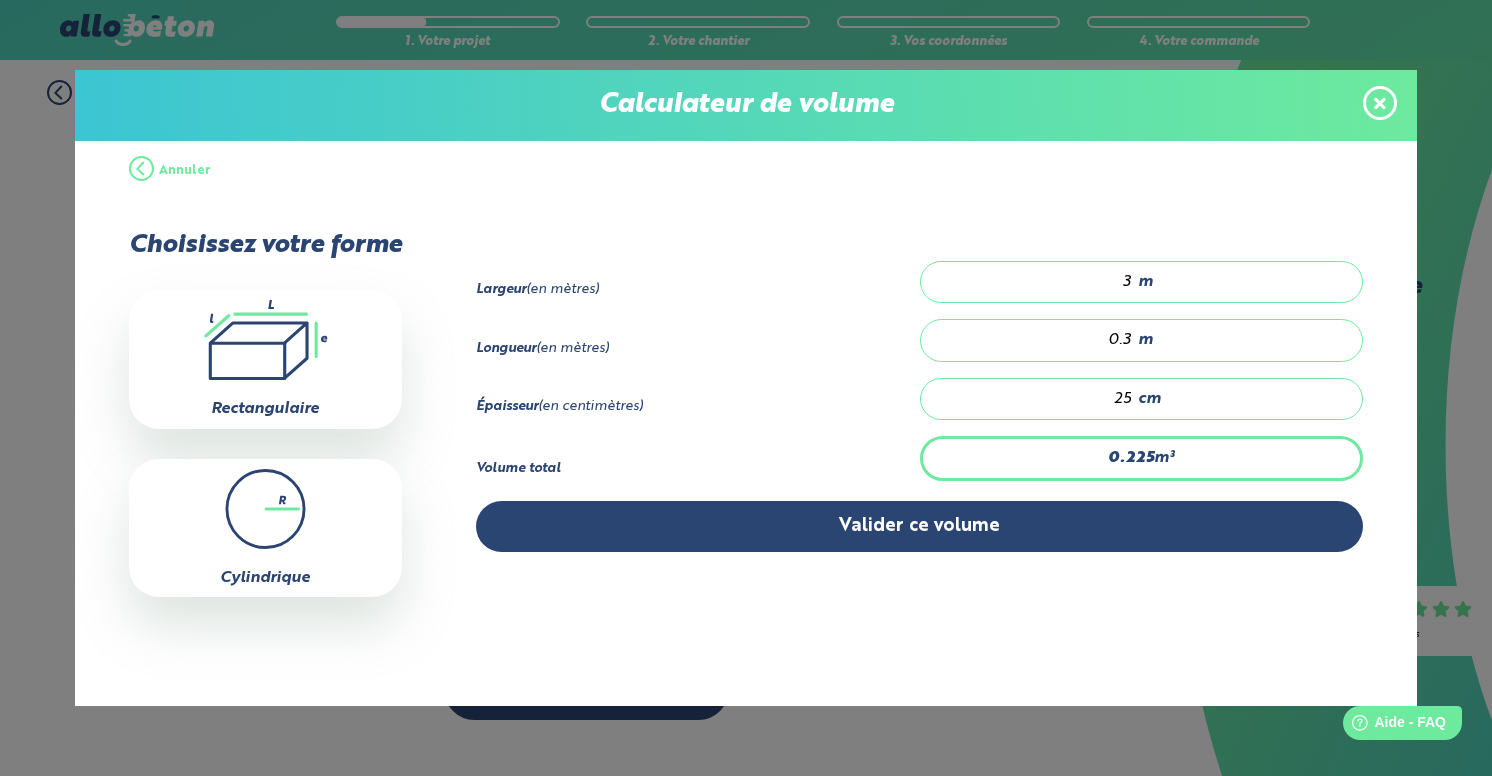 type on "3" 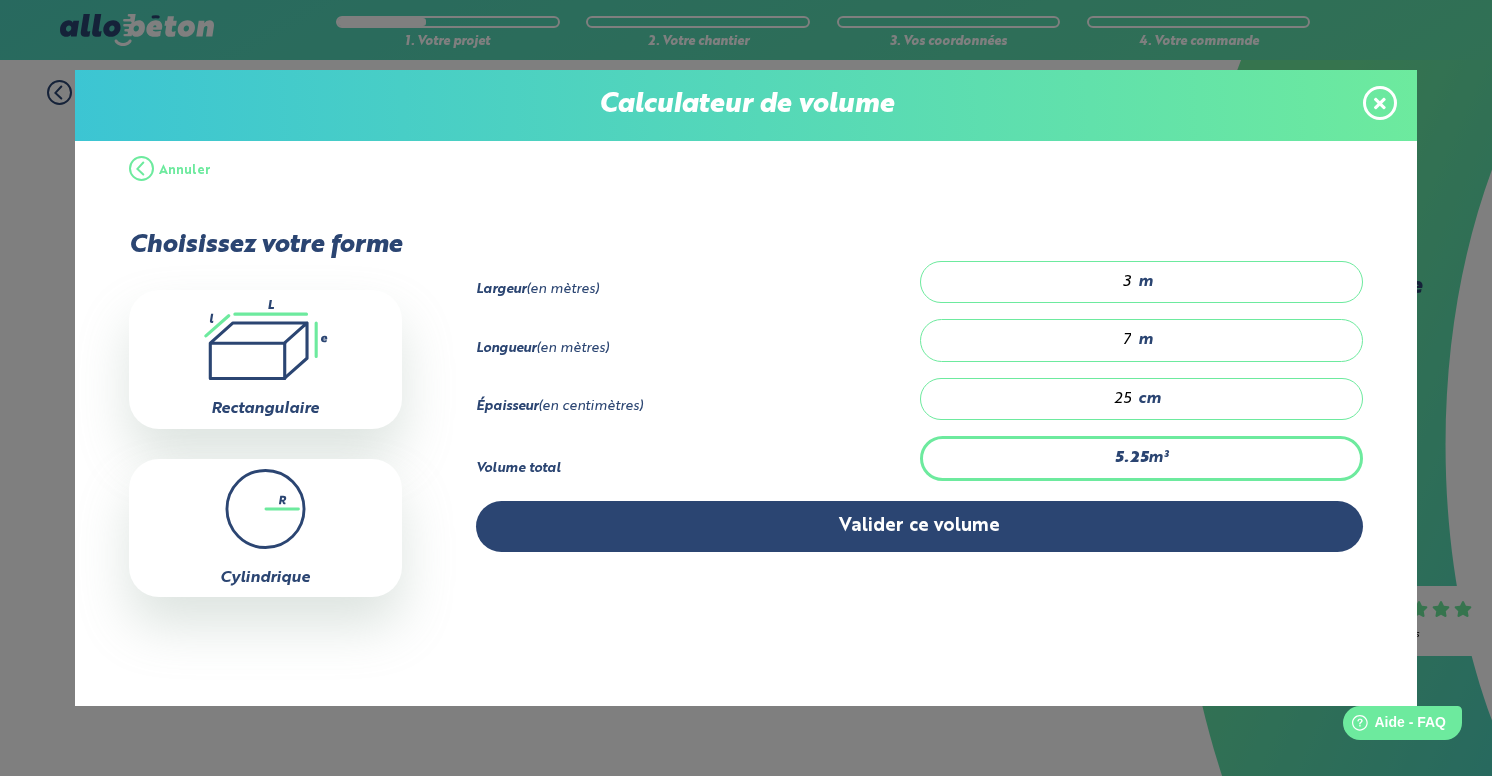 type on "7" 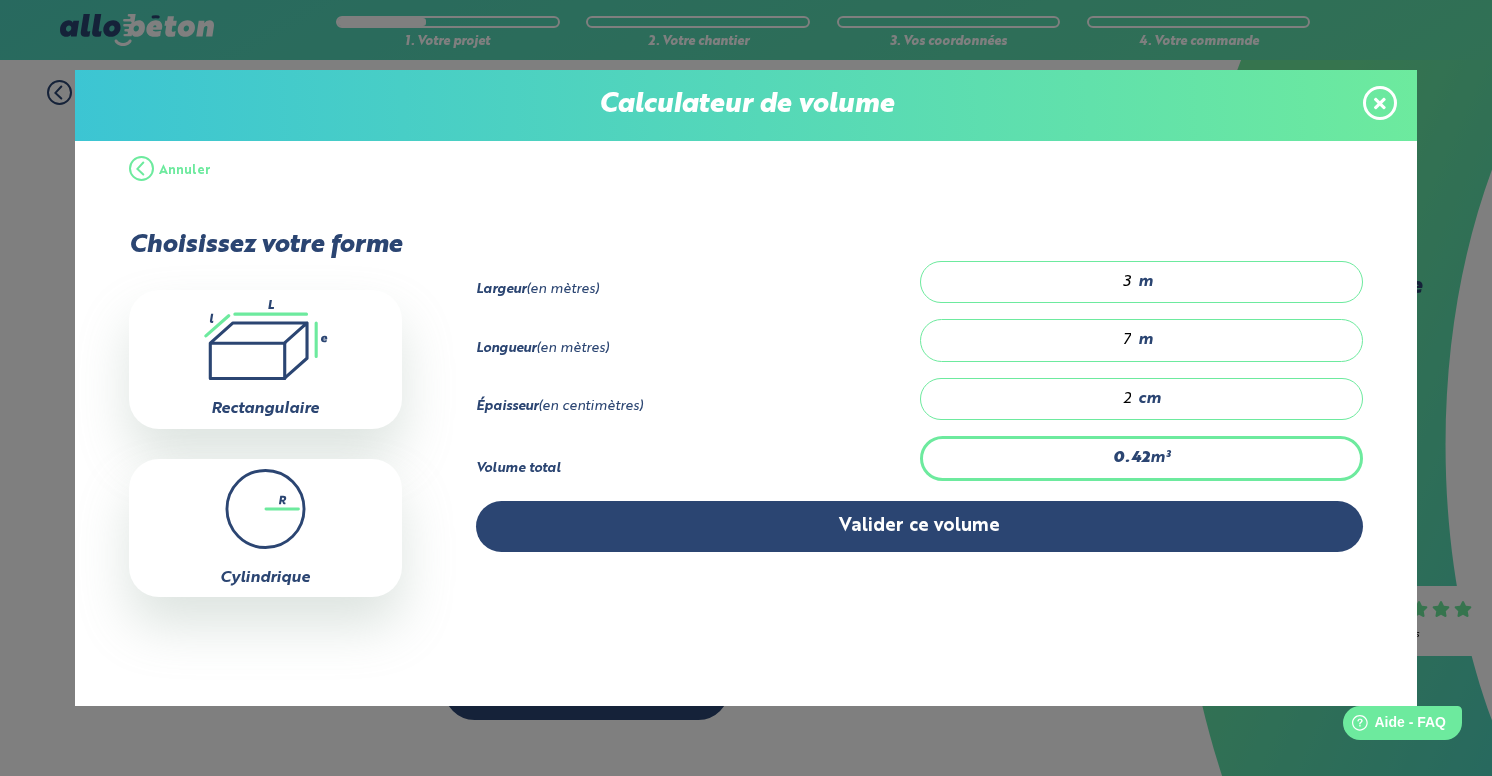 type on "4.2" 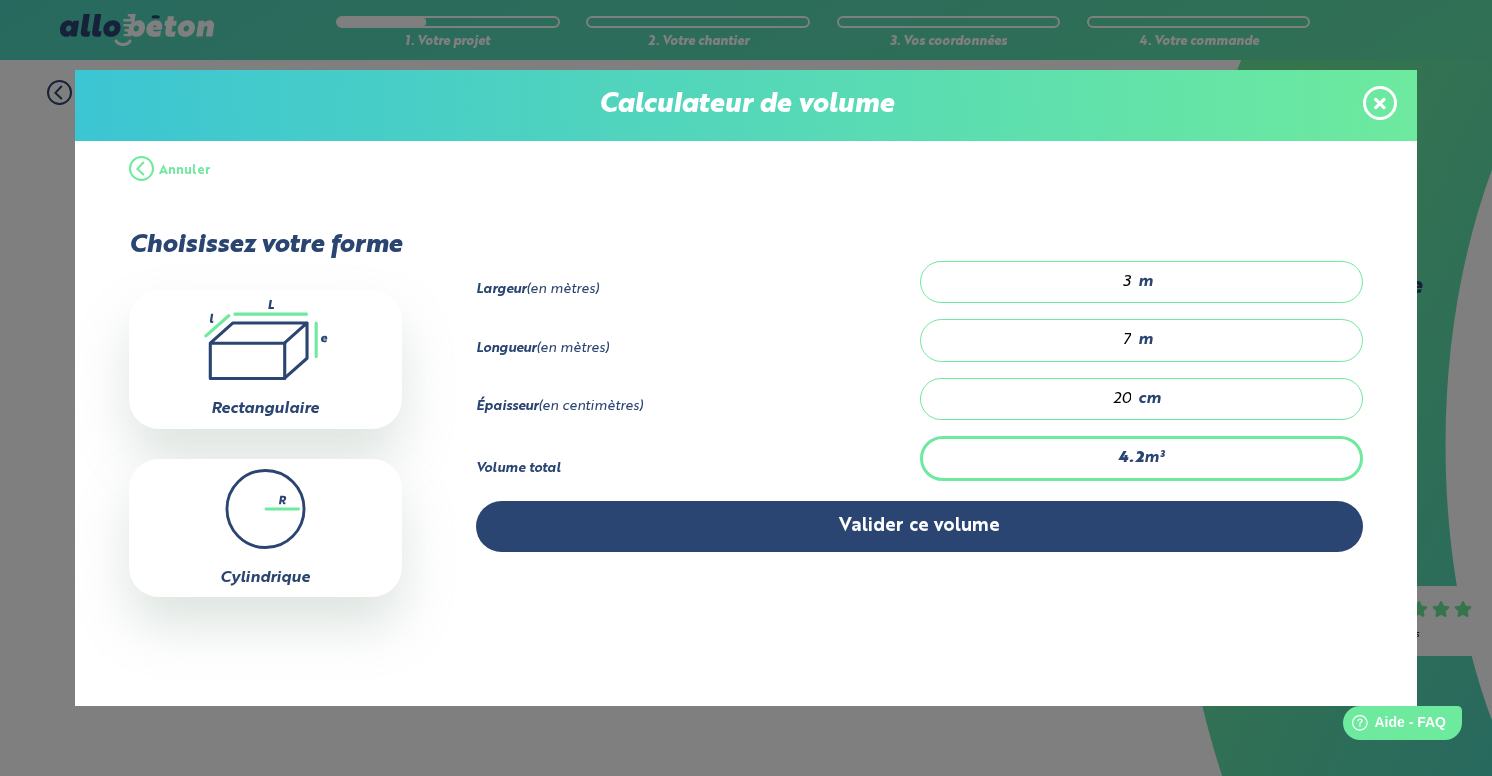 type on "20" 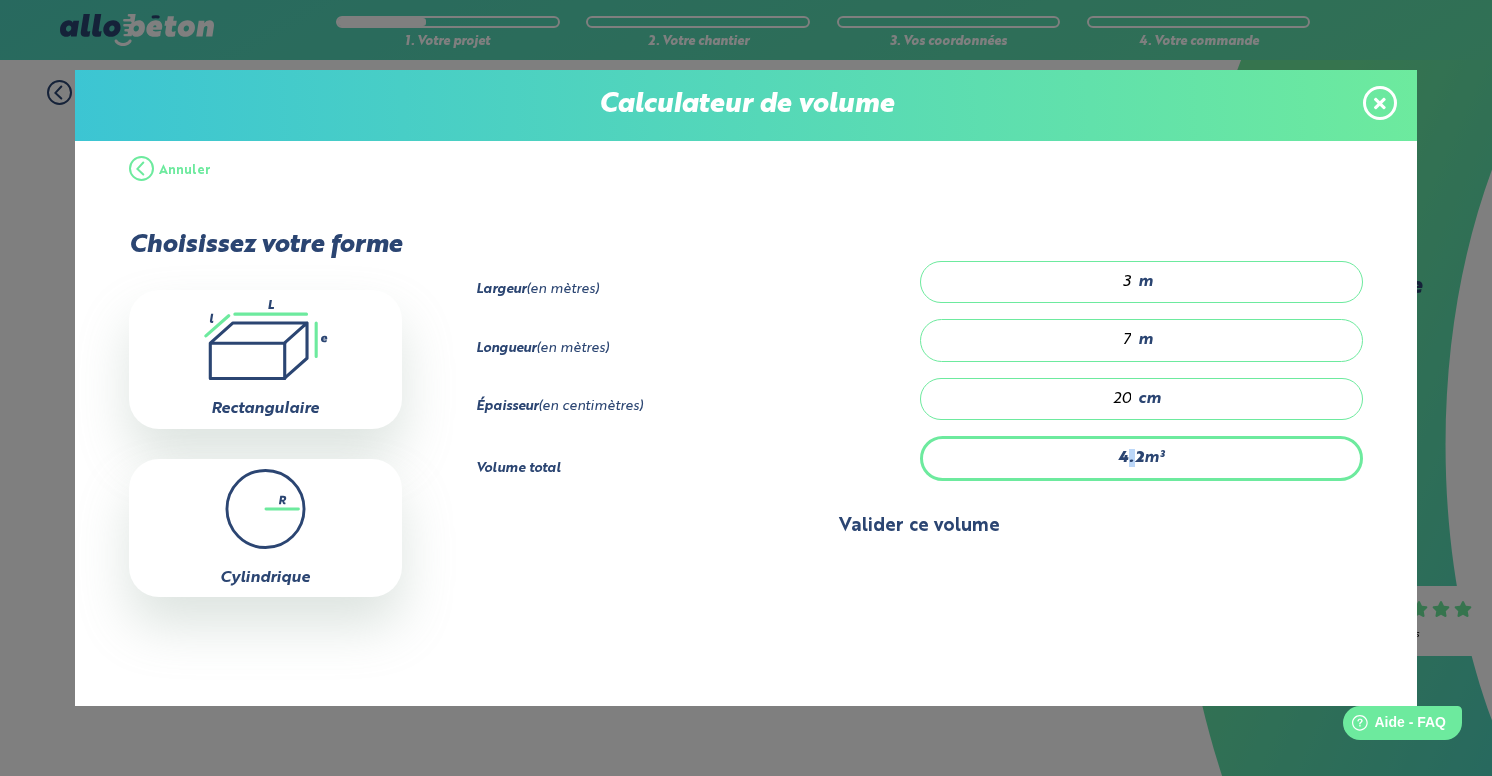 click on "Valider ce volume" at bounding box center [920, 526] 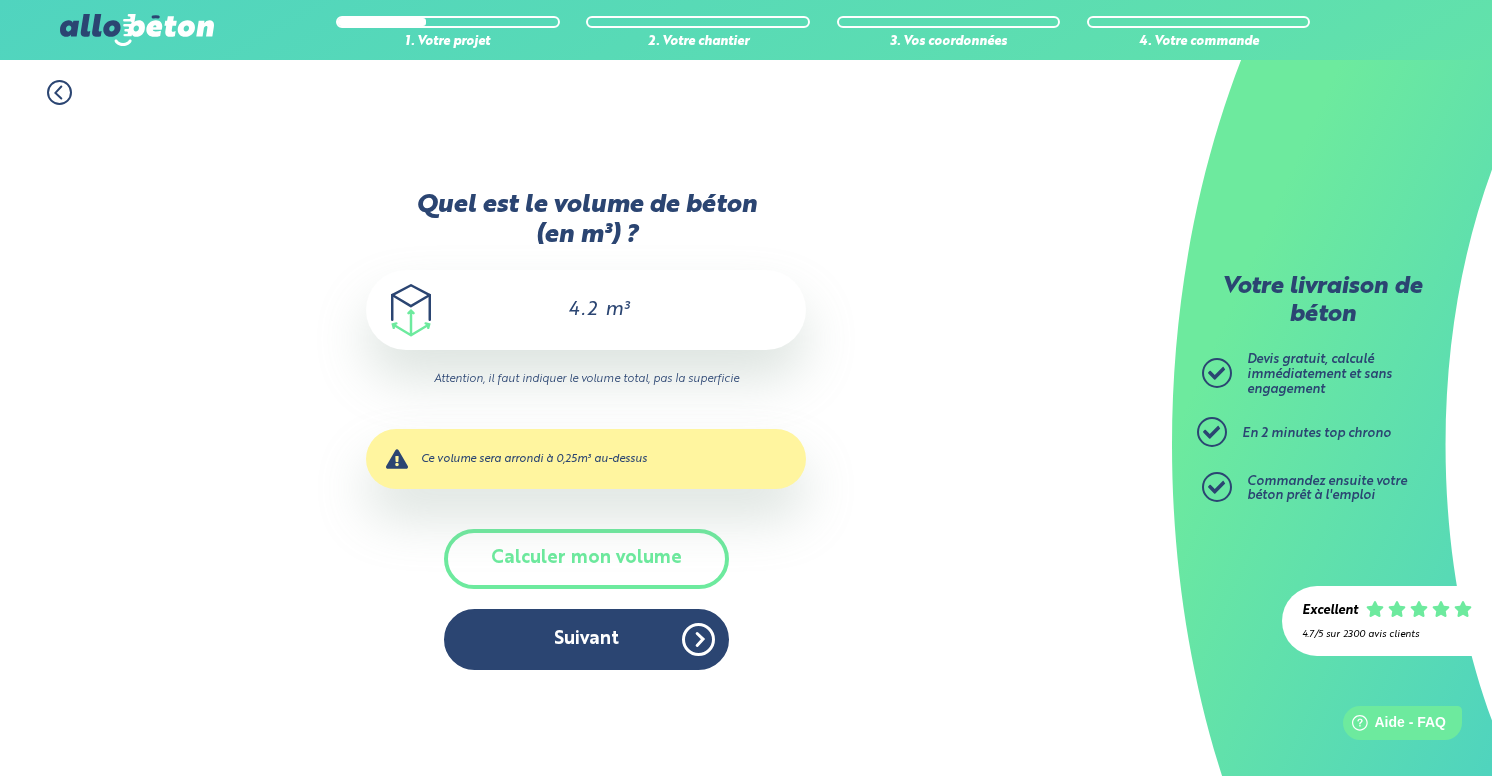 click on "4.2
m³" at bounding box center (586, 310) 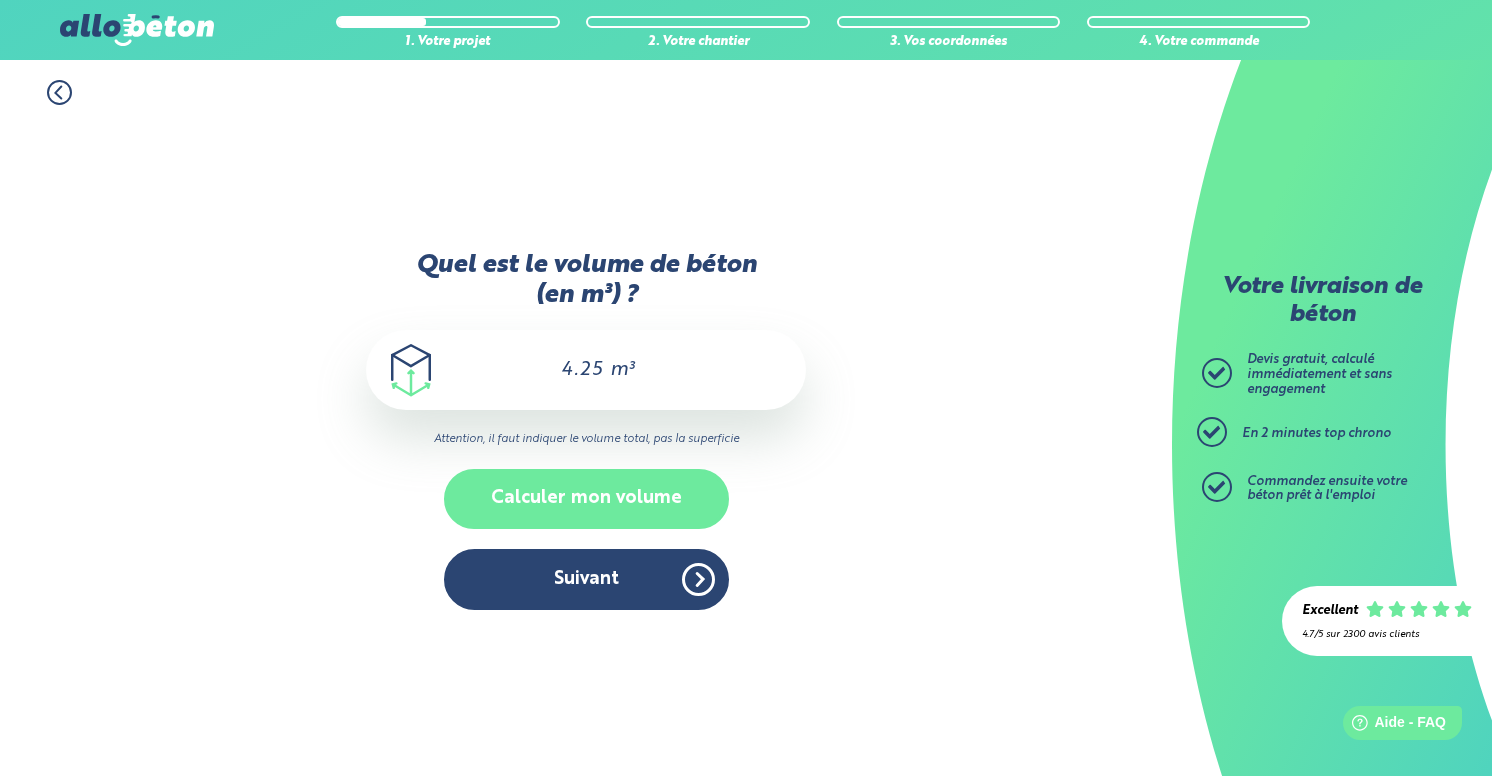 type on "4.25" 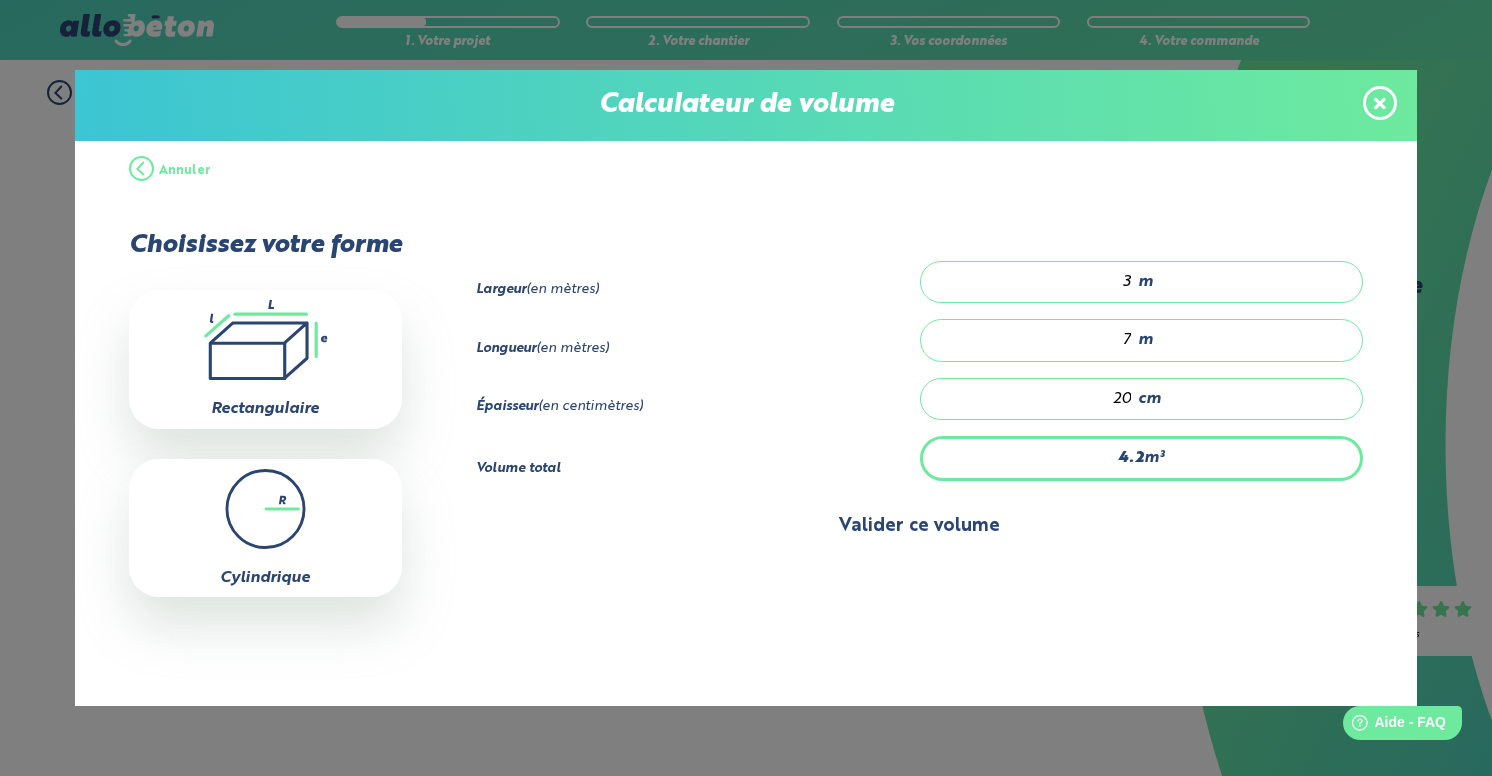 click on "Valider ce volume" at bounding box center (920, 526) 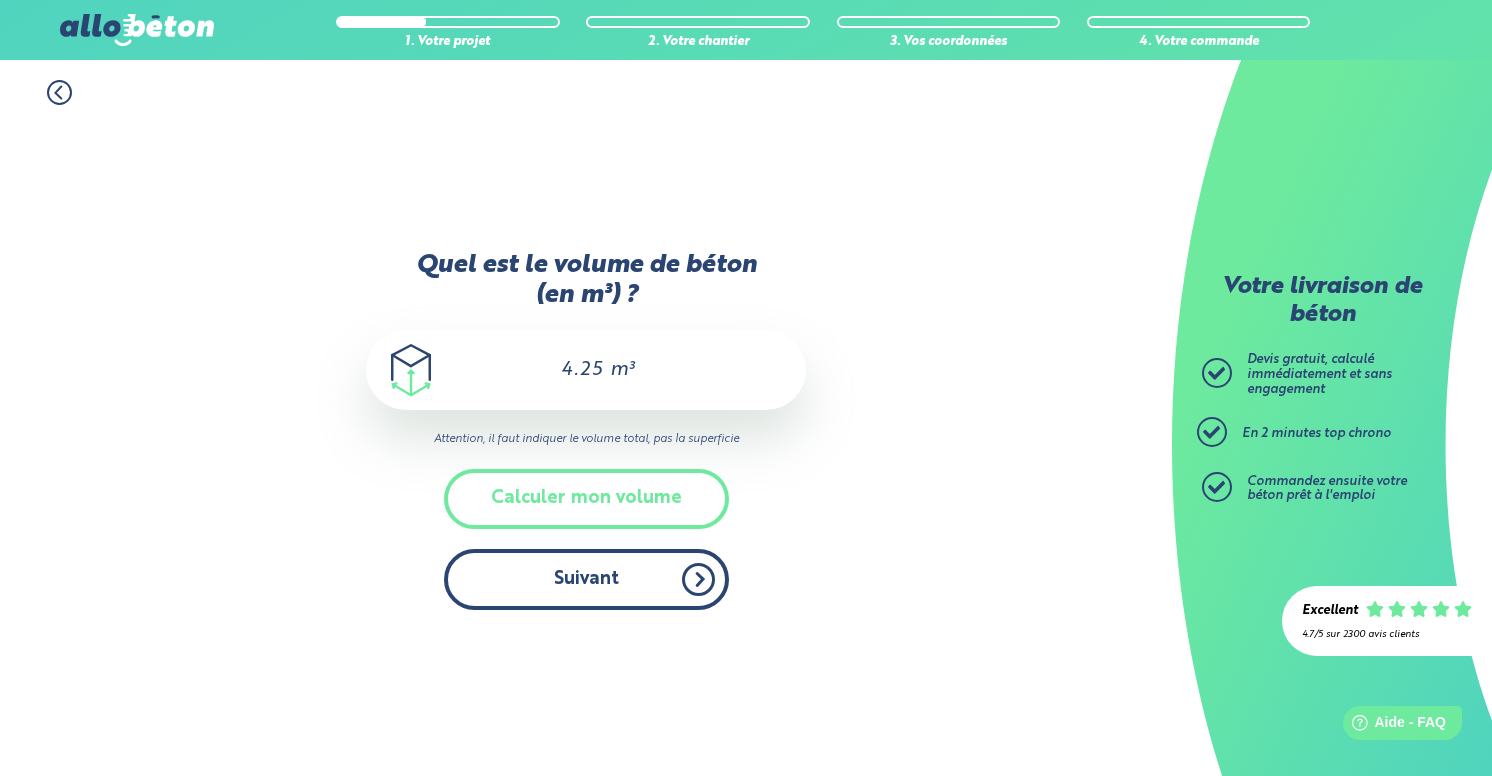 click on "Suivant" at bounding box center [586, 579] 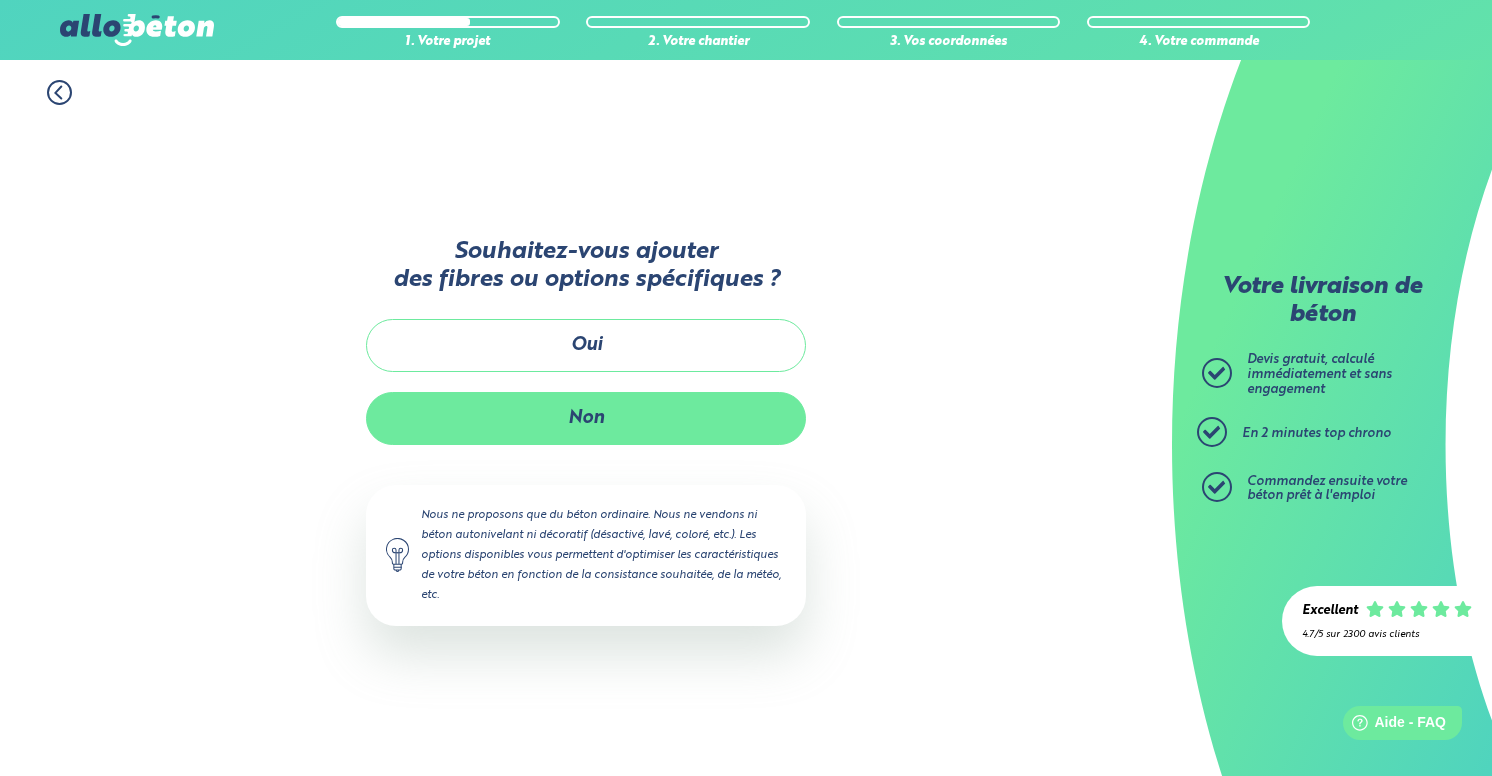 click on "Non" at bounding box center (586, 418) 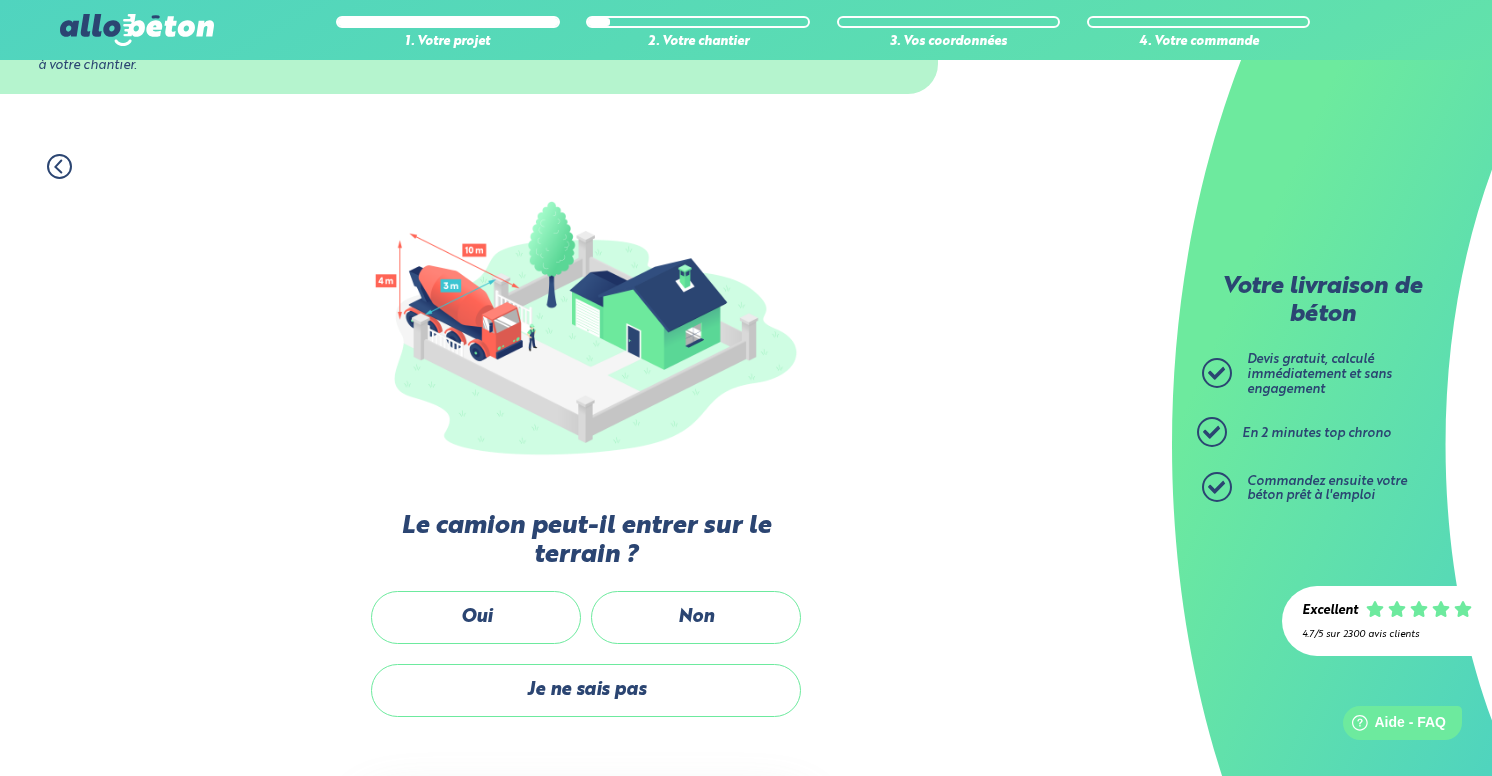 scroll, scrollTop: 118, scrollLeft: 0, axis: vertical 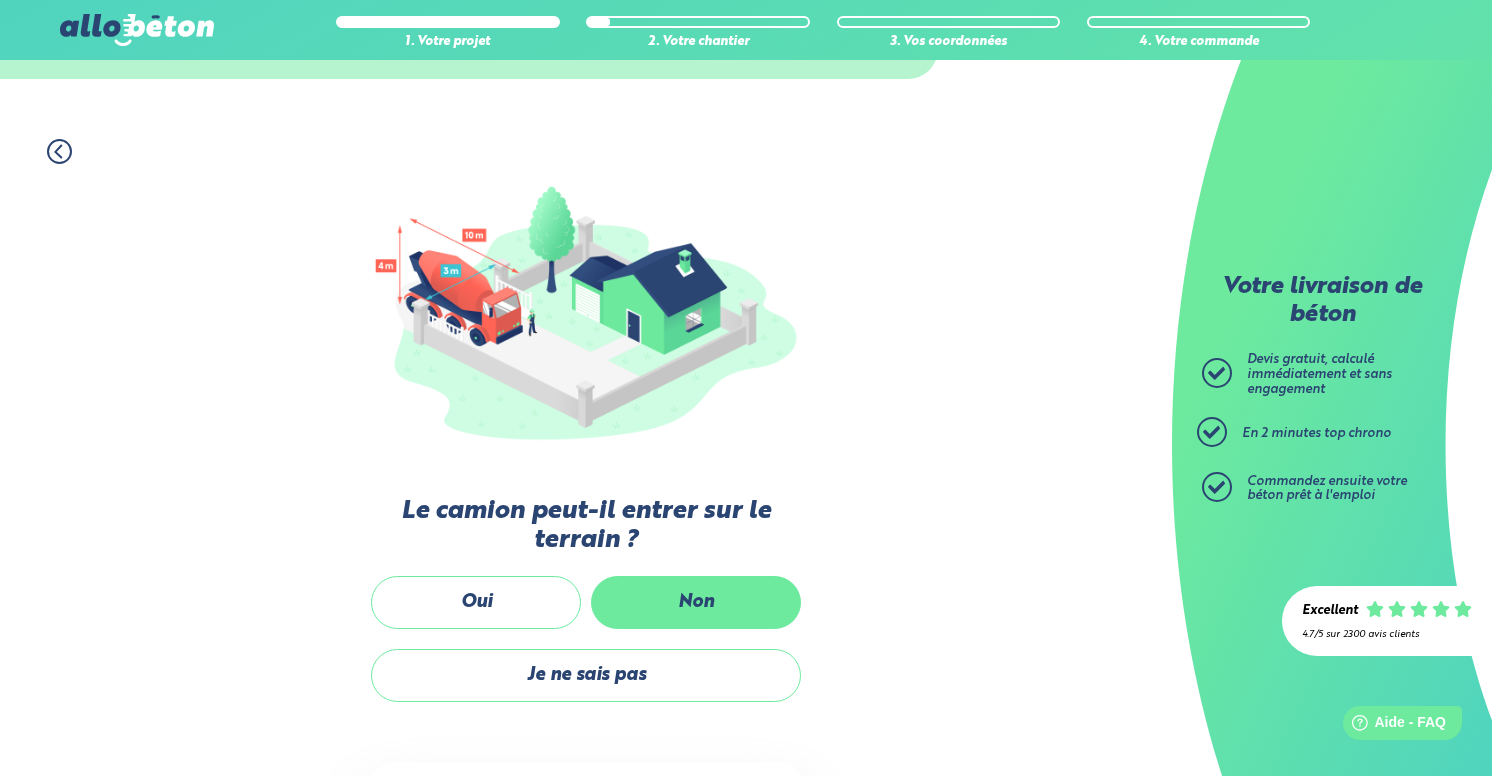 click on "Non" at bounding box center (696, 602) 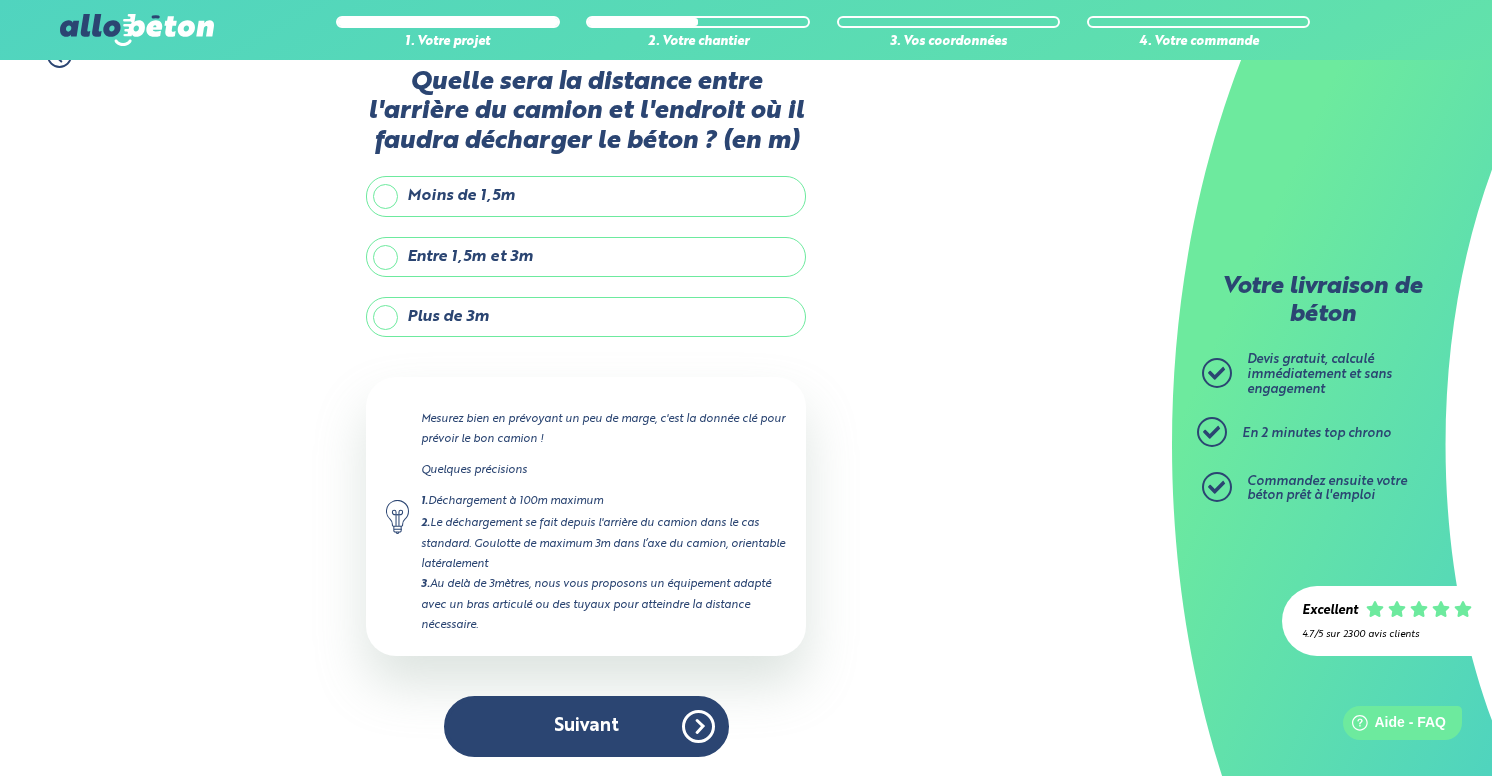 scroll, scrollTop: 34, scrollLeft: 0, axis: vertical 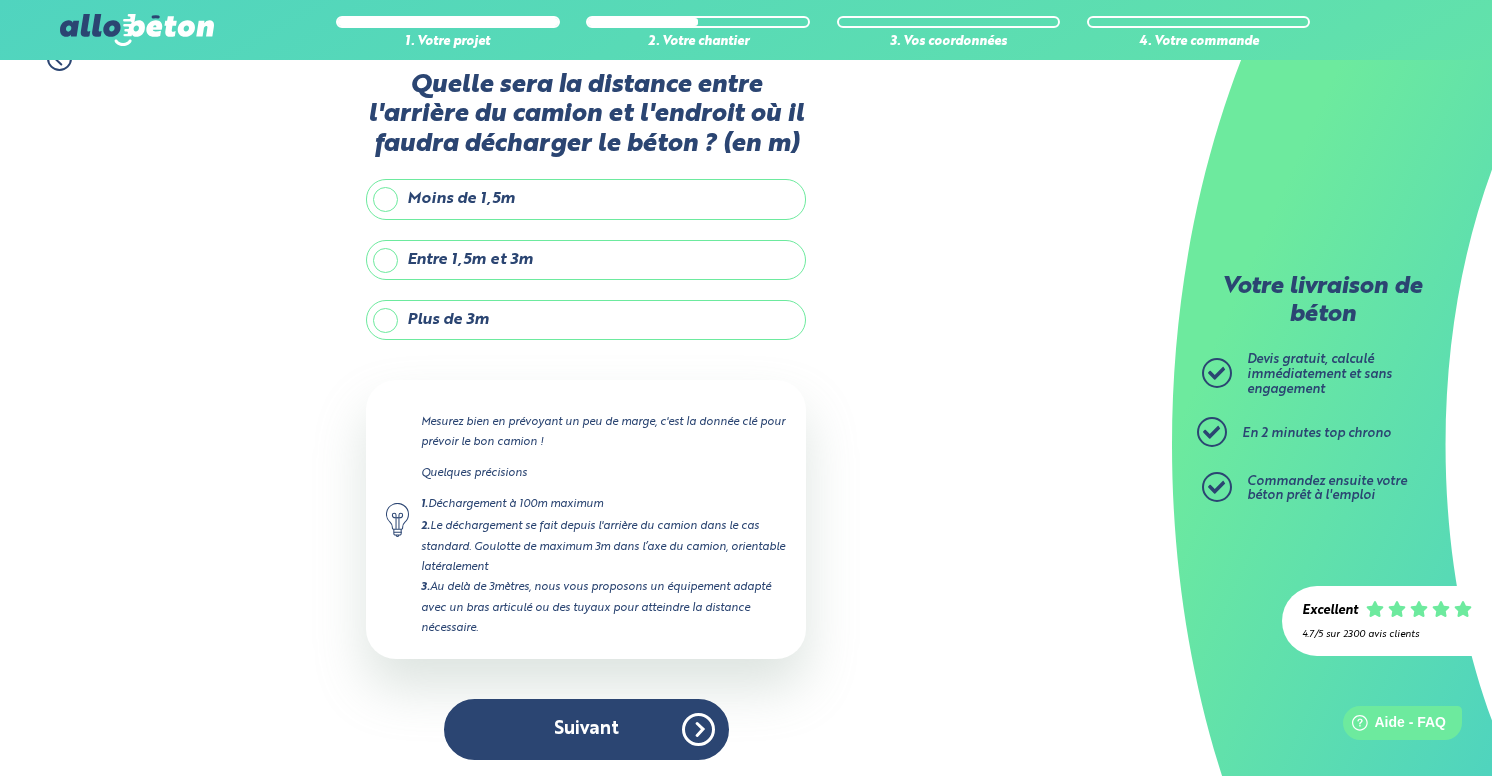 click on "Plus de 3m" at bounding box center [586, 320] 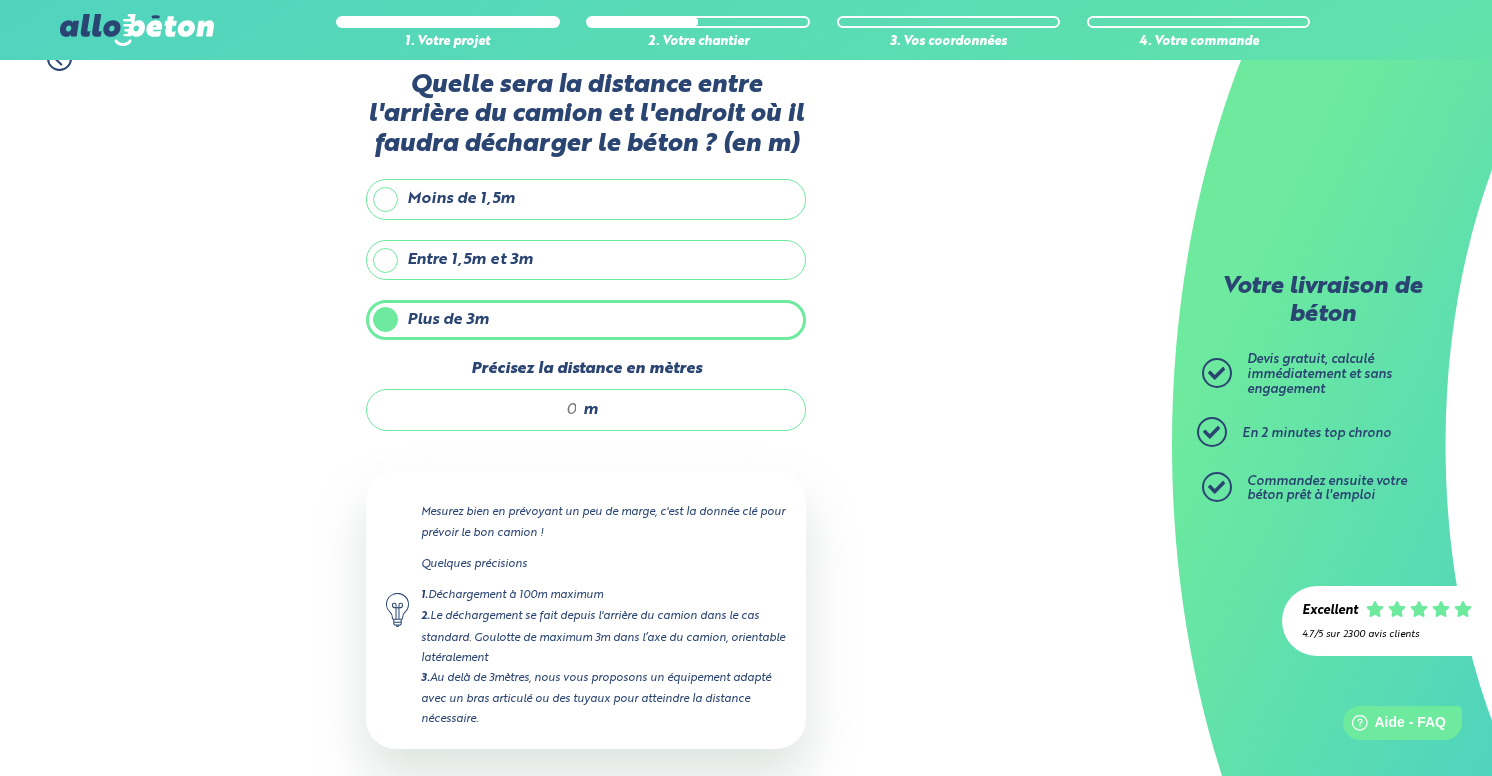 click on "Précisez la distance en mètres" at bounding box center [482, 410] 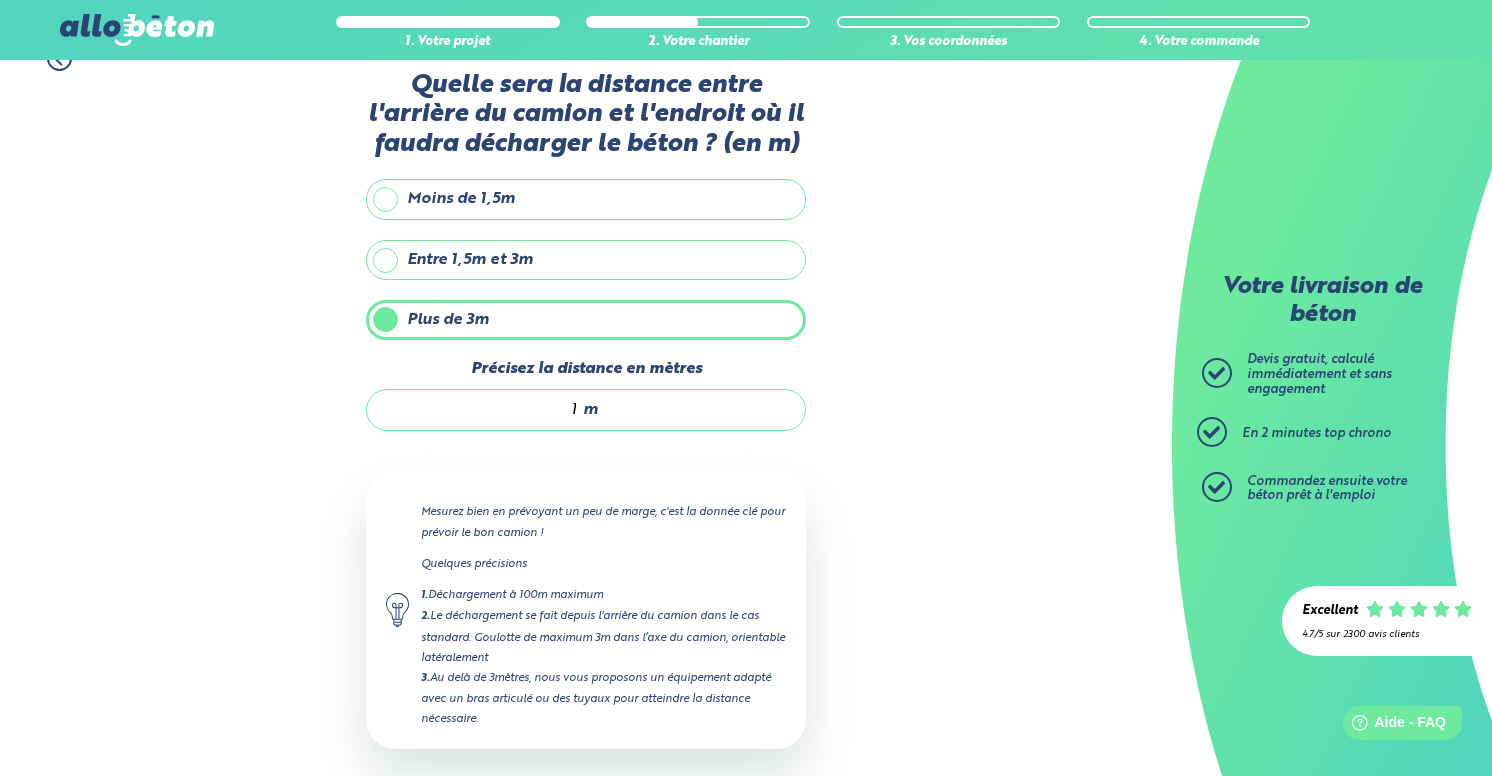 type on "12" 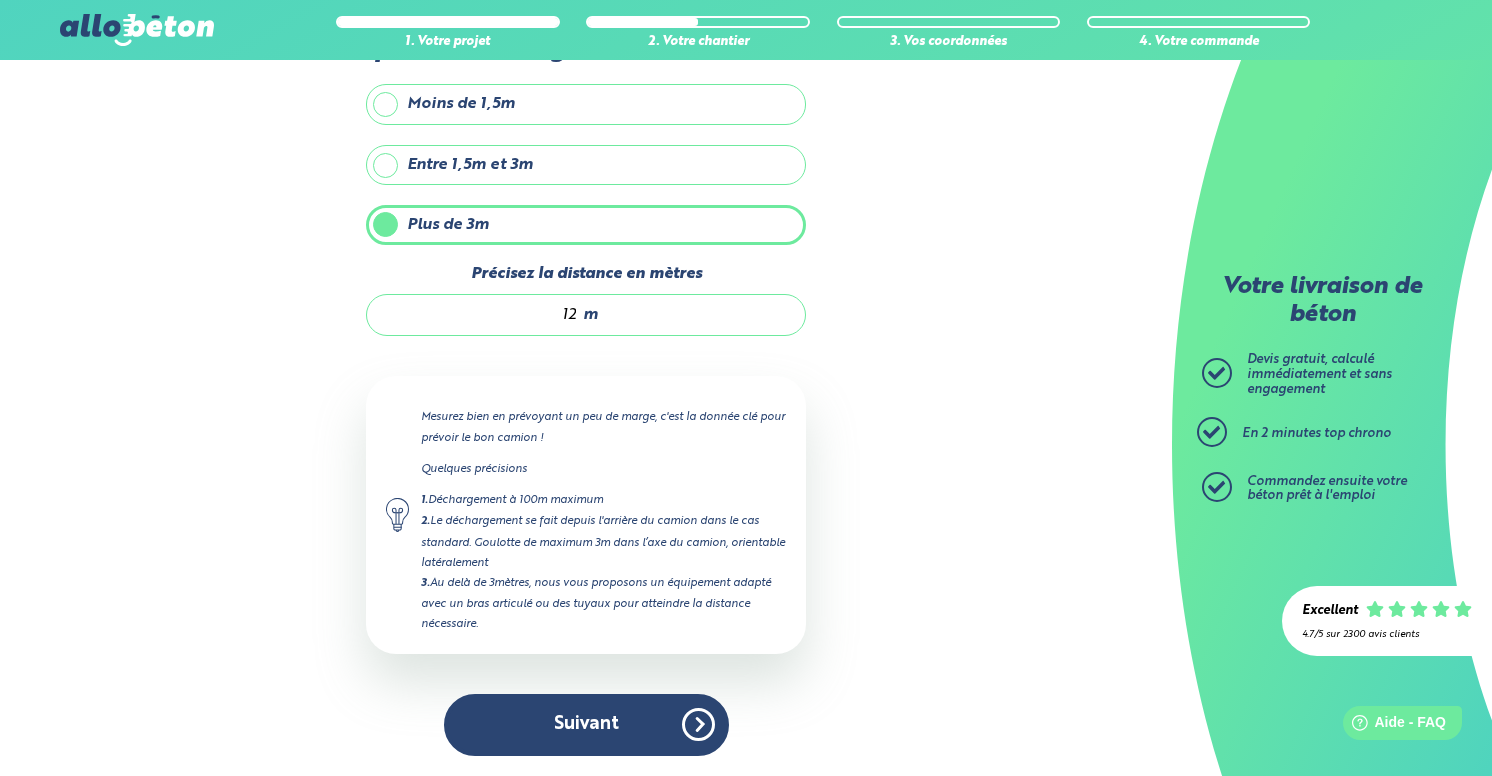 scroll, scrollTop: 129, scrollLeft: 0, axis: vertical 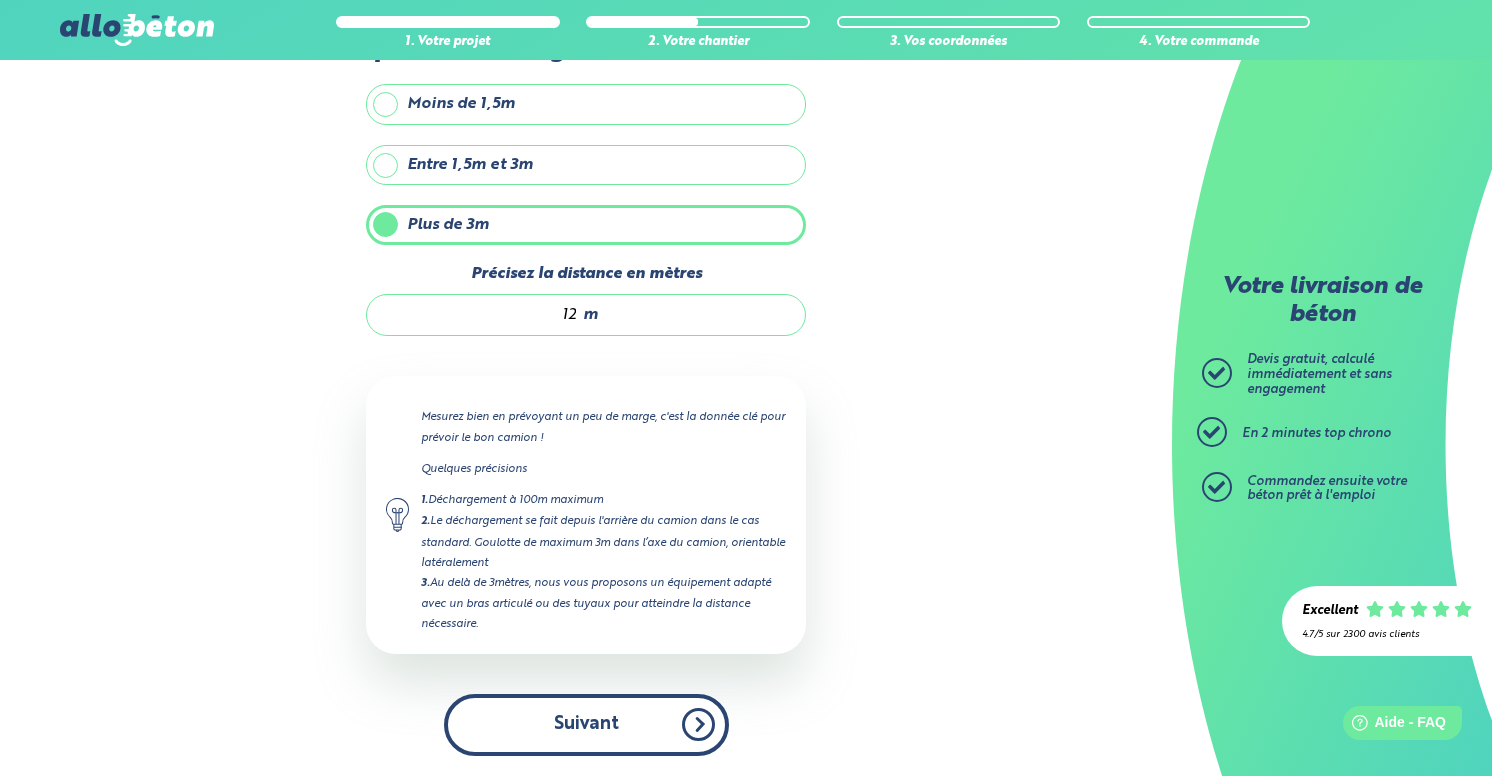 click on "Suivant" at bounding box center (586, 724) 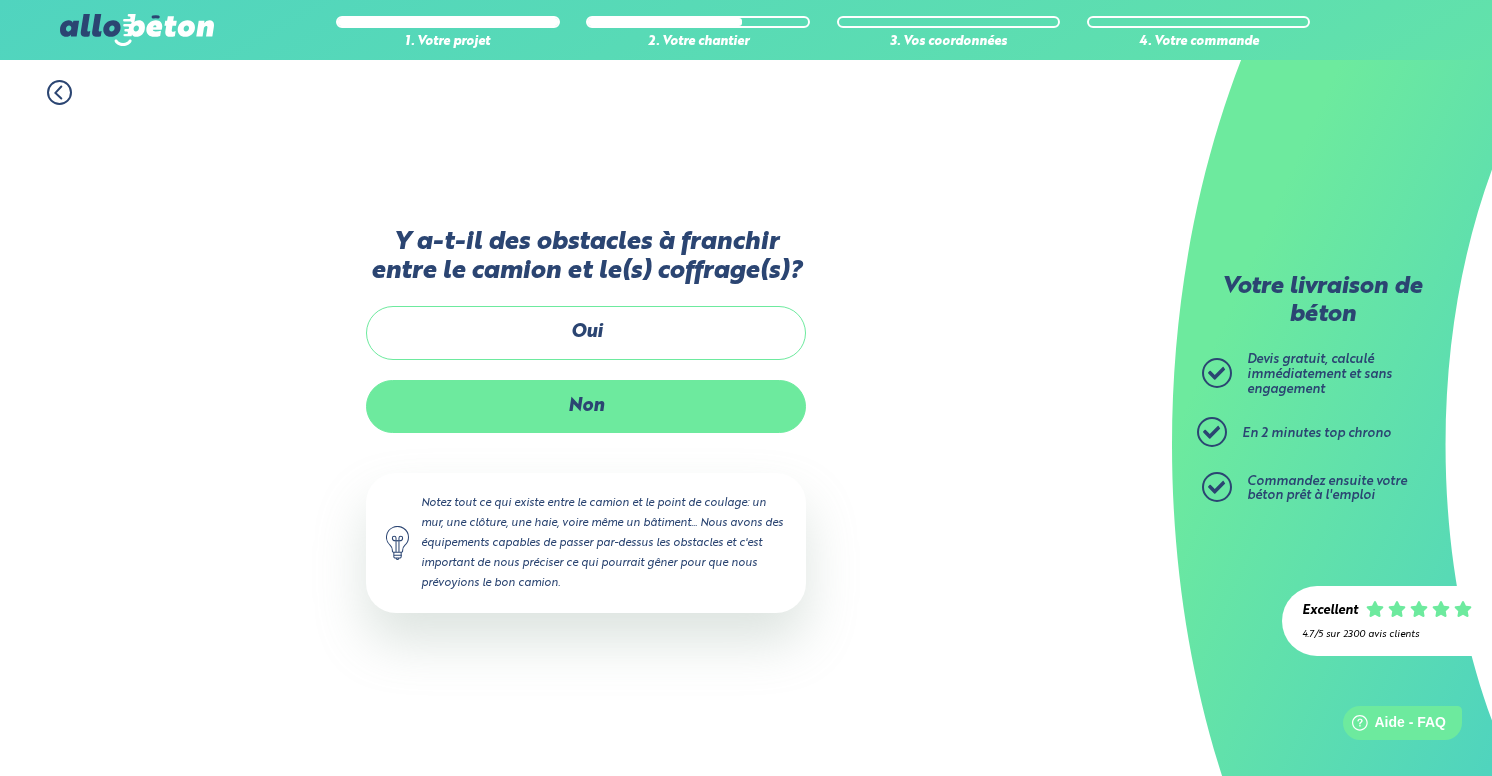 click on "Non" at bounding box center (586, 406) 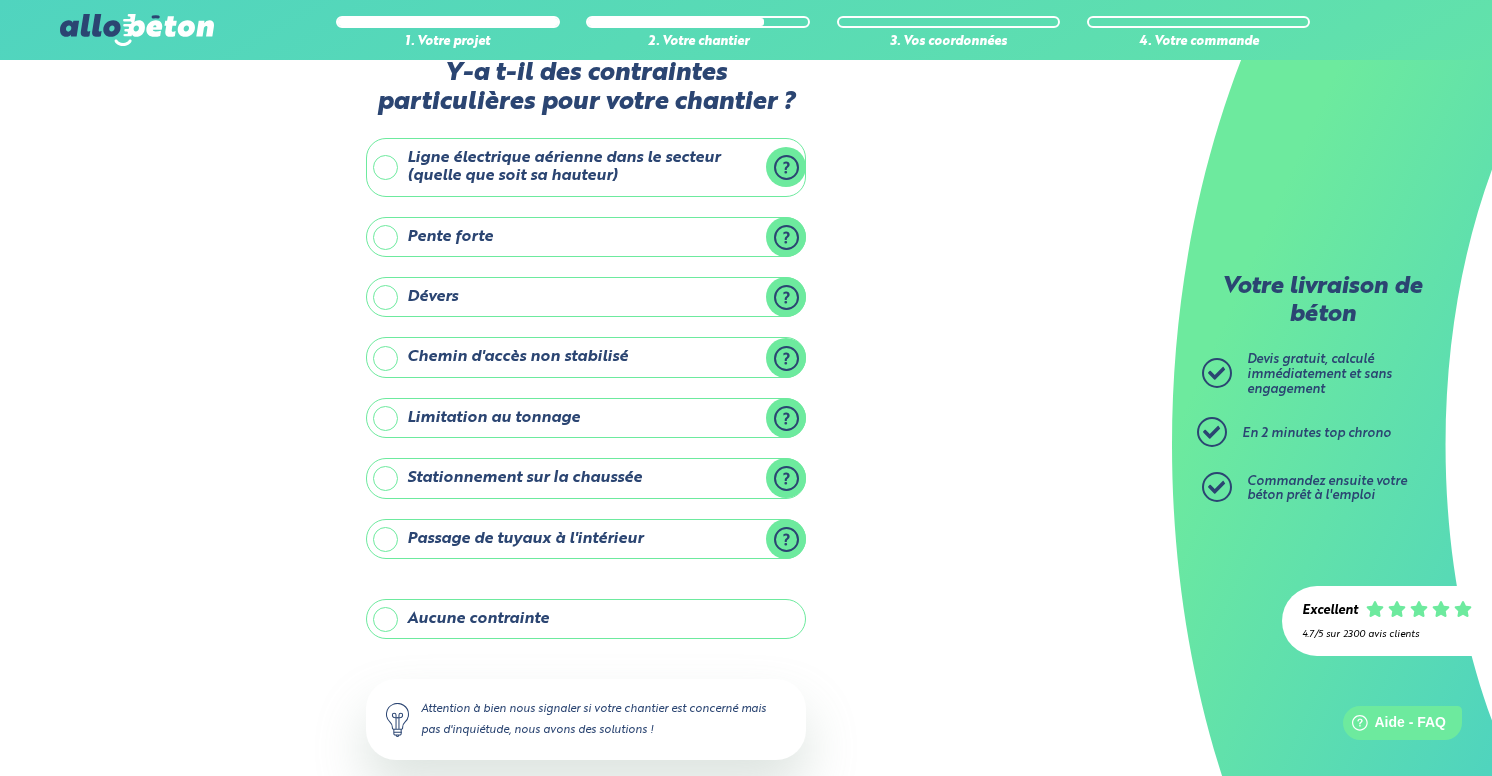 scroll, scrollTop: 52, scrollLeft: 0, axis: vertical 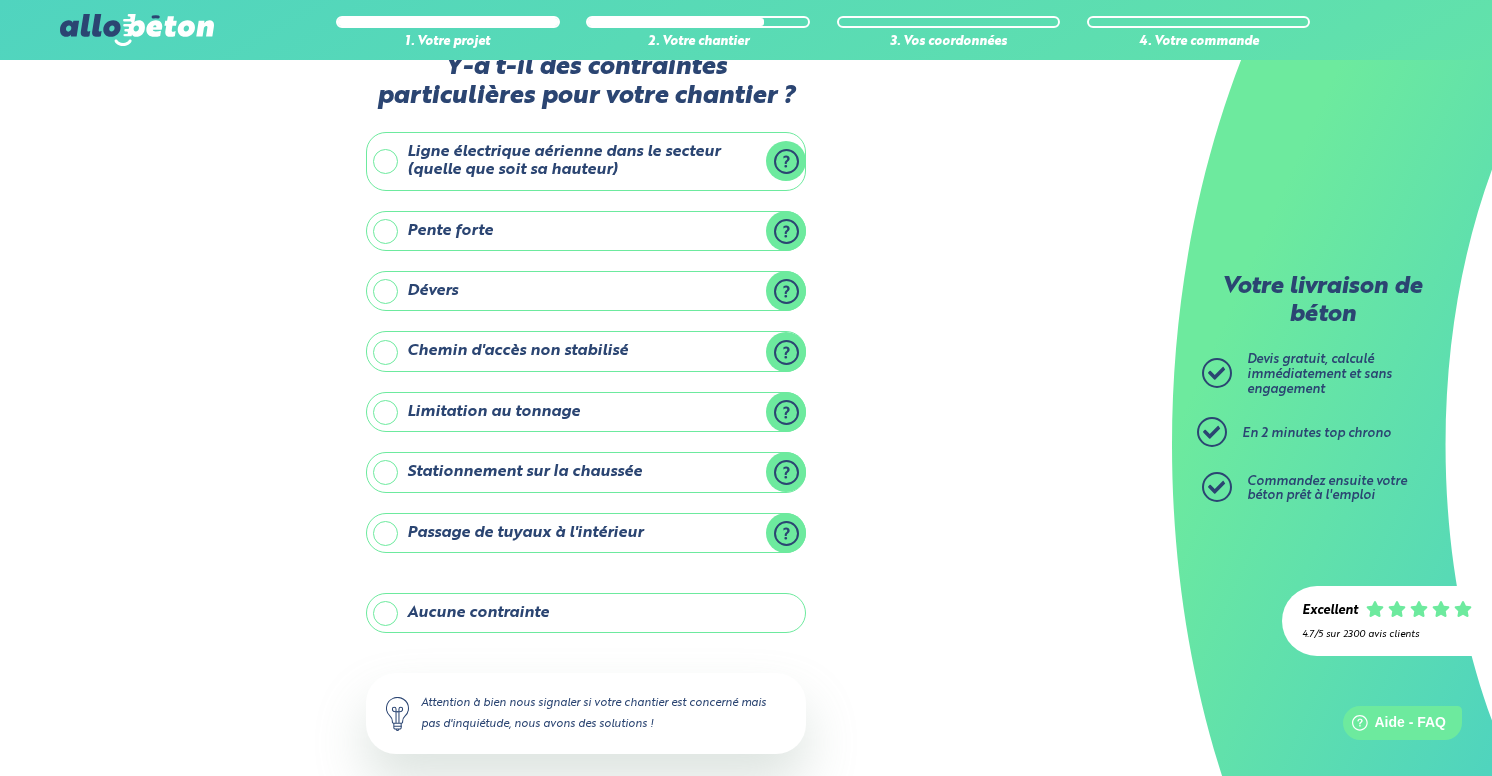 click on "Aucune contrainte" at bounding box center [586, 613] 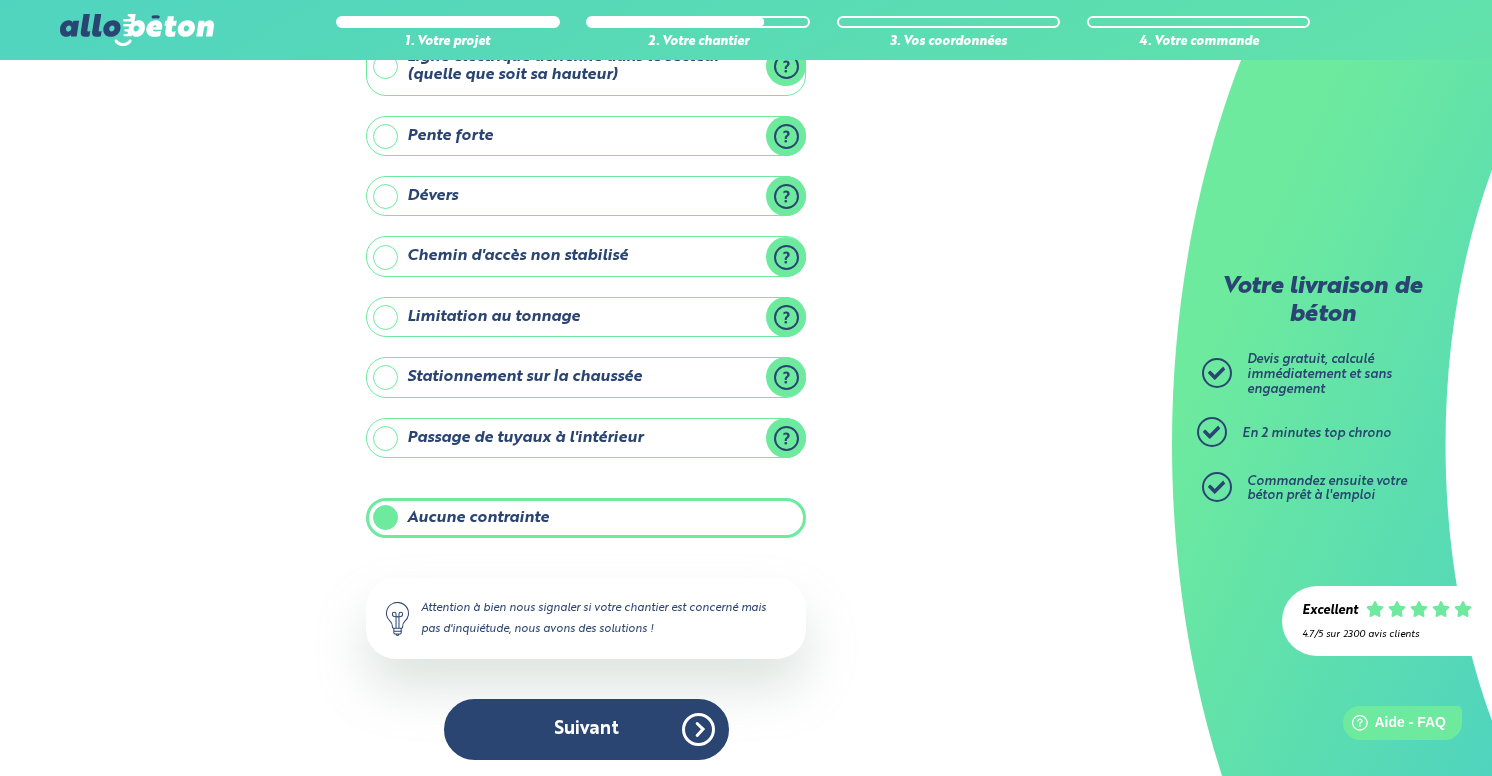 scroll, scrollTop: 146, scrollLeft: 0, axis: vertical 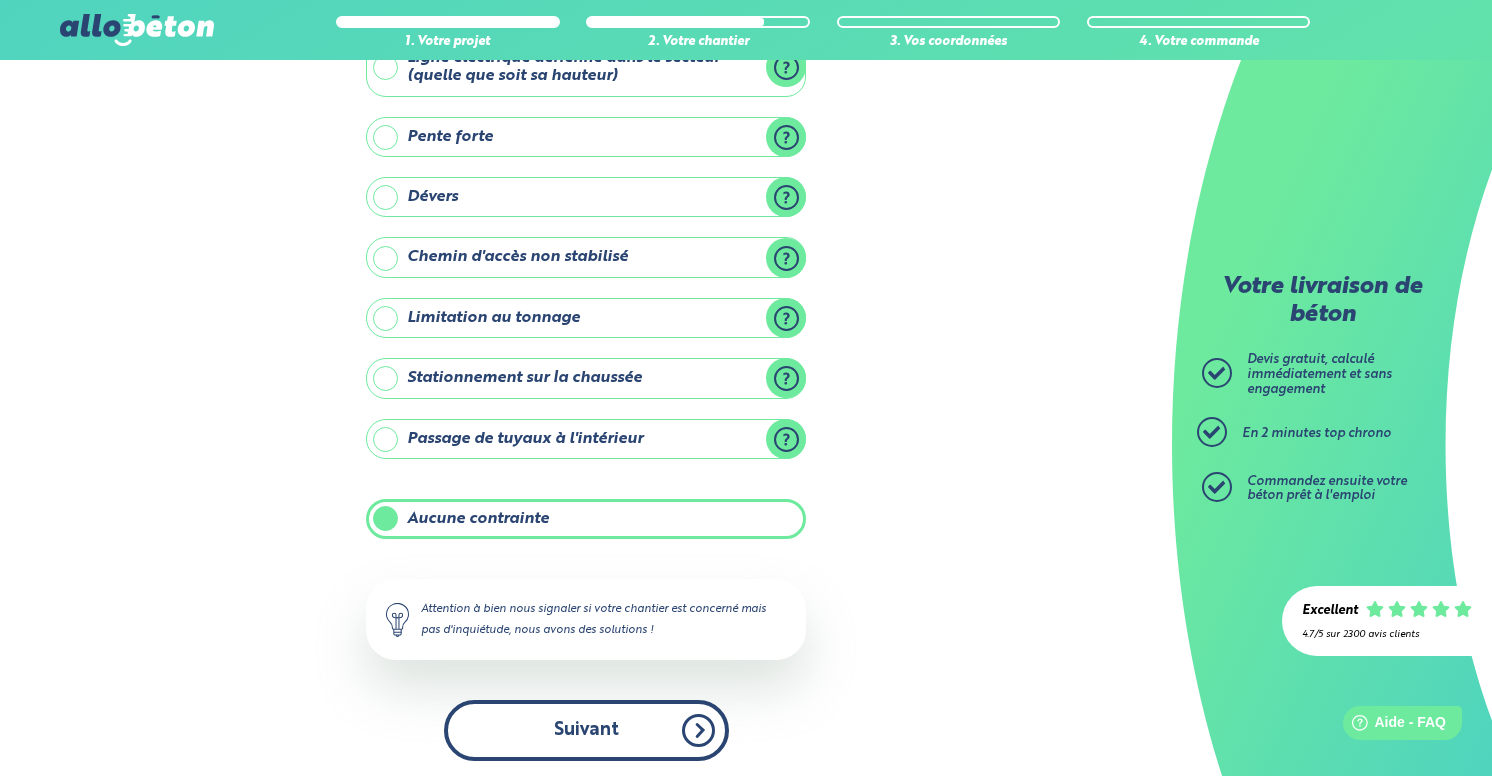 click on "Suivant" at bounding box center (586, 730) 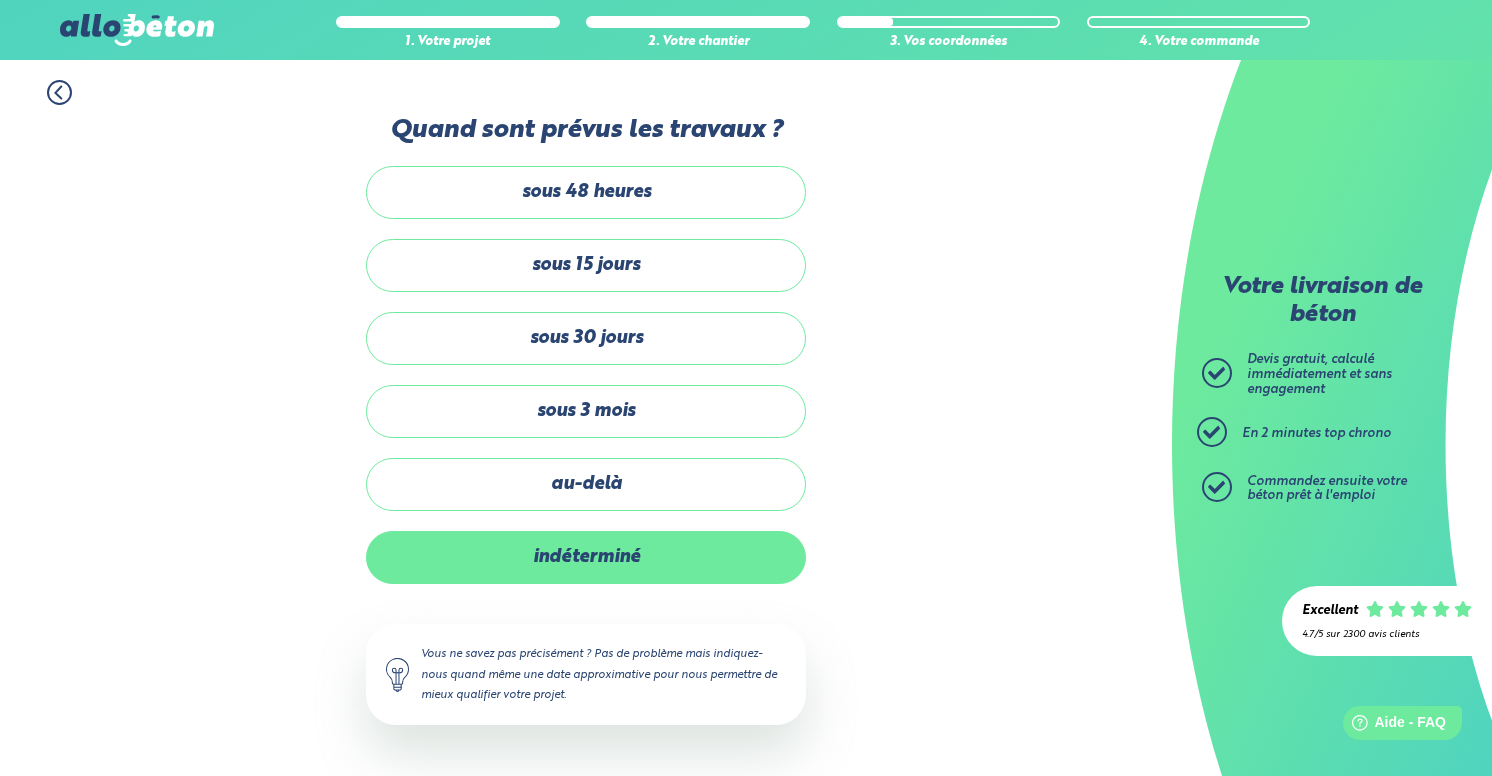 click on "indéterminé" at bounding box center (586, 557) 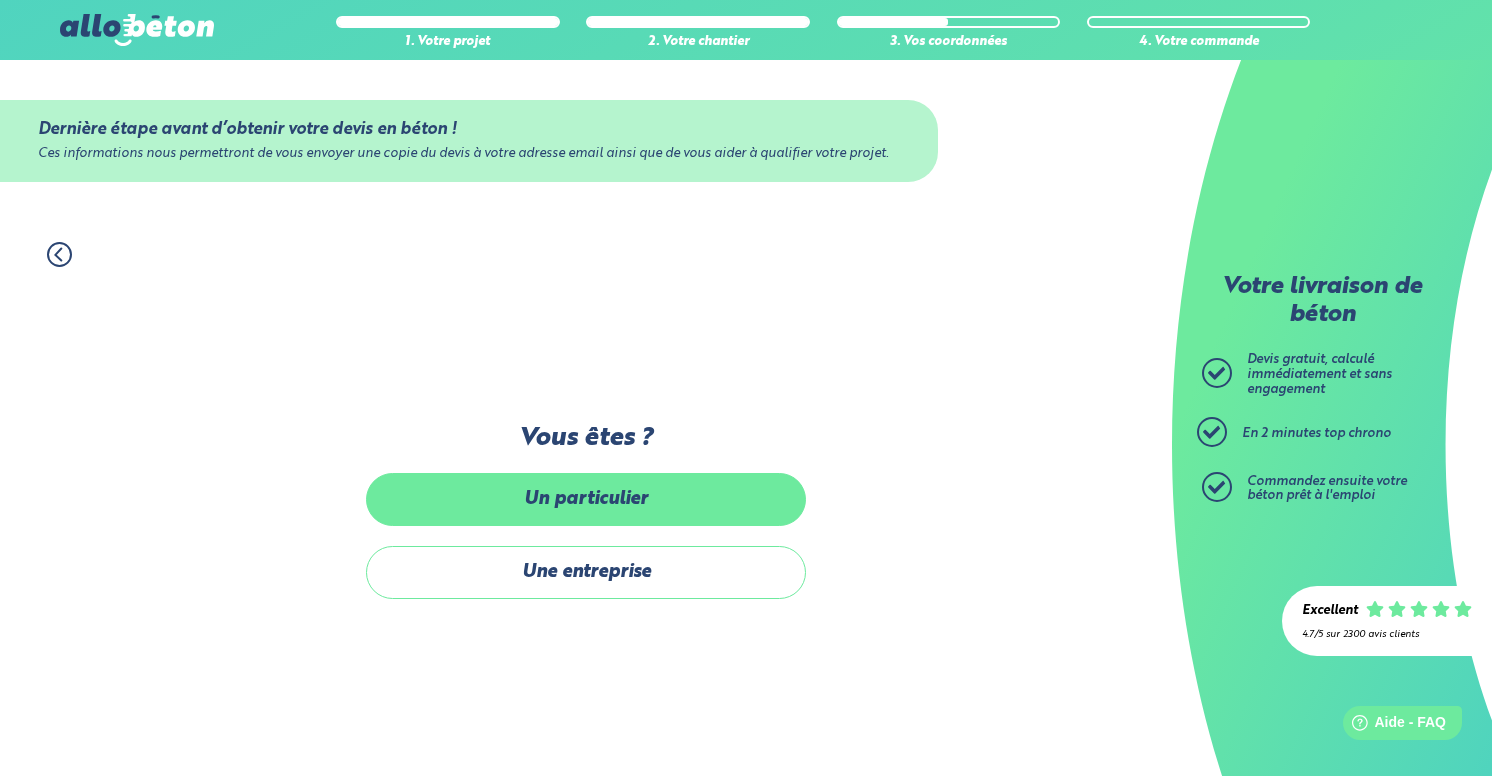 click on "Un particulier" at bounding box center [586, 499] 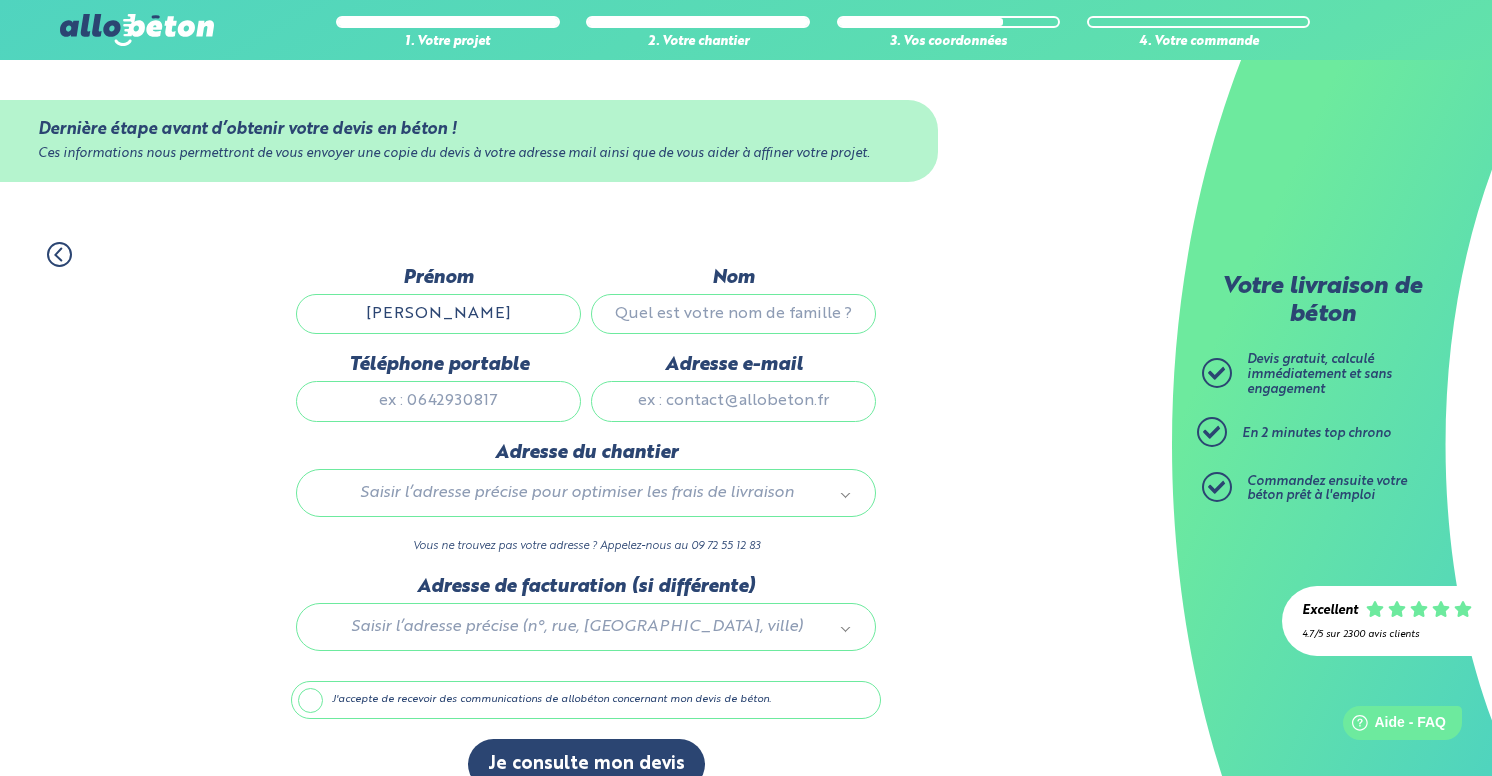 type on "IBRAHIM" 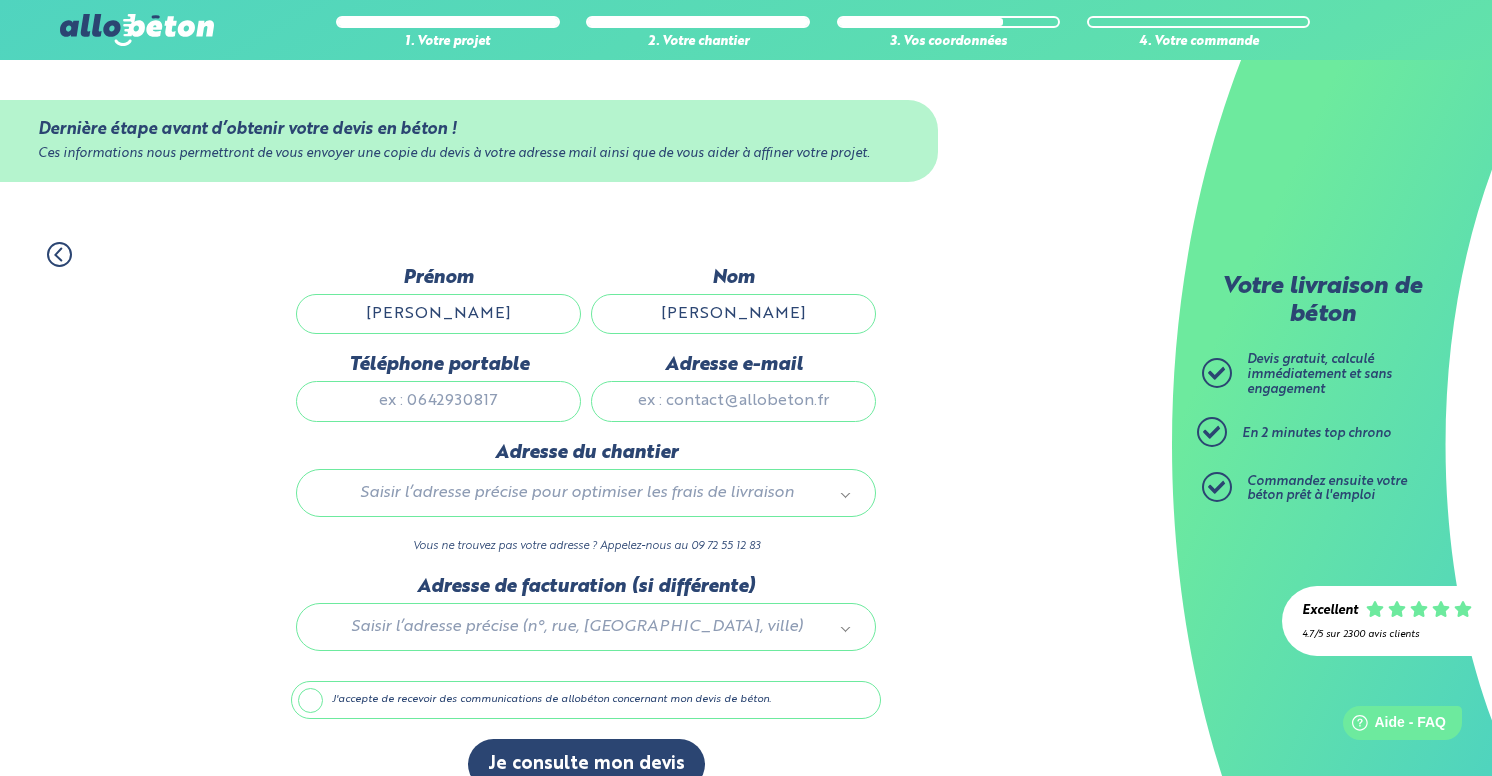 type on "ABDOU BEN ALI" 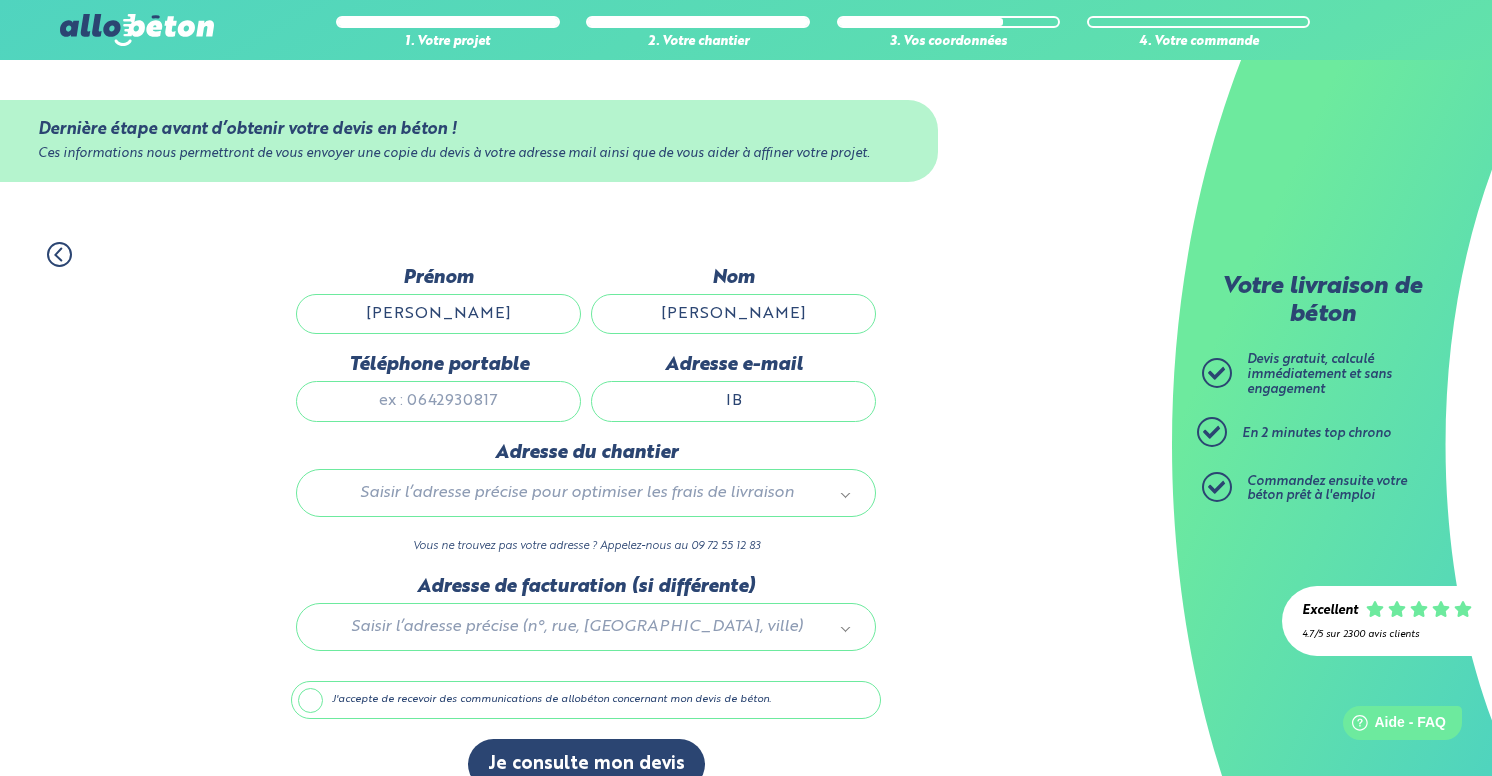 type on "IBR" 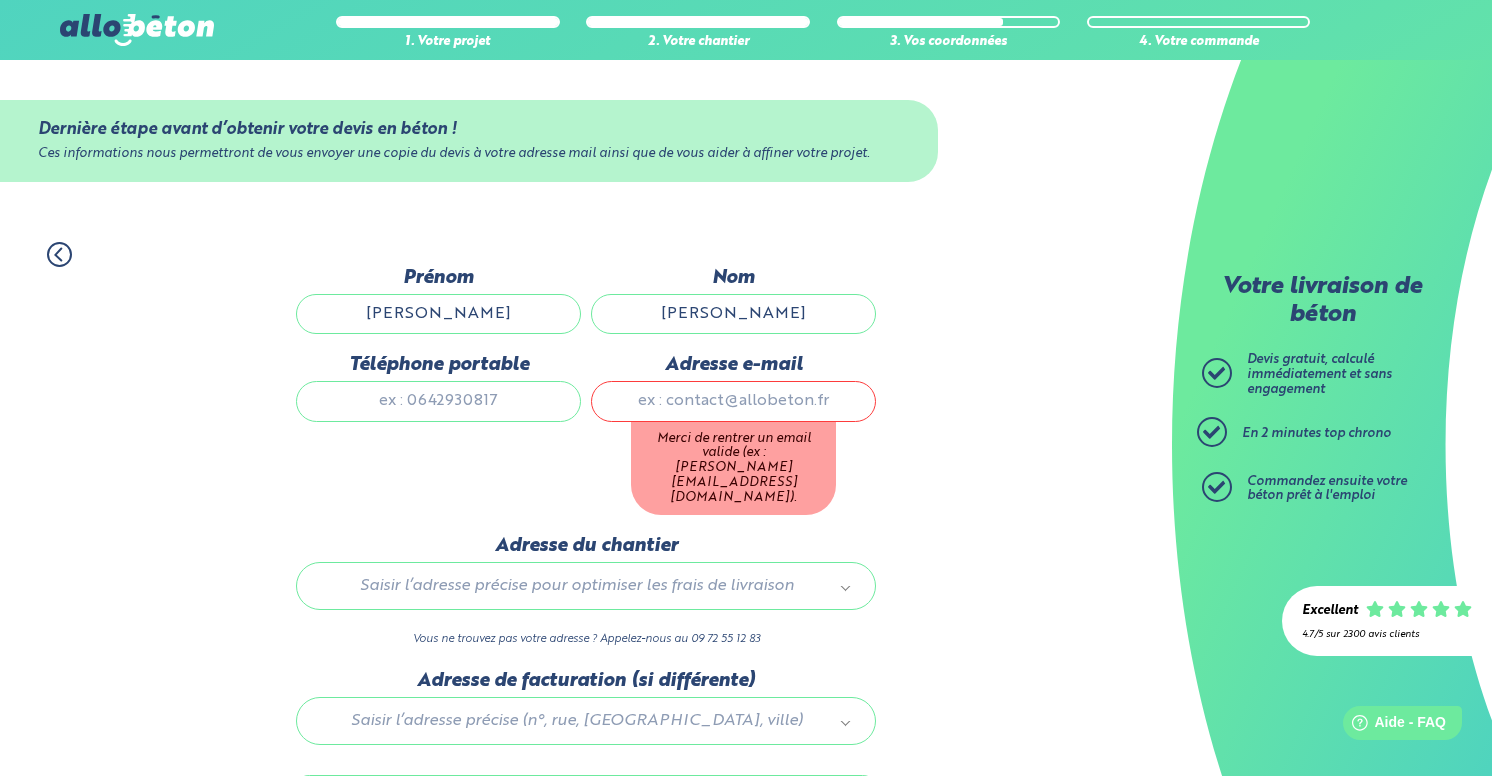 type on "ibrahimabdou5@yahoo.fr" 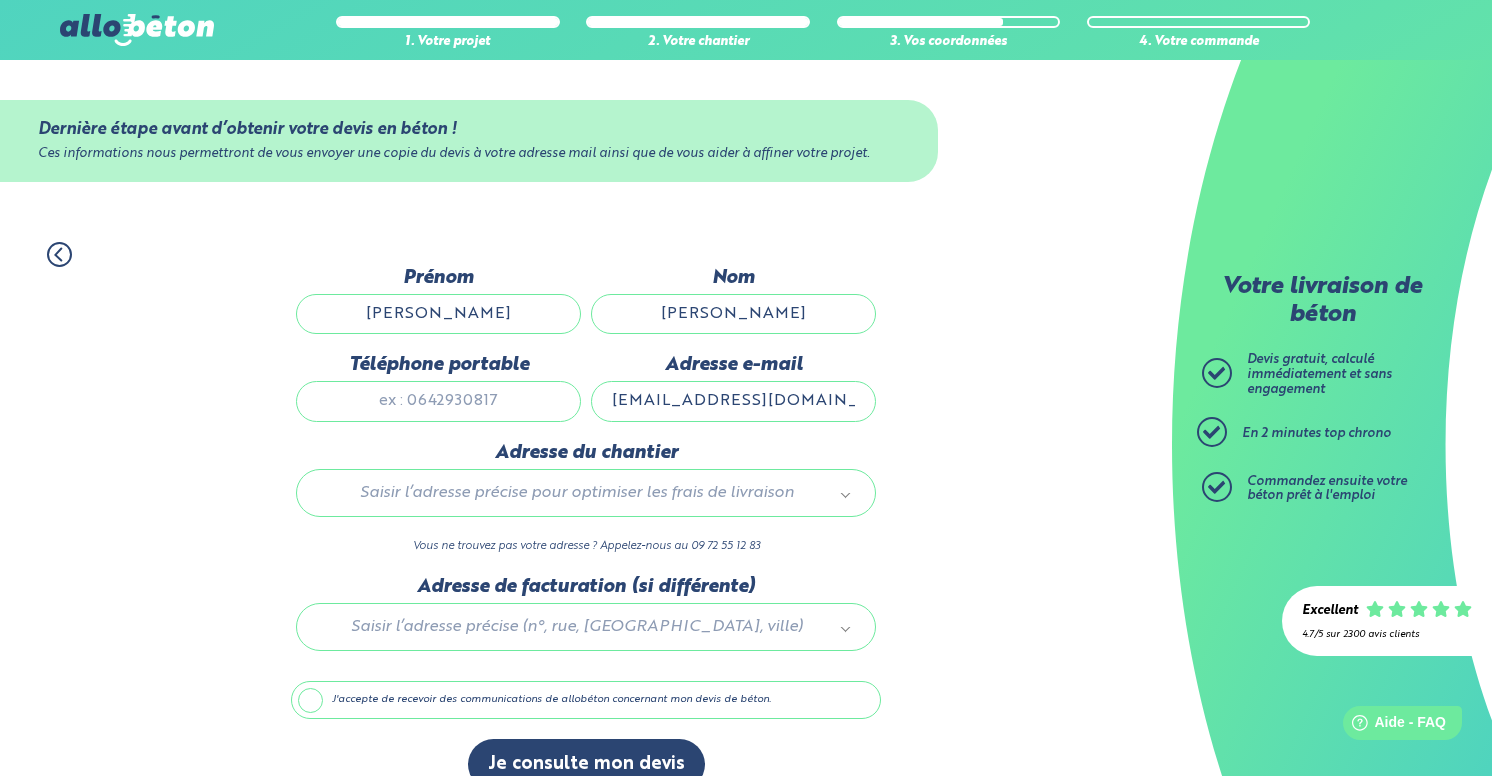 click on "Téléphone portable" at bounding box center [438, 401] 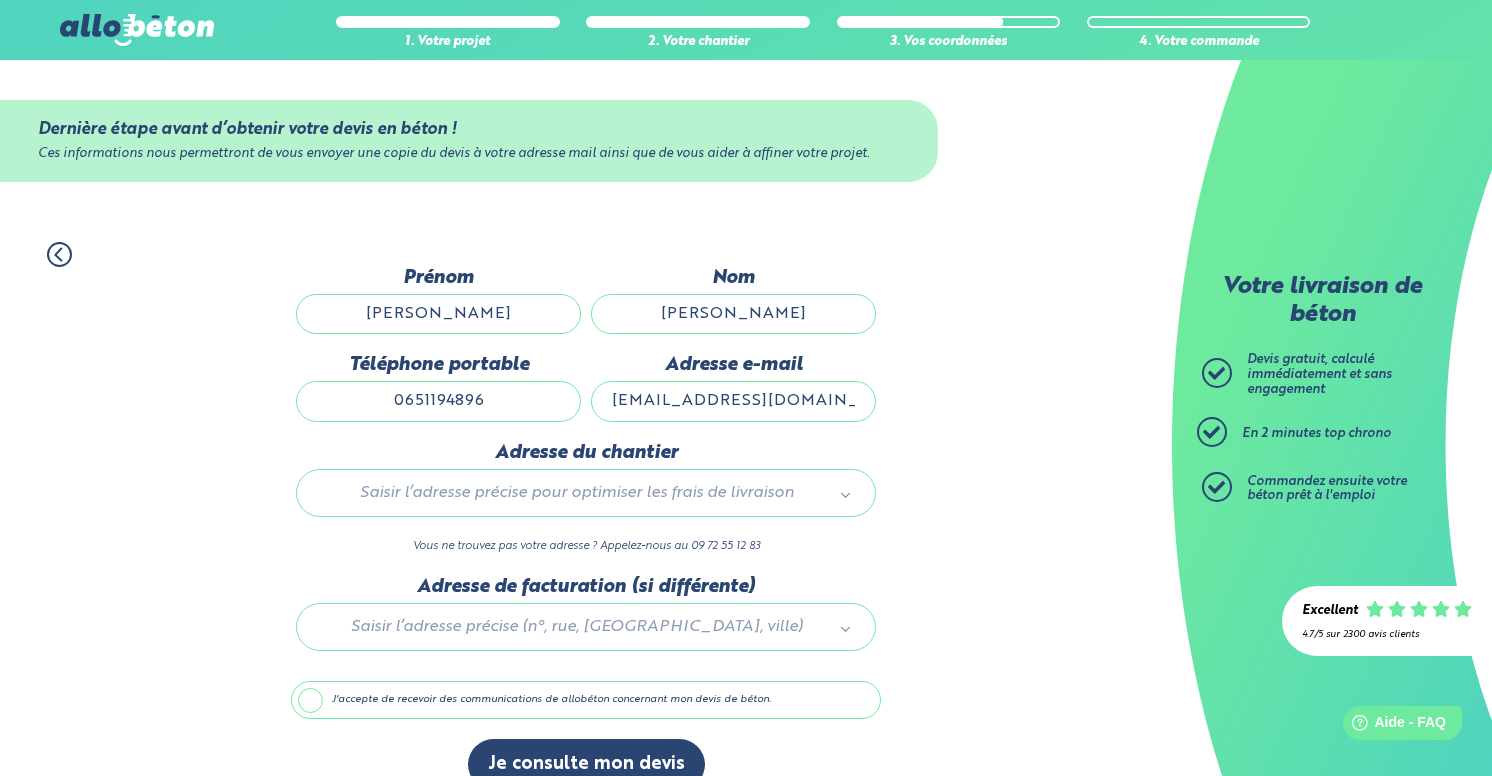 type on "0651194896" 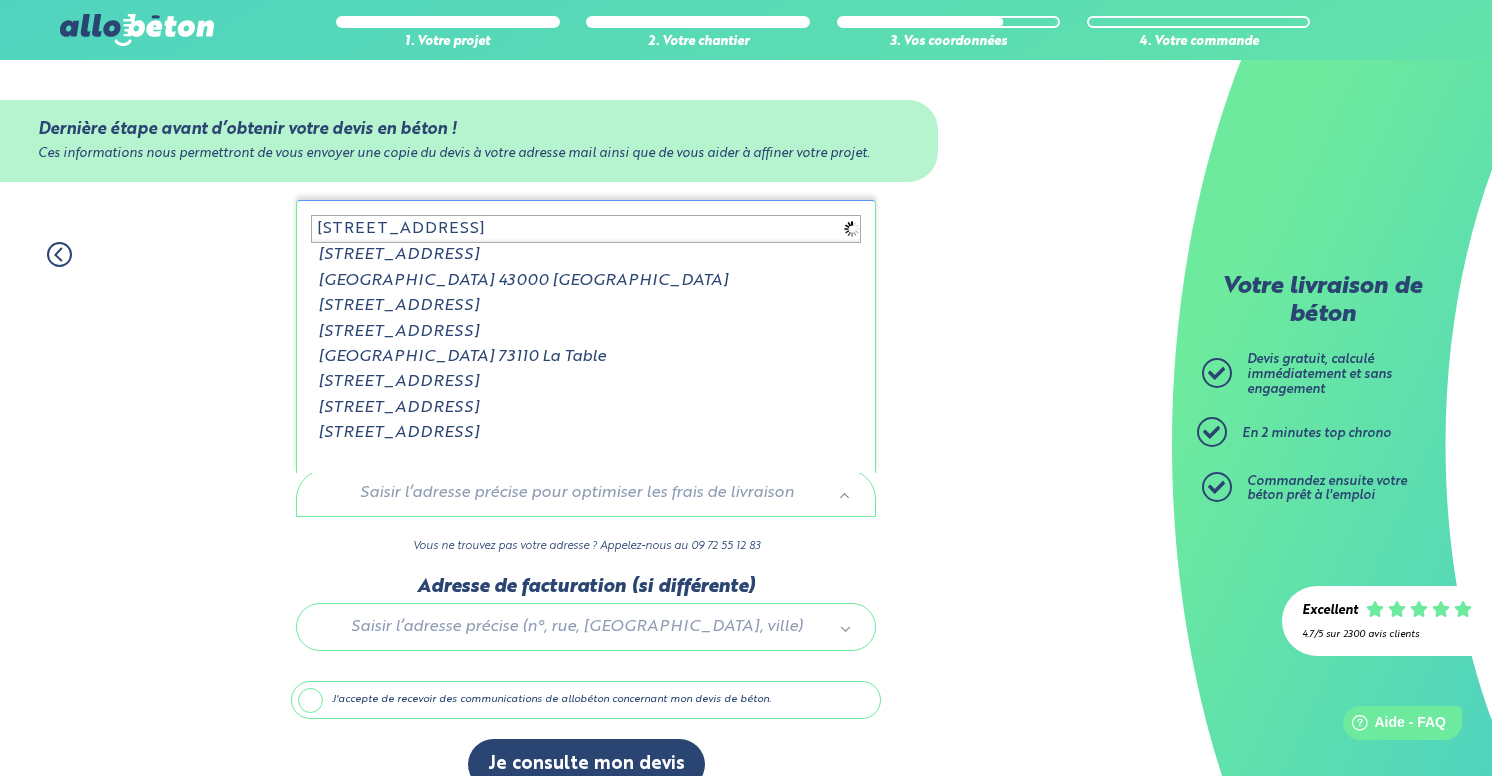 type on "2 RUE DES FABLES 77280 OTHIS" 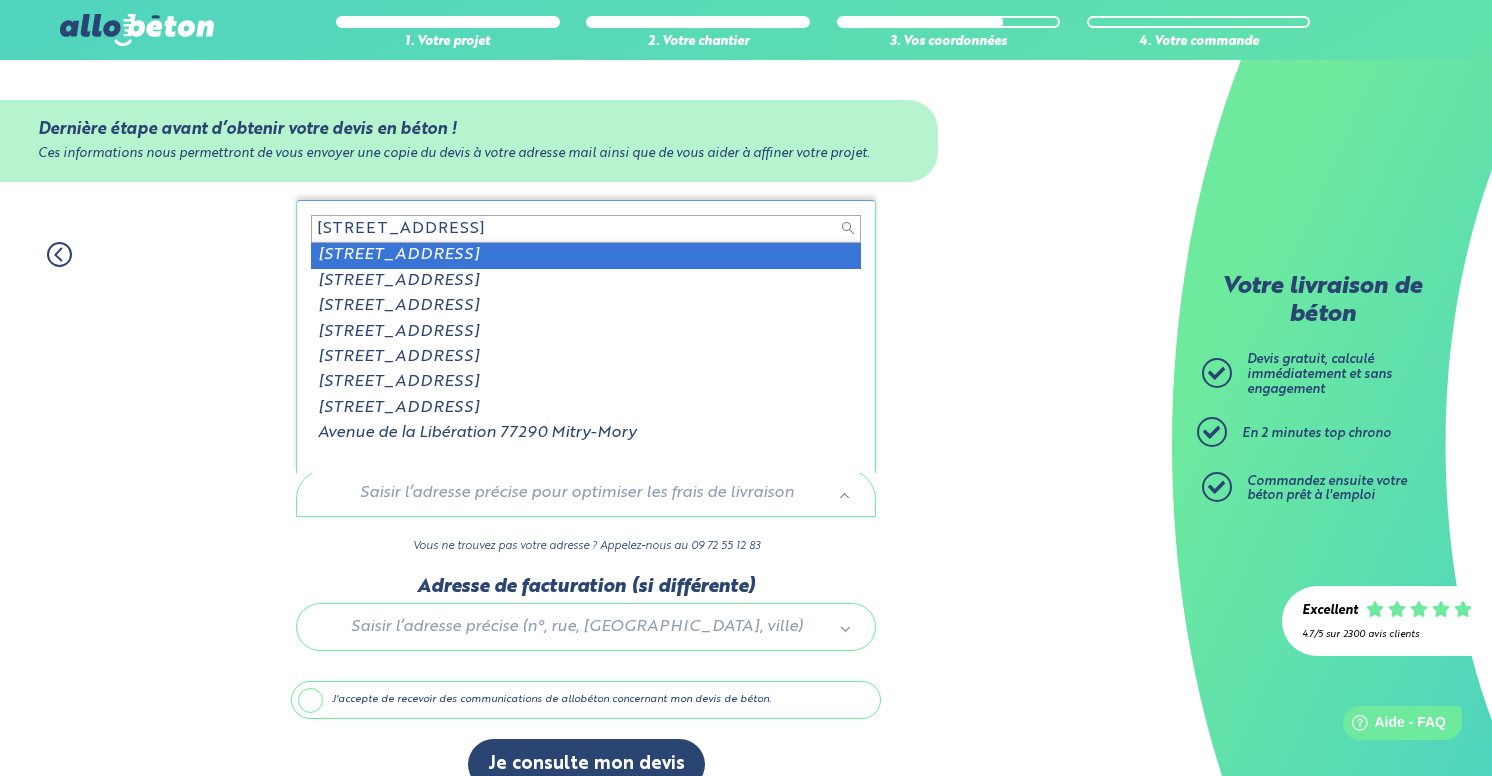 type on "1 AVENUE DE LA LIBERATION 77280" 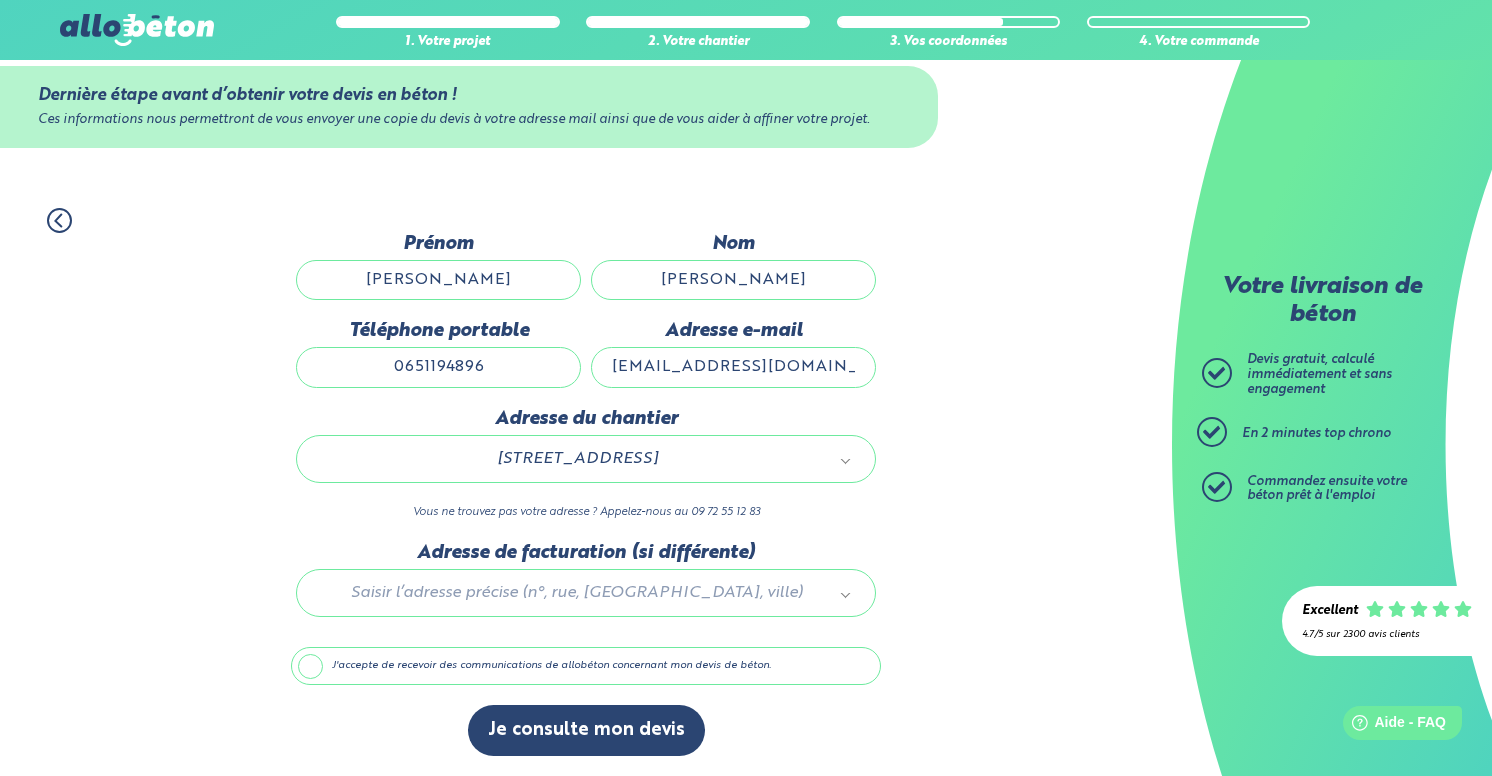 scroll, scrollTop: 41, scrollLeft: 0, axis: vertical 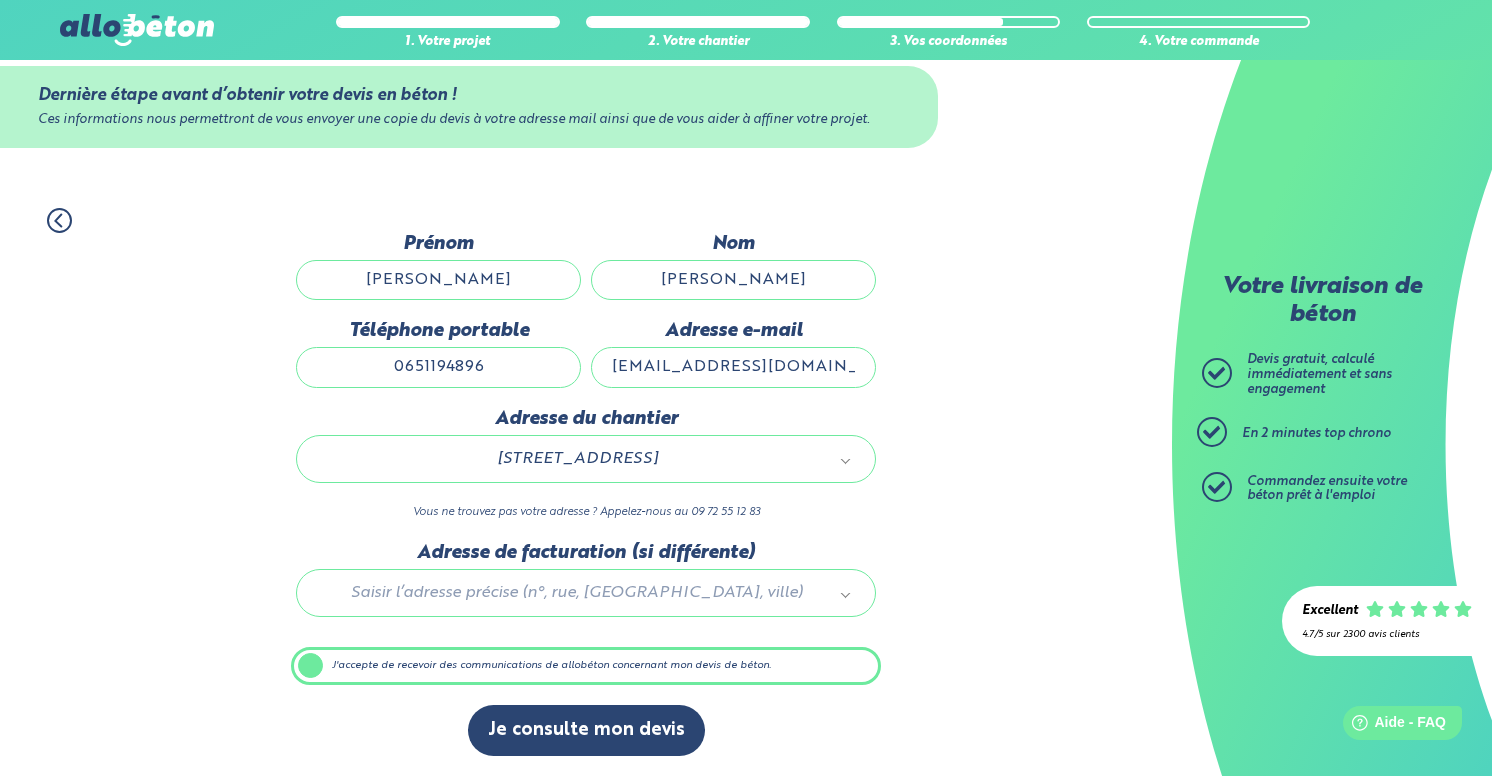 click at bounding box center (586, 589) 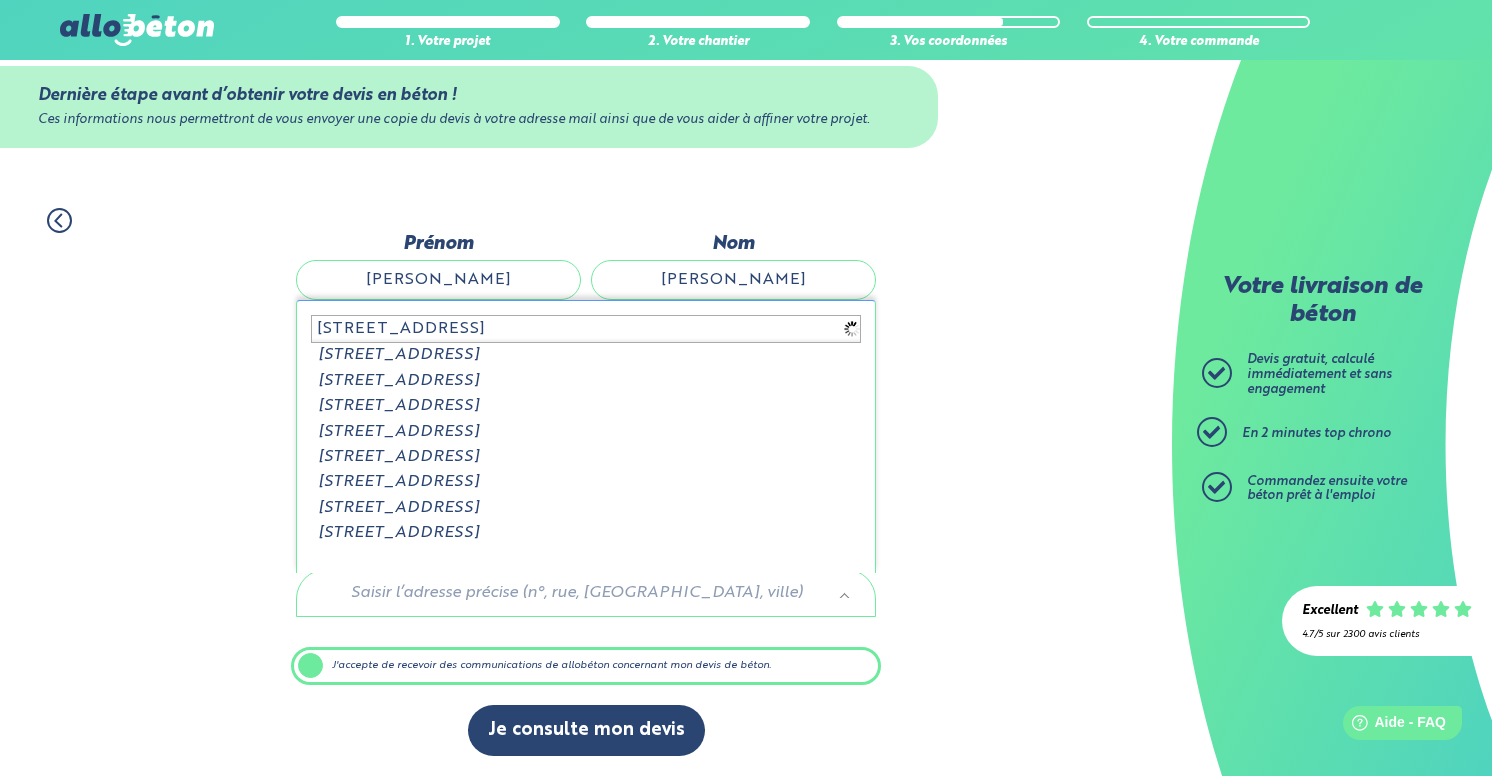 type on "2 RUE DES FABLES 77280 OTHIS" 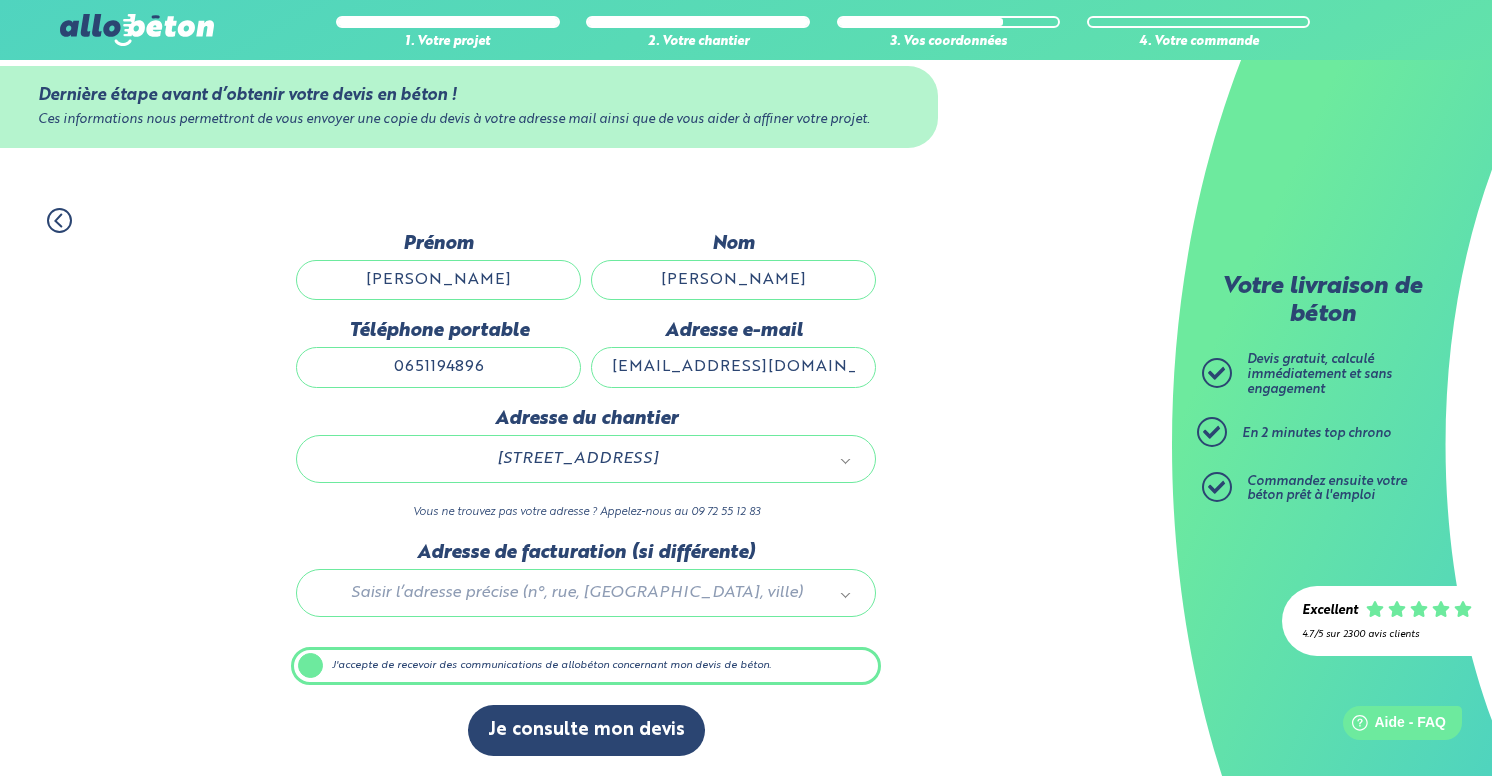 click on "Saisir l’adresse précise (n°, rue, CP, ville)" at bounding box center (586, 593) 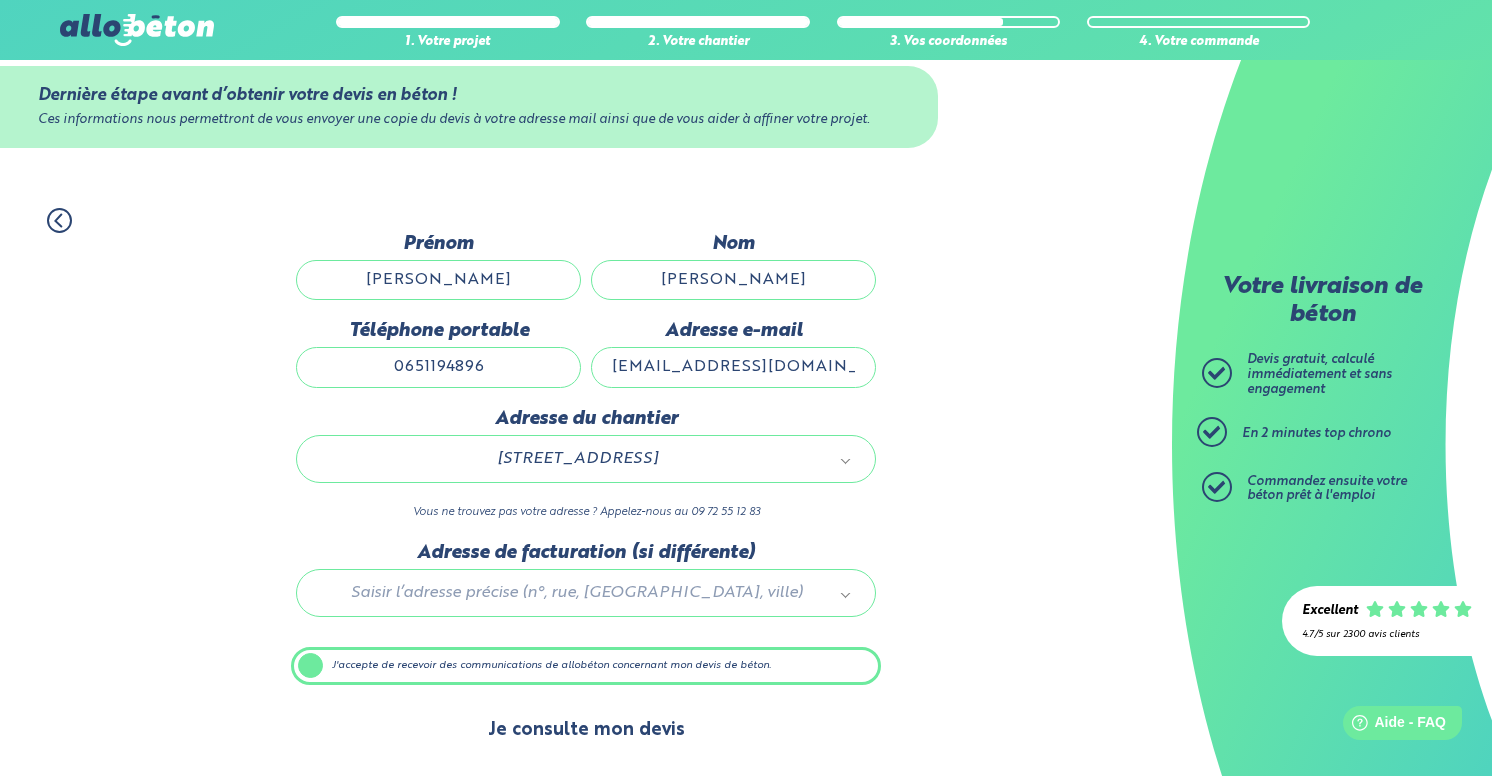 click on "Je consulte mon devis" at bounding box center [586, 730] 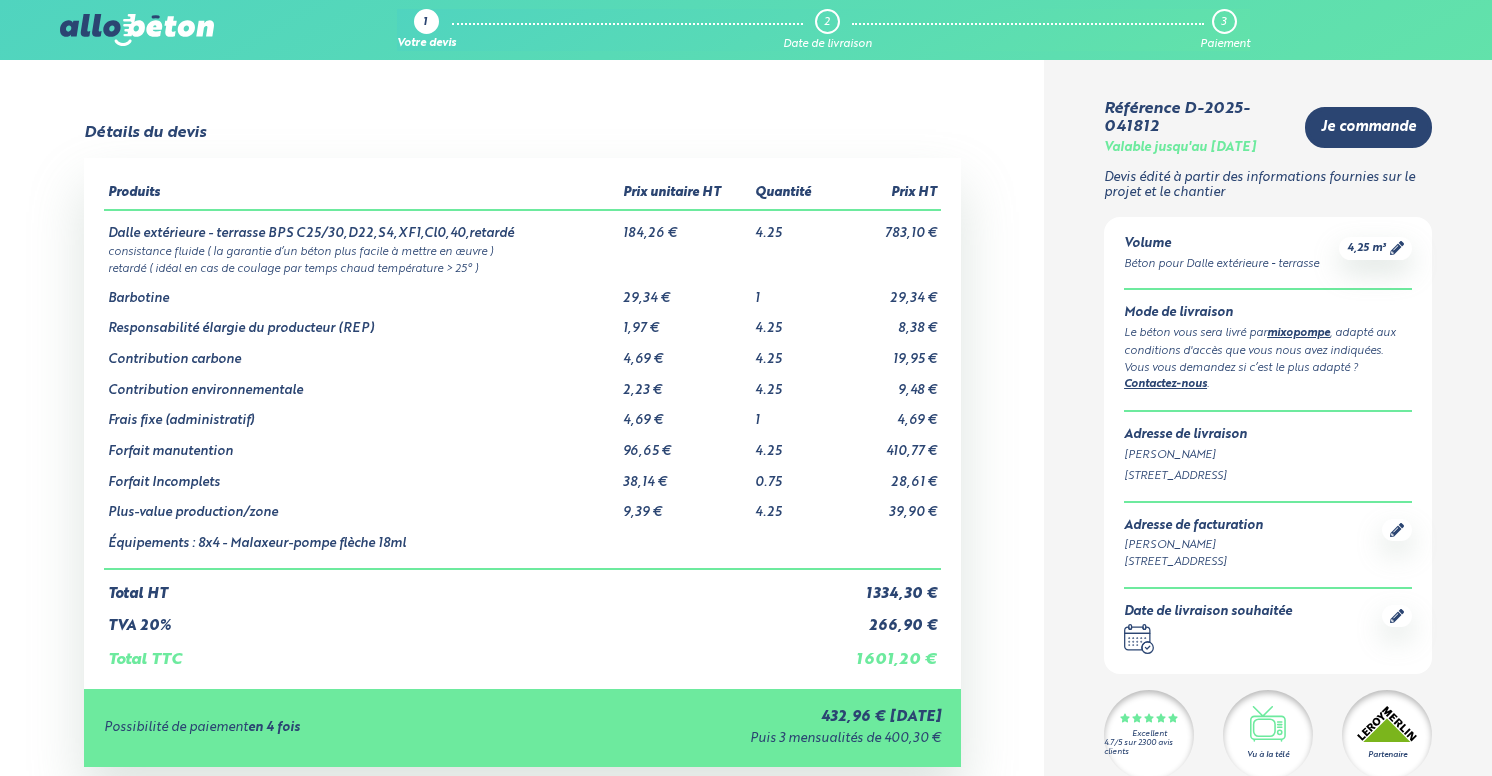 scroll, scrollTop: 0, scrollLeft: 0, axis: both 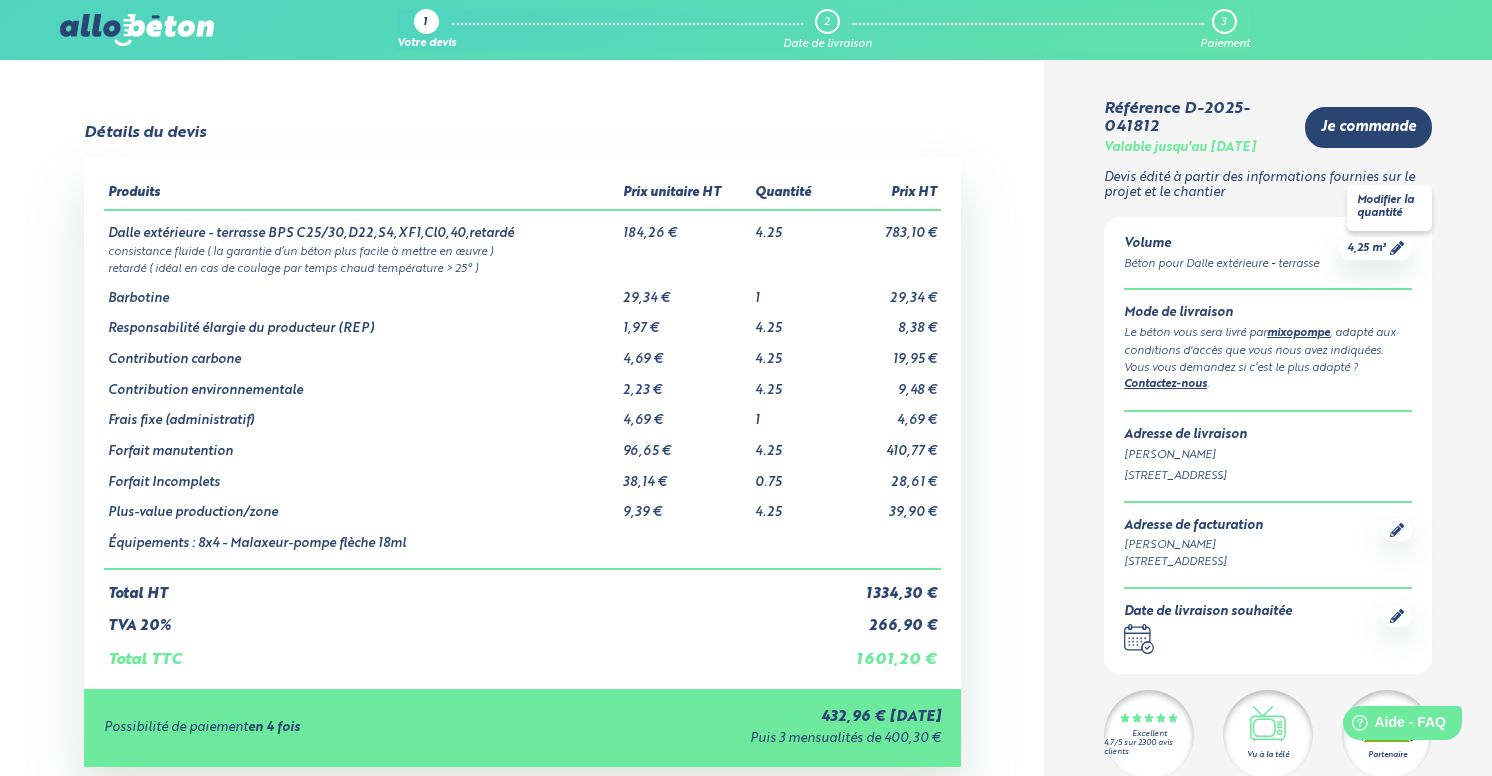 click 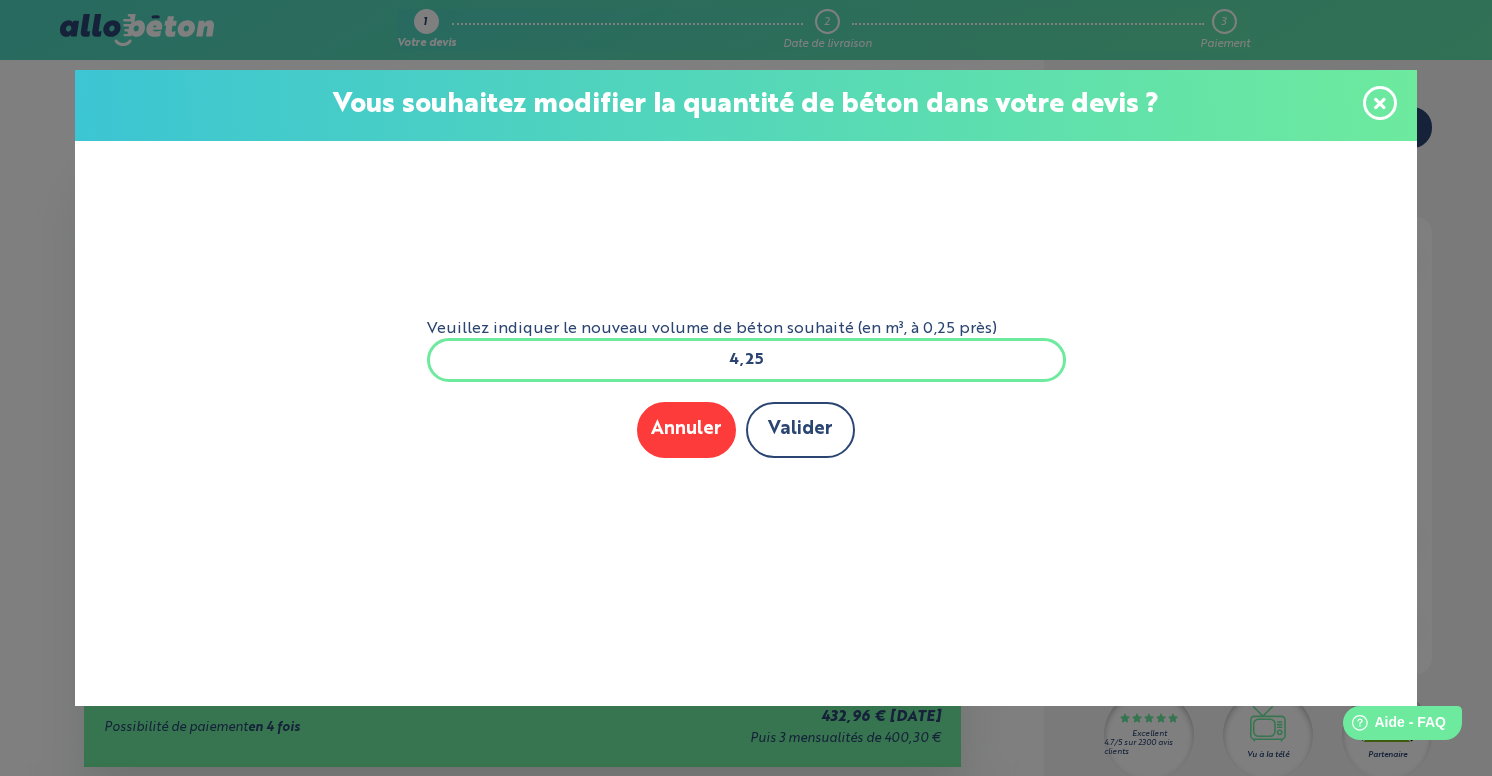click on "Valider" at bounding box center [800, 429] 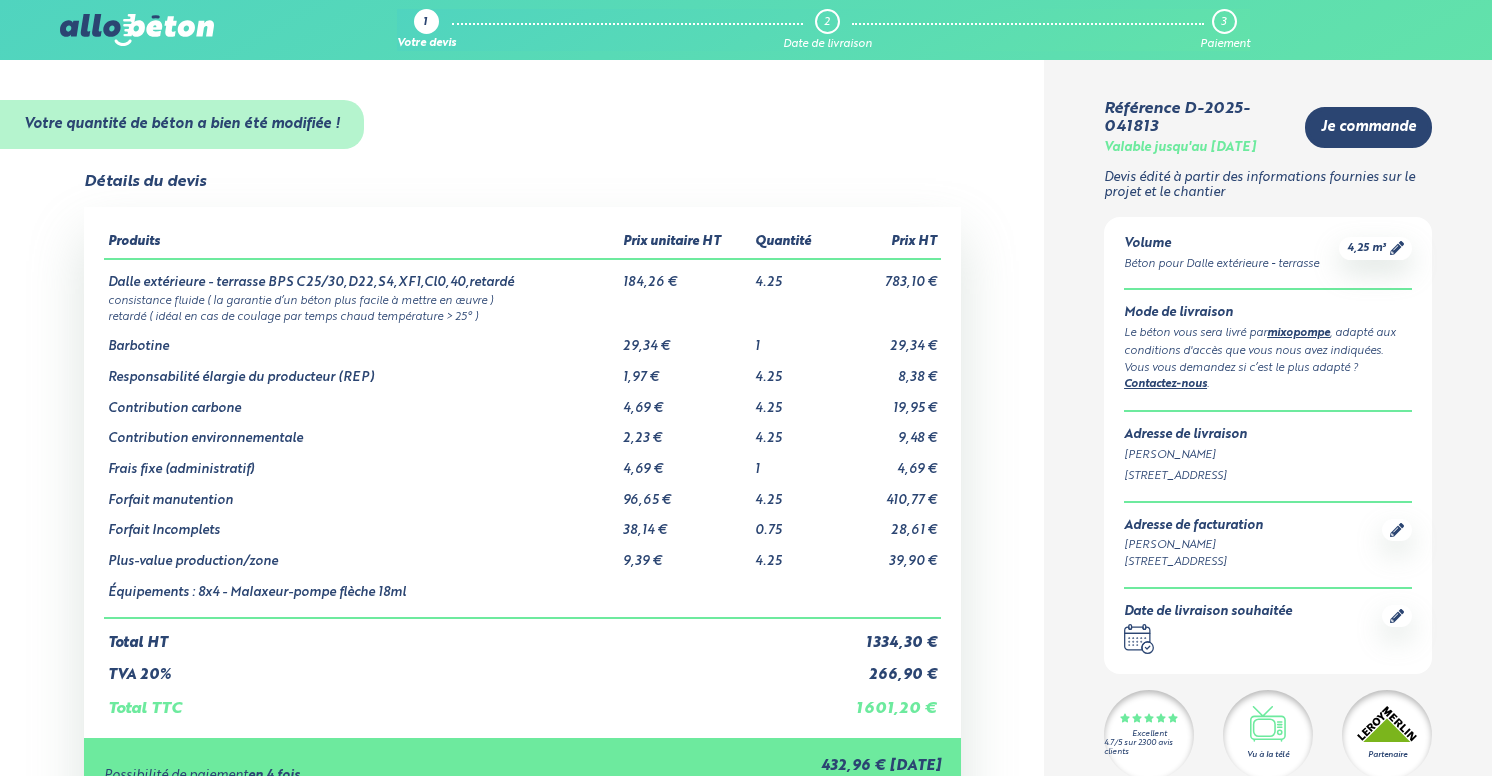scroll, scrollTop: 0, scrollLeft: 0, axis: both 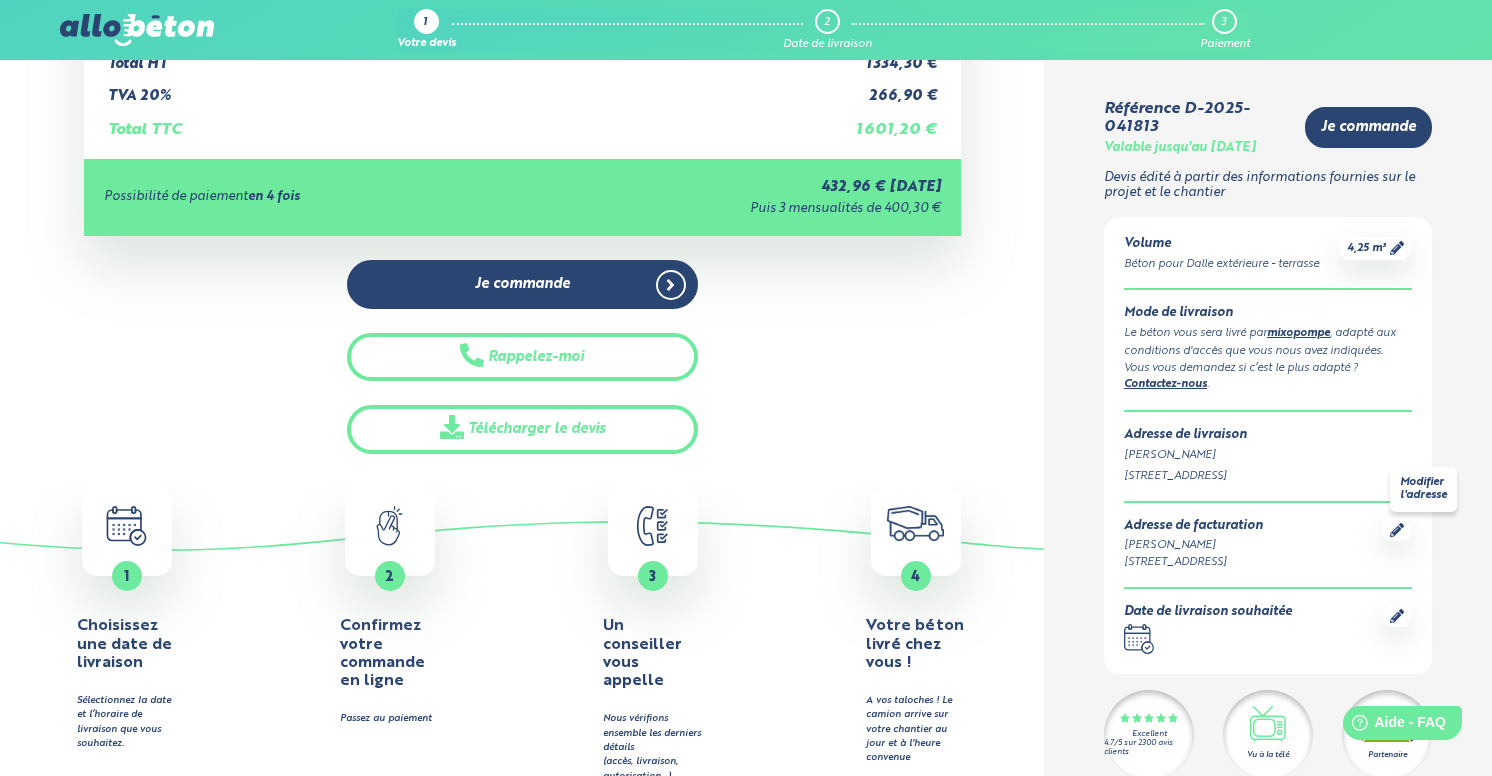 click at bounding box center [1397, 530] 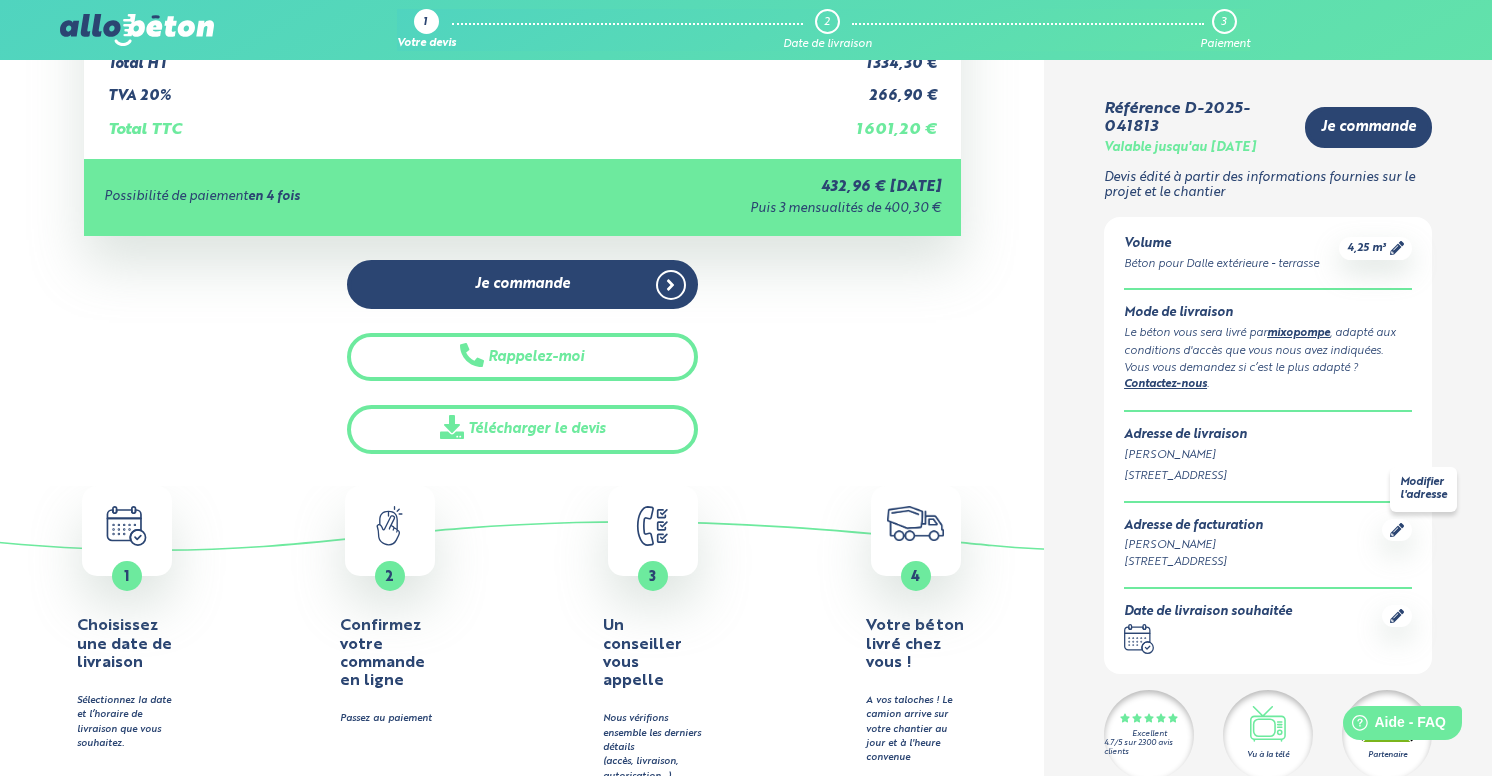 click at bounding box center (1397, 530) 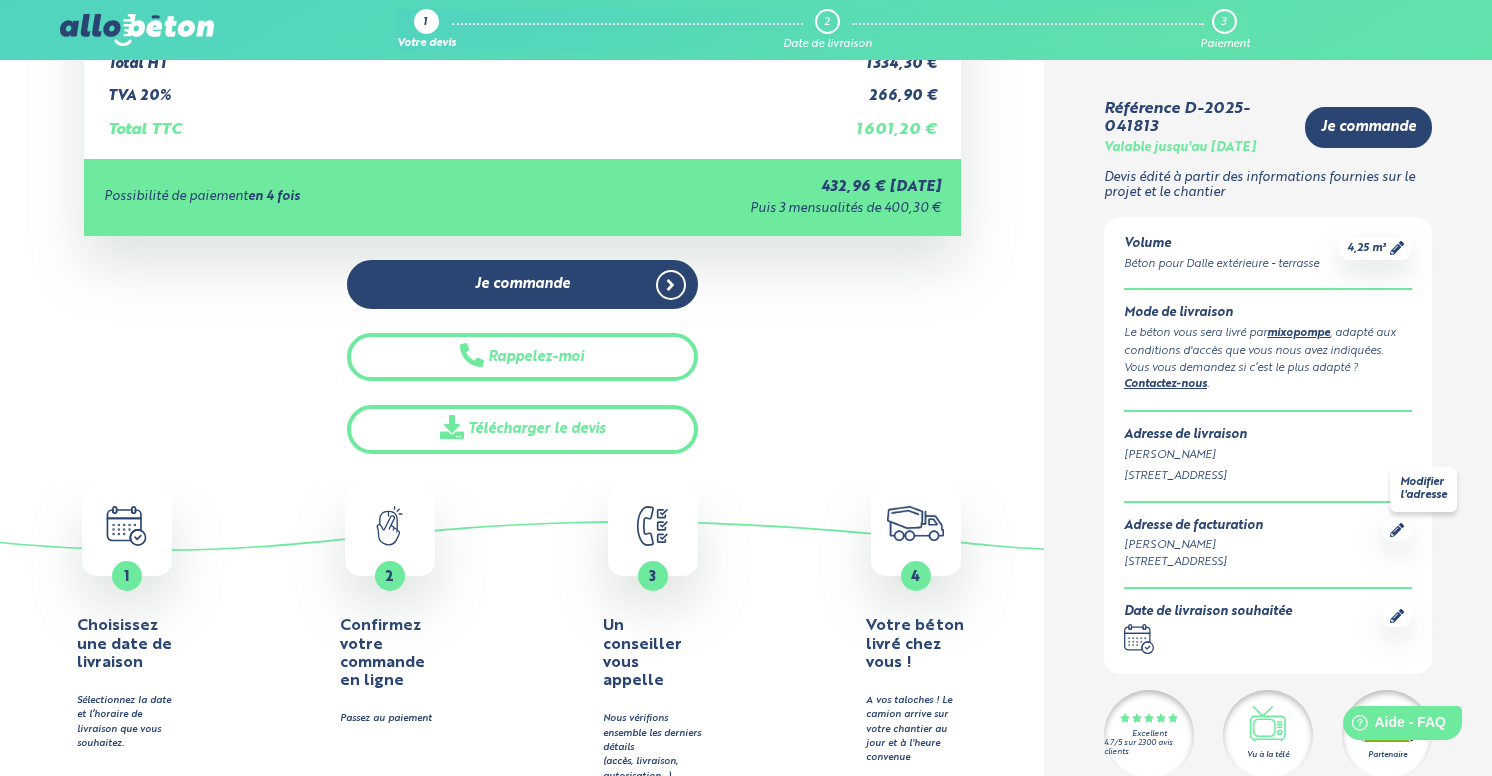 click 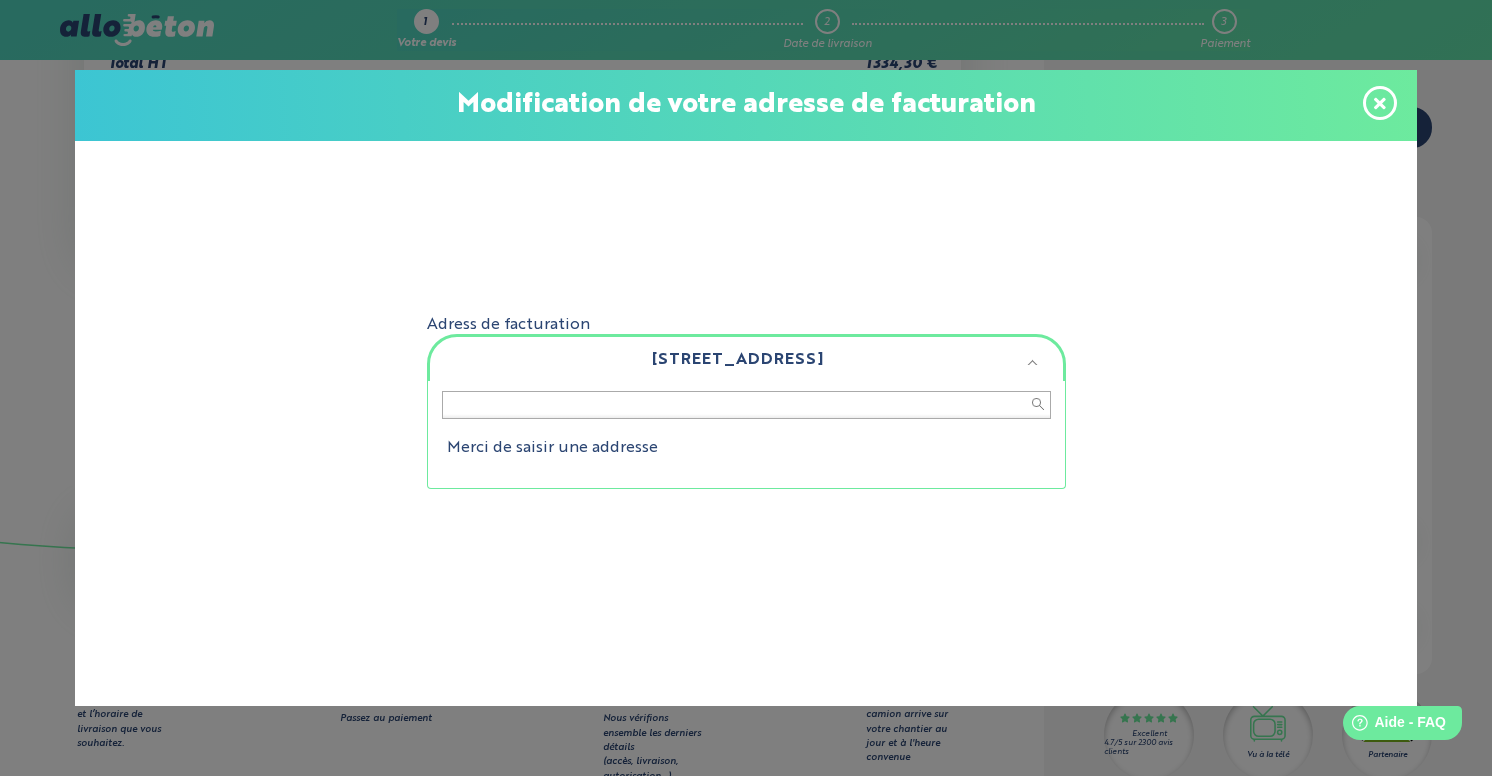 type 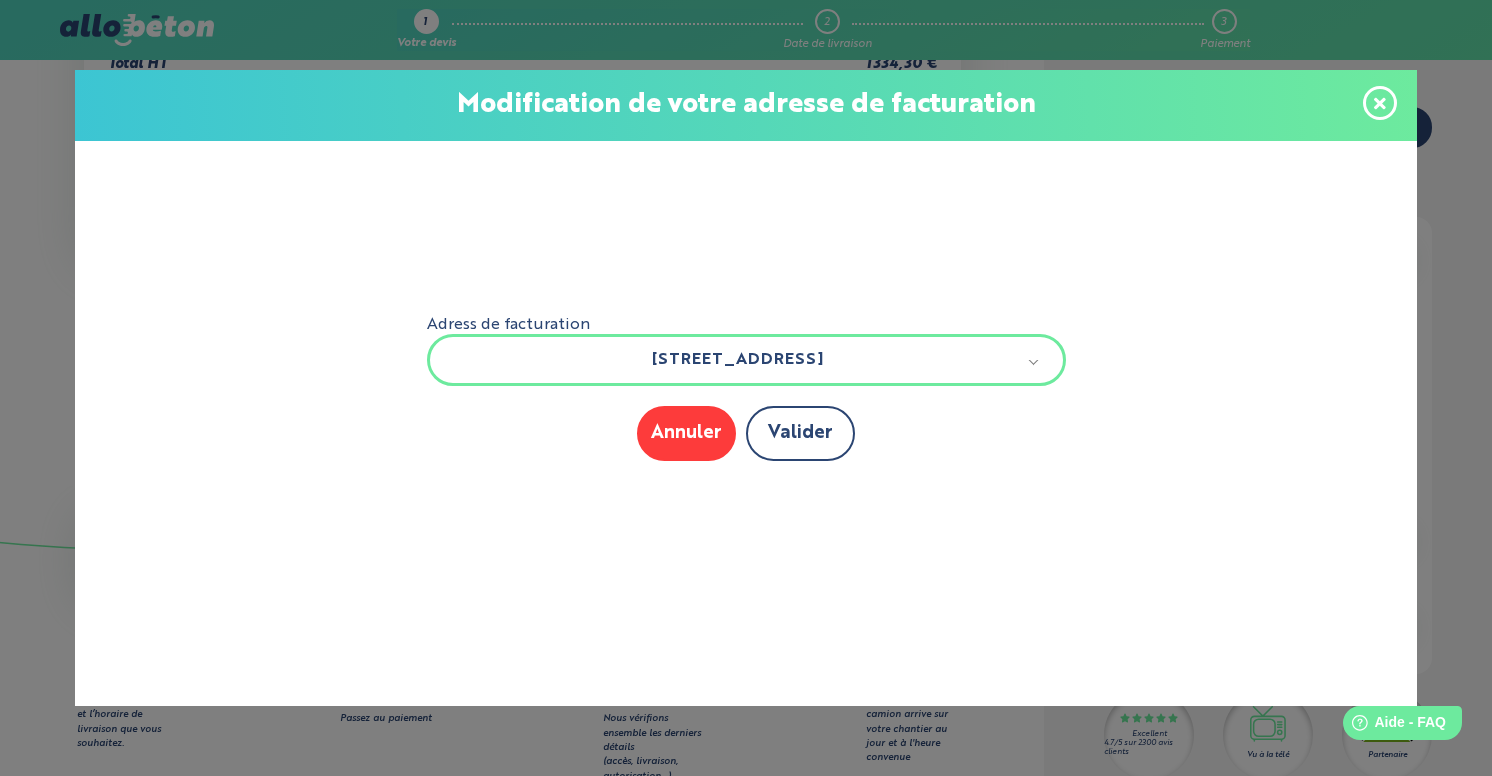 click on "Valider" at bounding box center [800, 433] 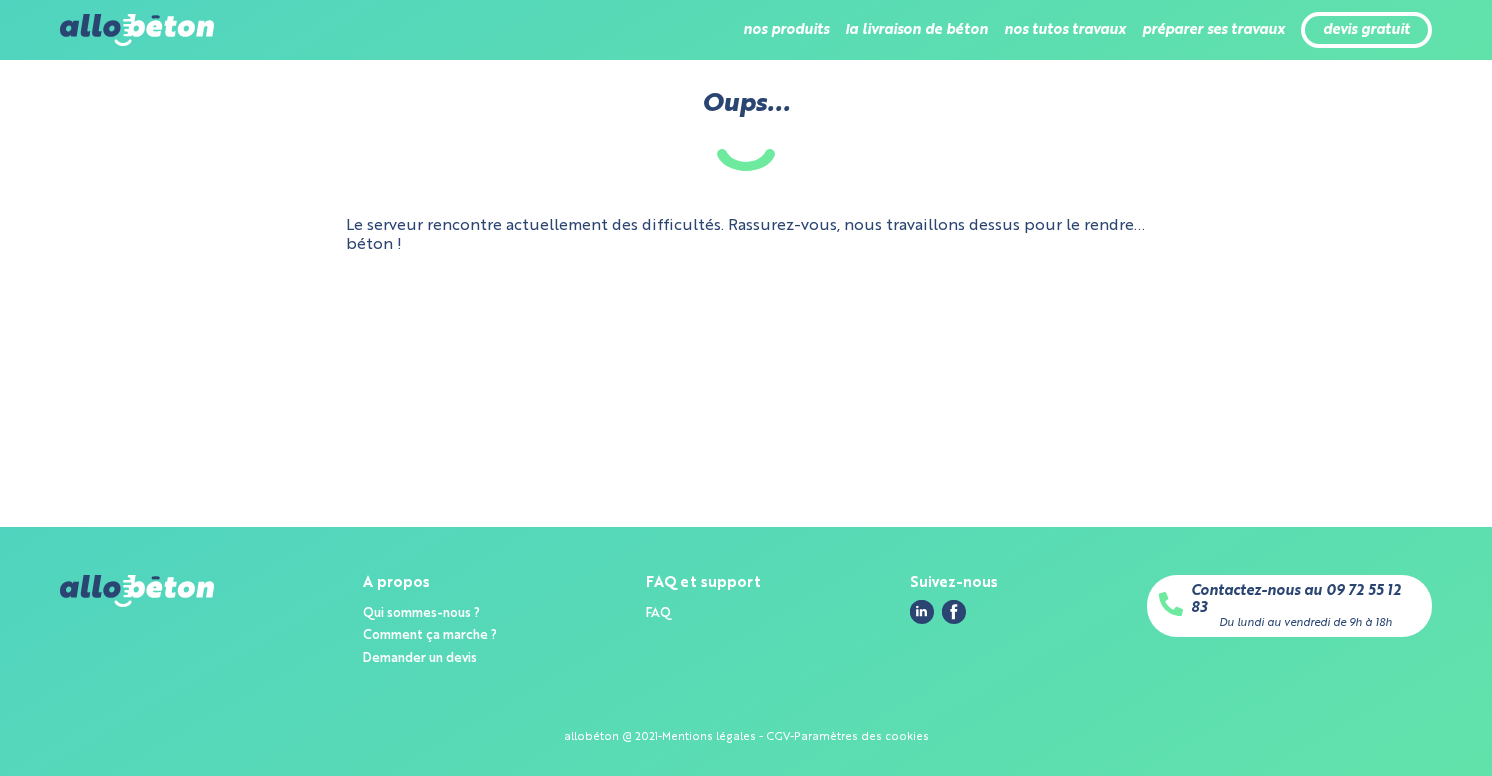 scroll, scrollTop: 0, scrollLeft: 0, axis: both 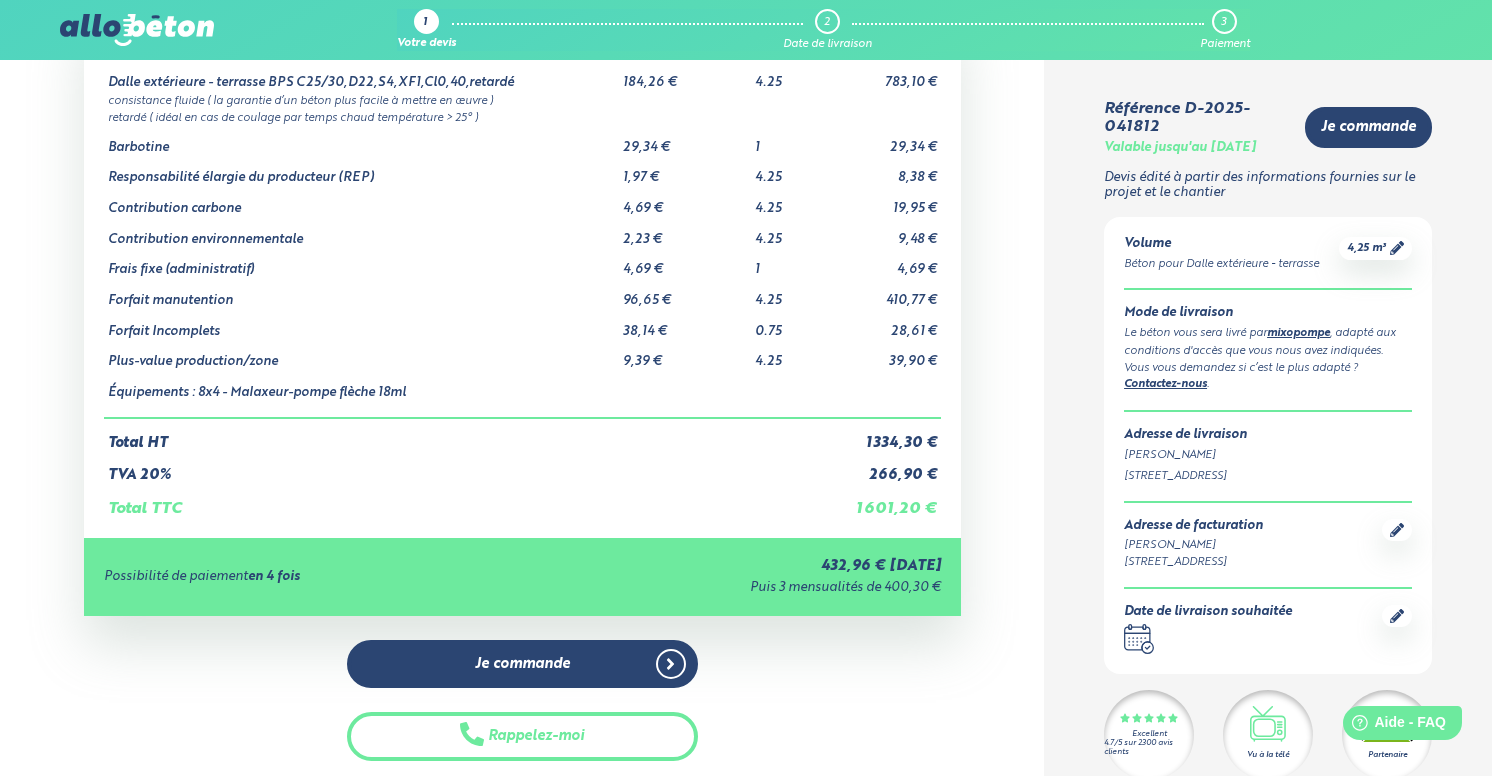 click on "Le béton vous sera livré par
mixopompe , adapté aux conditions d'accès que vous nous avez indiquées." at bounding box center (1268, 342) 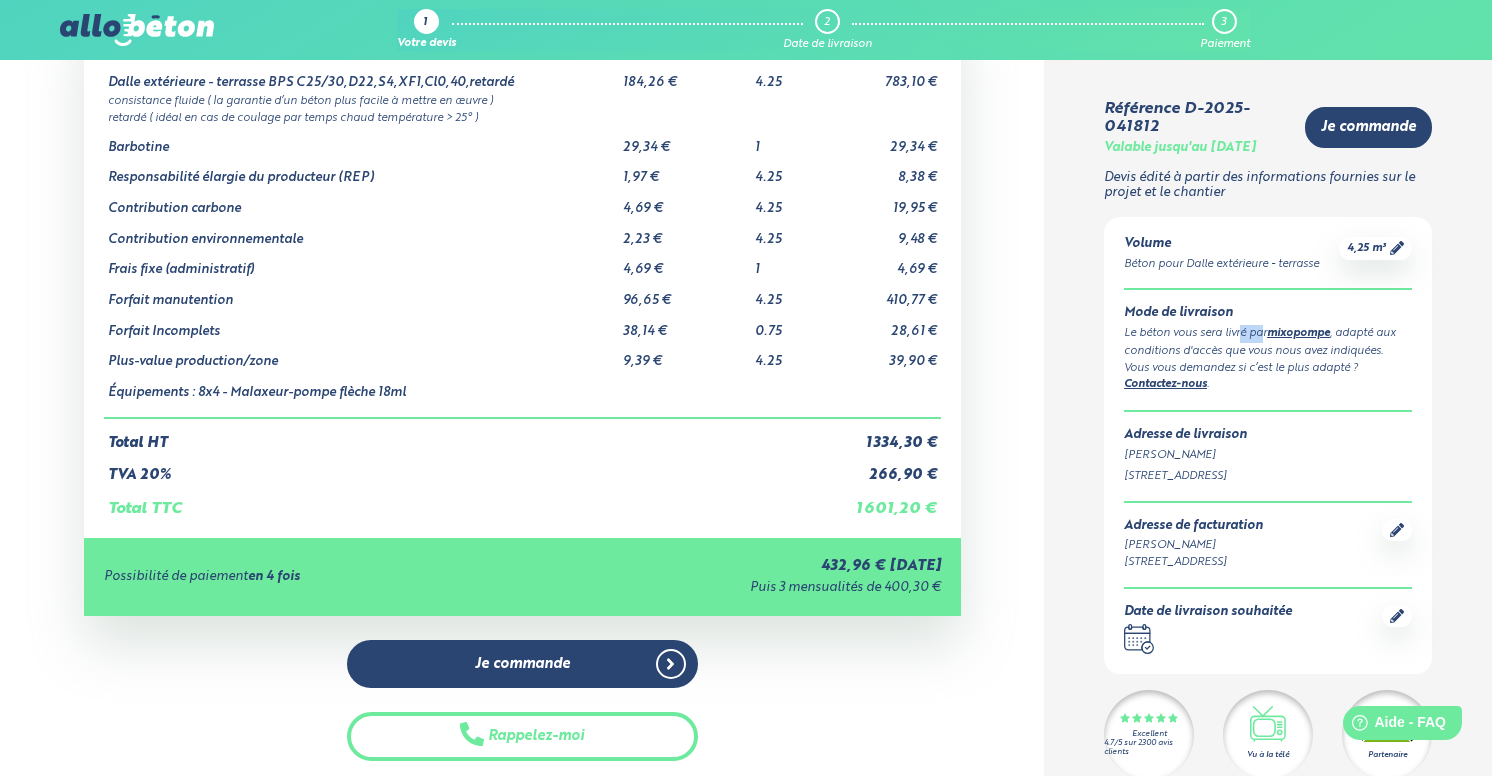 click on "Le béton vous sera livré par
mixopompe , adapté aux conditions d'accès que vous nous avez indiquées." at bounding box center (1268, 342) 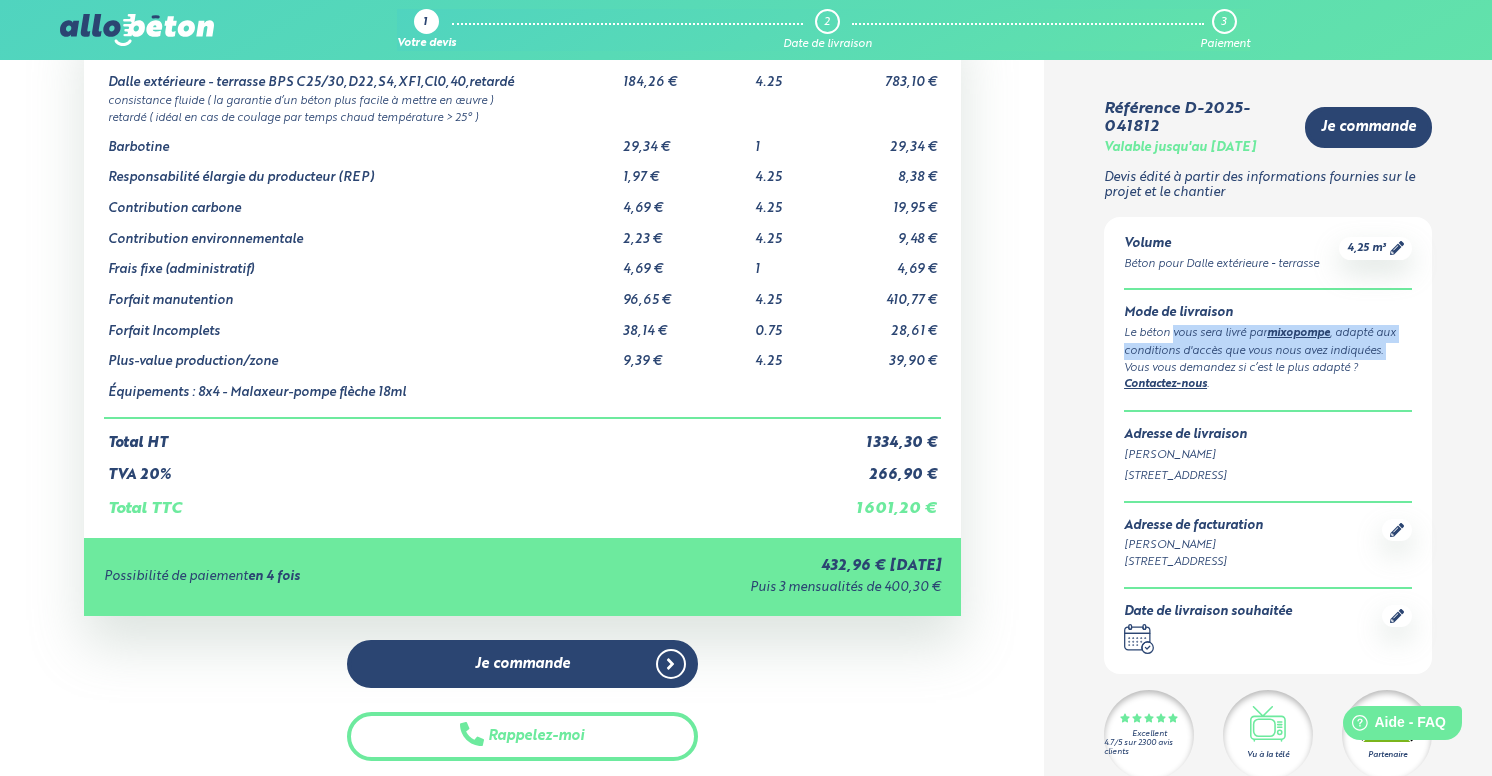 click on "Vous vous demandez si c’est le plus adapté ?  Contactez-nous ." at bounding box center (1268, 377) 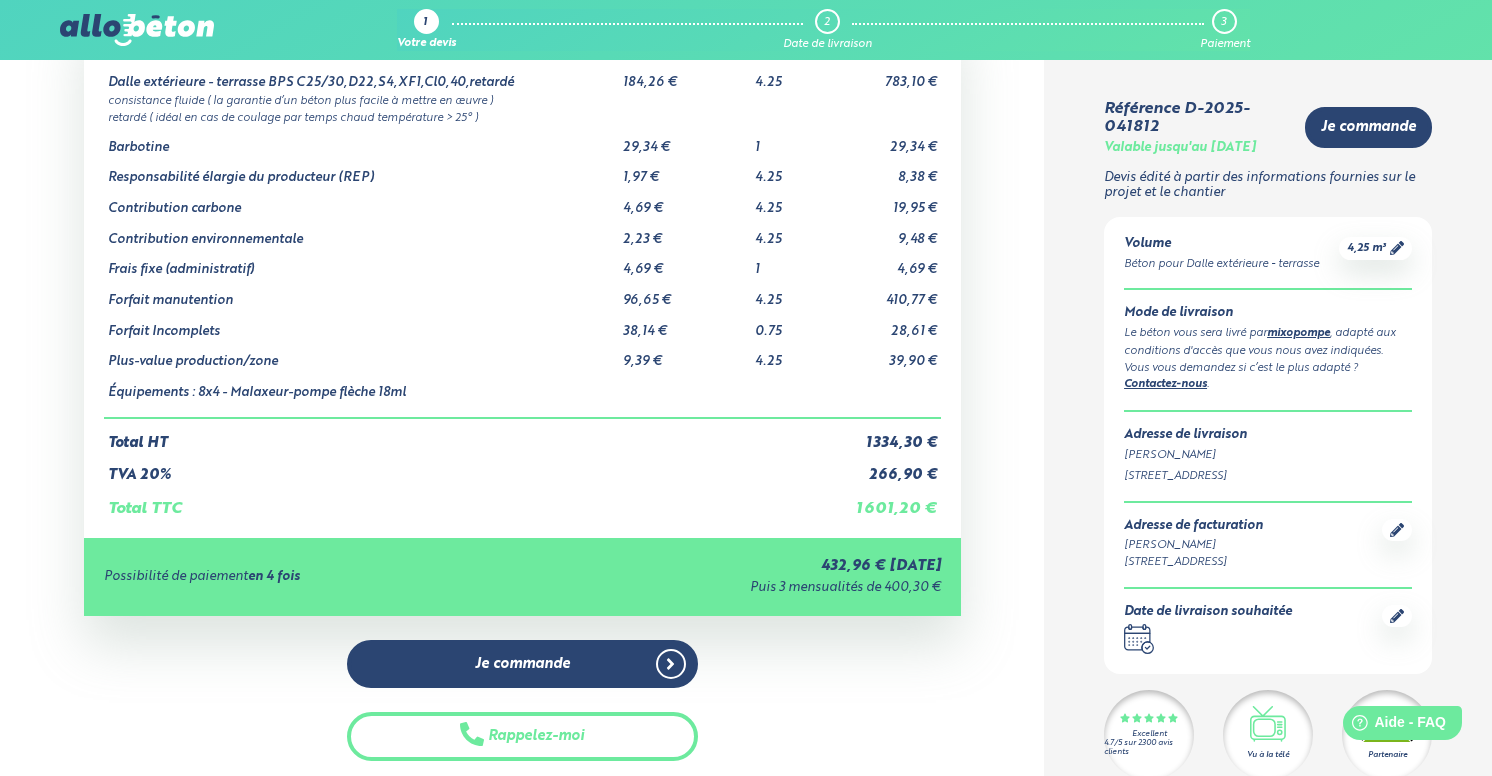 click on "Vous vous demandez si c’est le plus adapté ?  Contactez-nous ." at bounding box center [1268, 377] 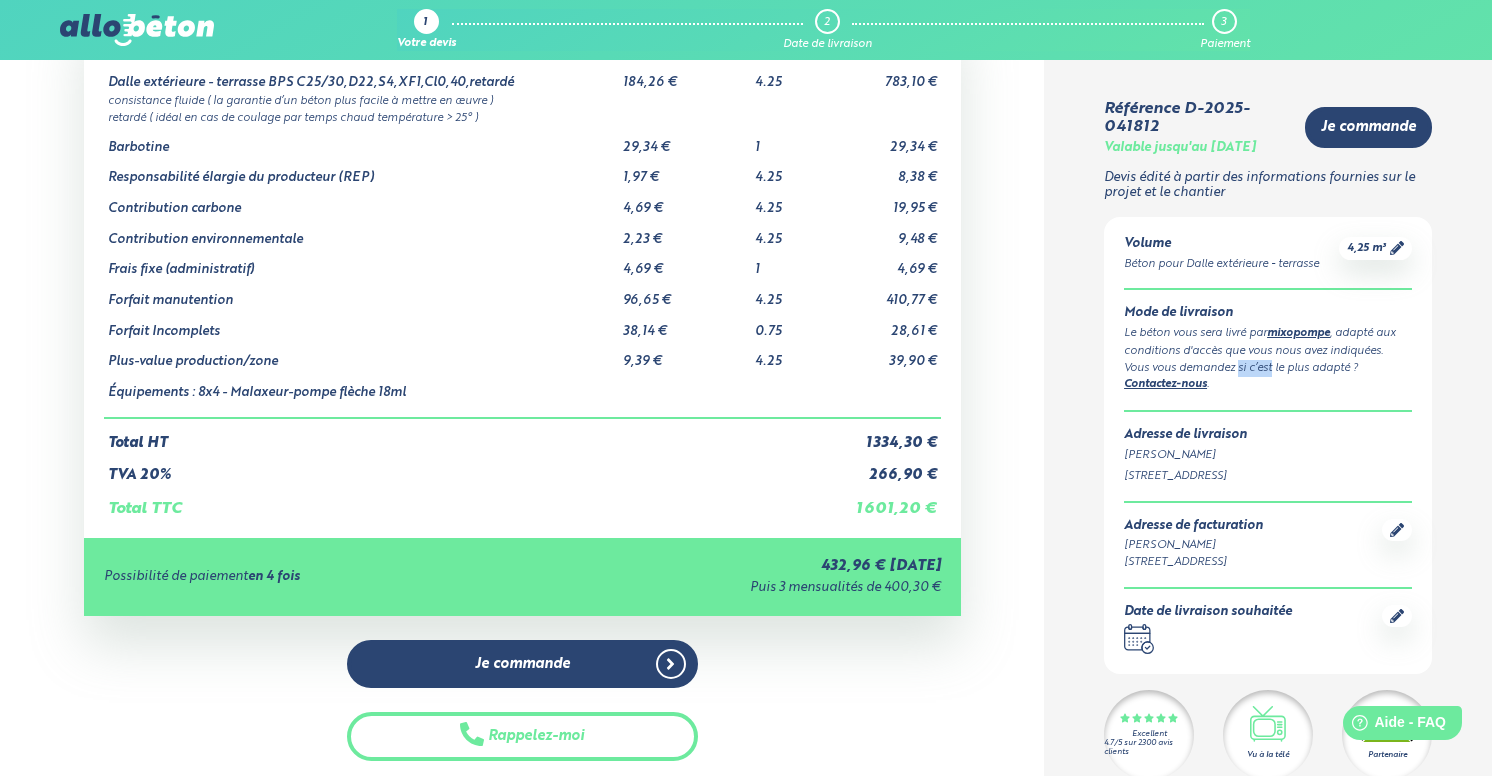 click on "Vous vous demandez si c’est le plus adapté ?  Contactez-nous ." at bounding box center [1268, 377] 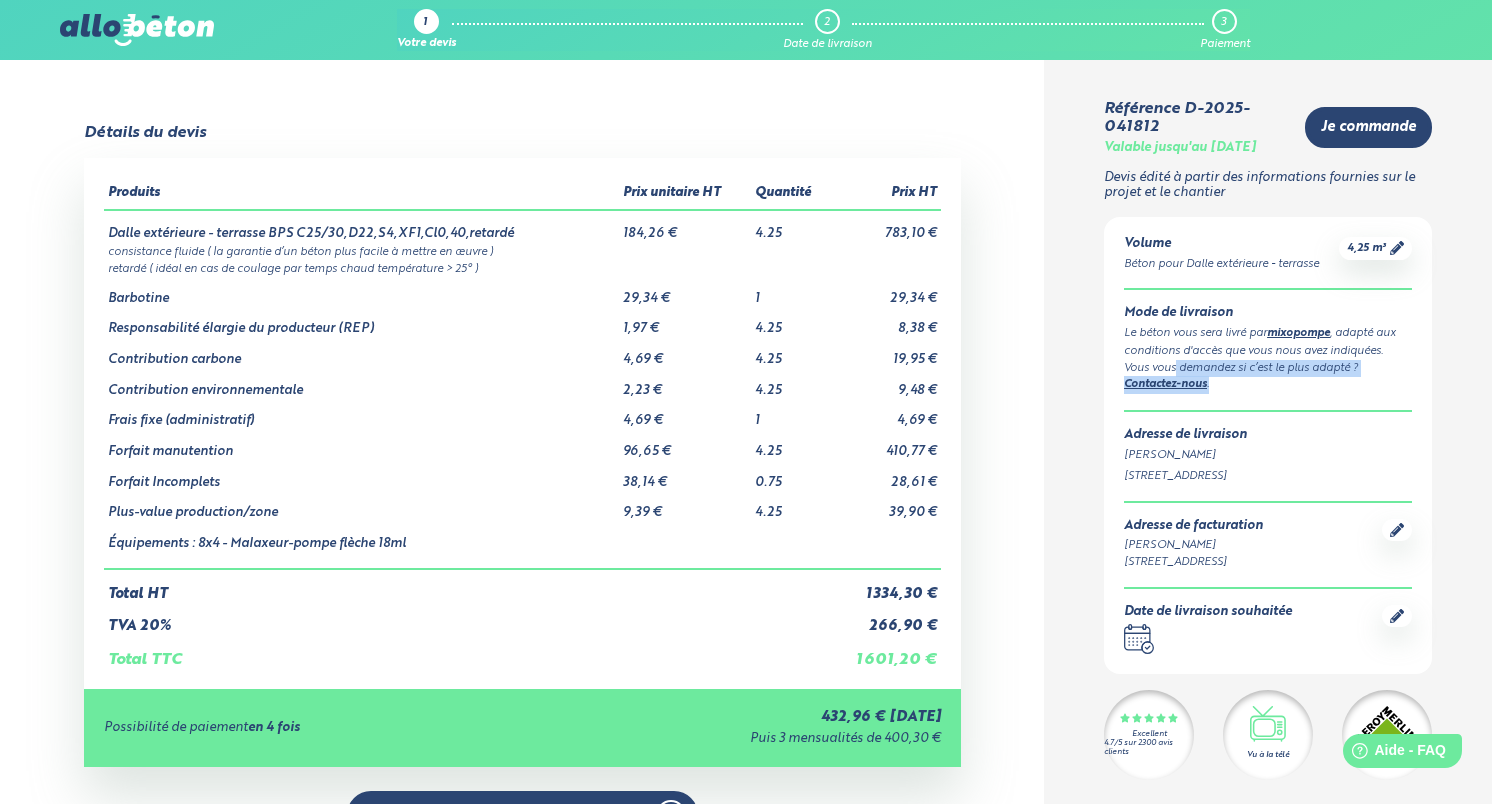 scroll, scrollTop: 0, scrollLeft: 0, axis: both 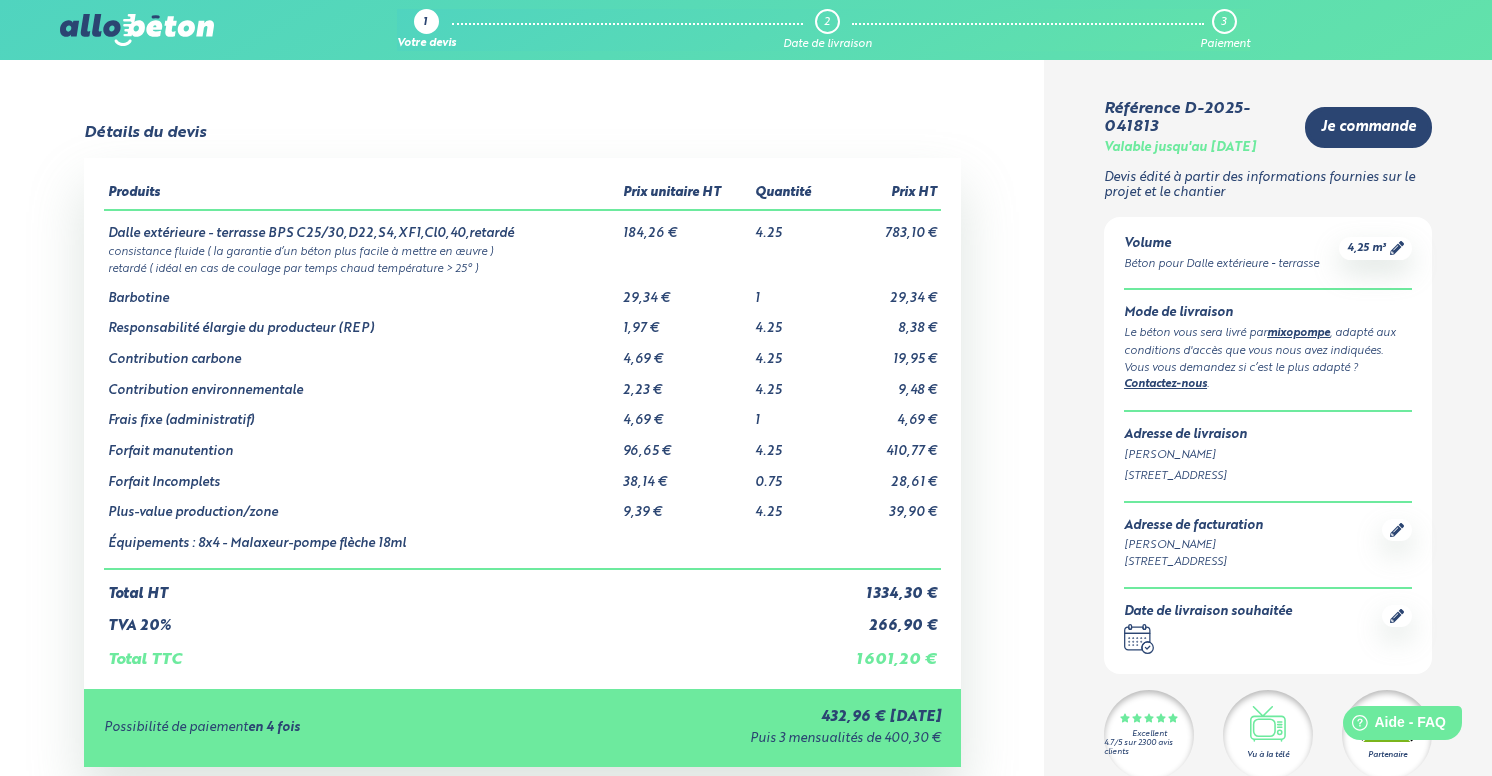 click at bounding box center [137, 30] 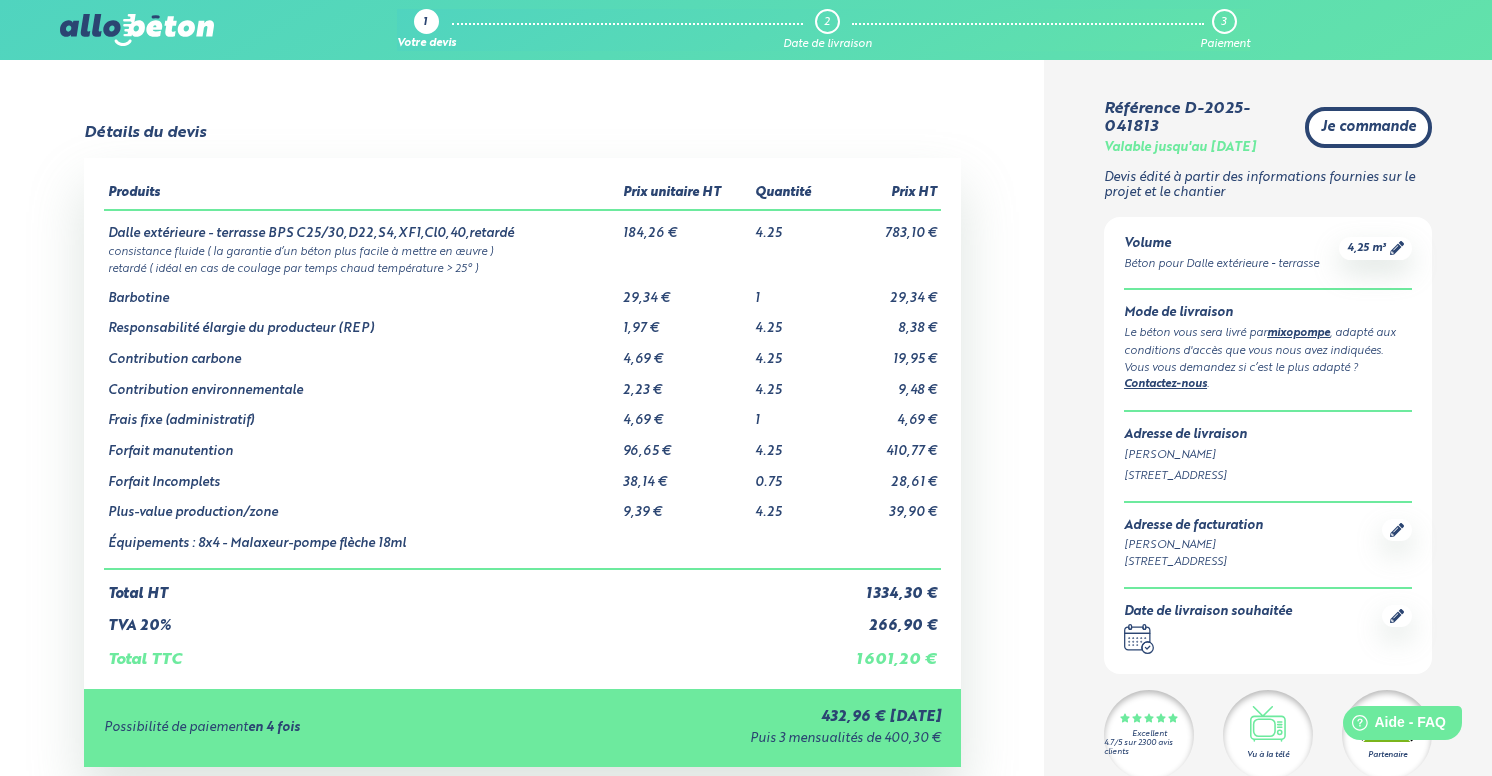click on "Je commande" at bounding box center [1368, 127] 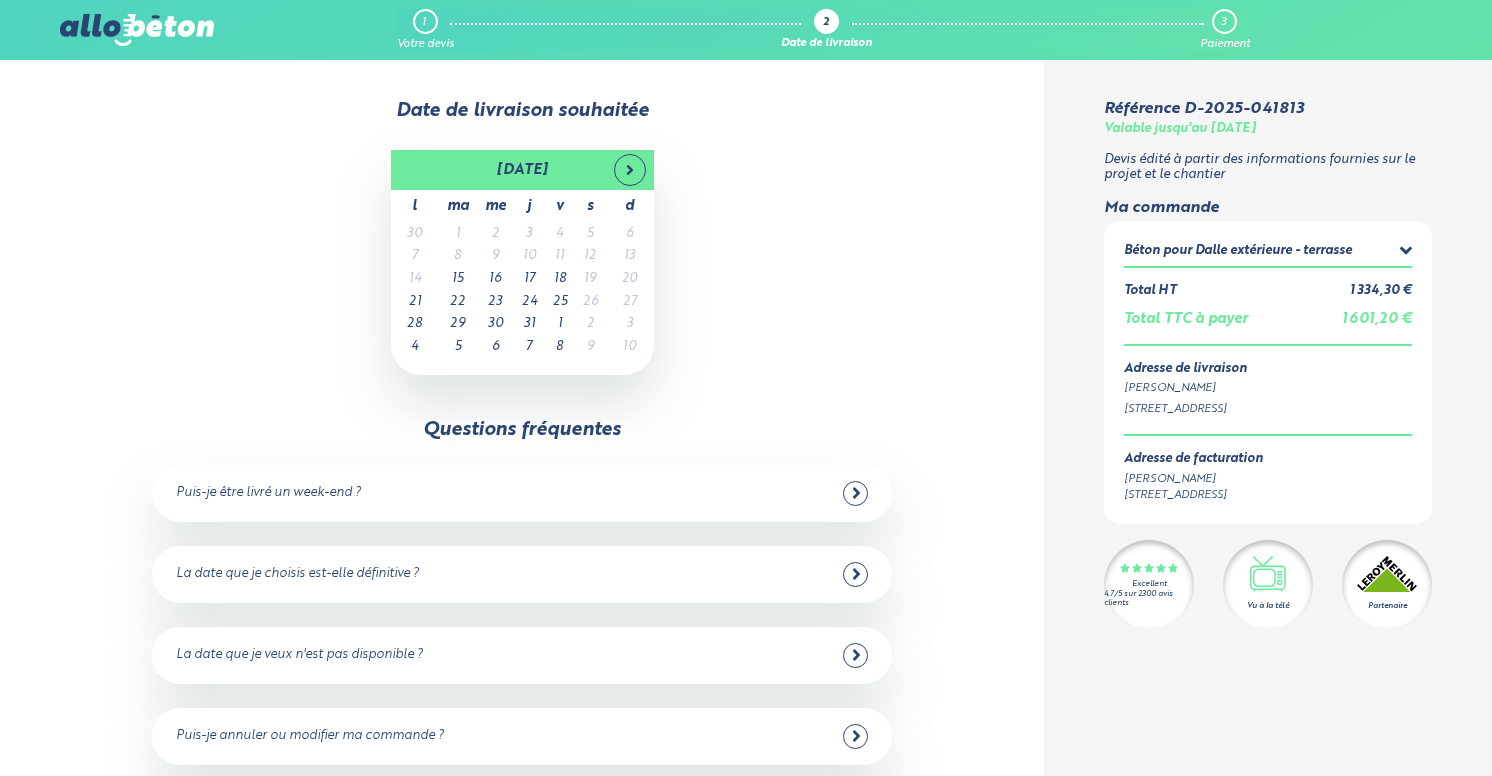 scroll, scrollTop: 0, scrollLeft: 0, axis: both 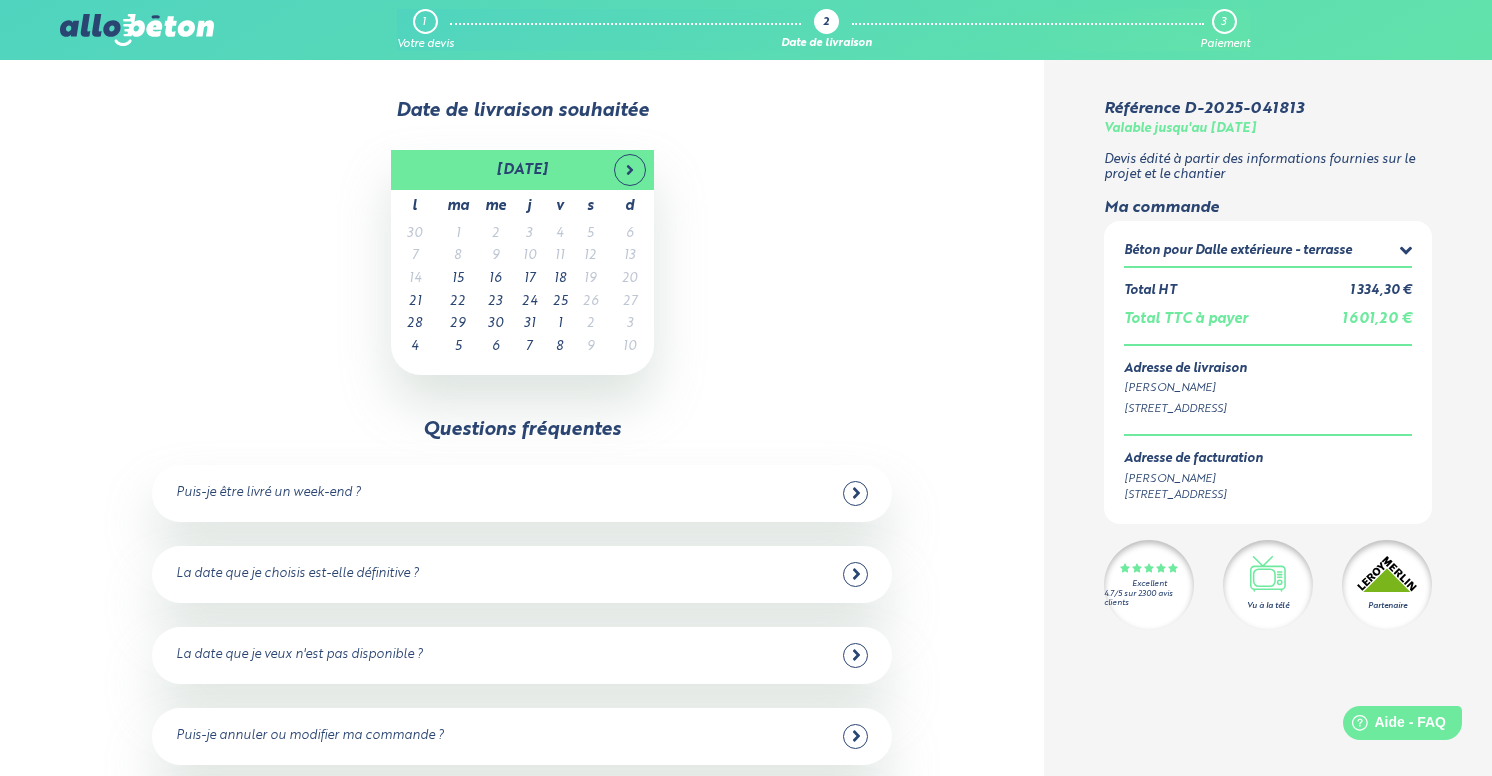 click on "Puis-je être livré un week-end ?" at bounding box center (522, 493) 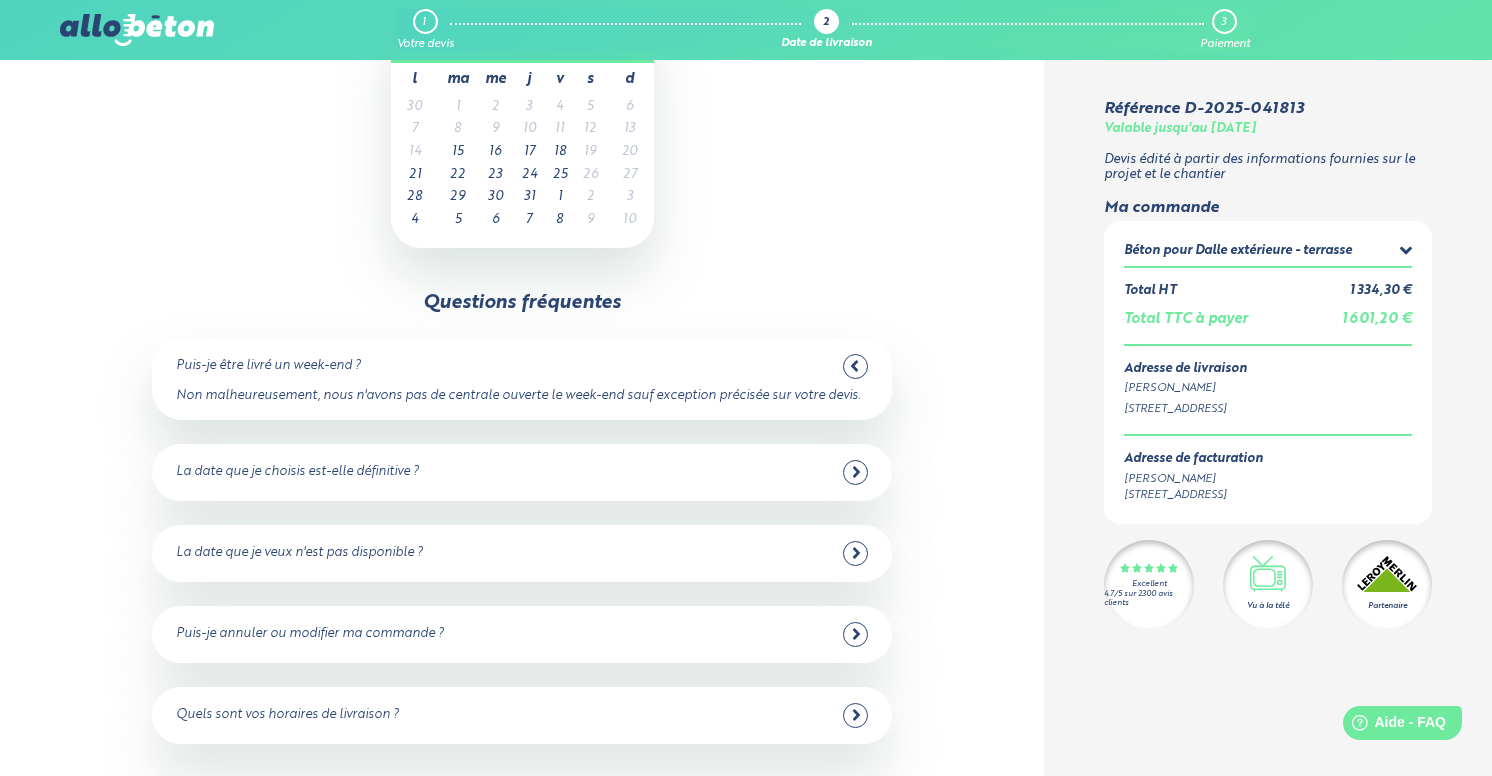 scroll, scrollTop: 127, scrollLeft: 0, axis: vertical 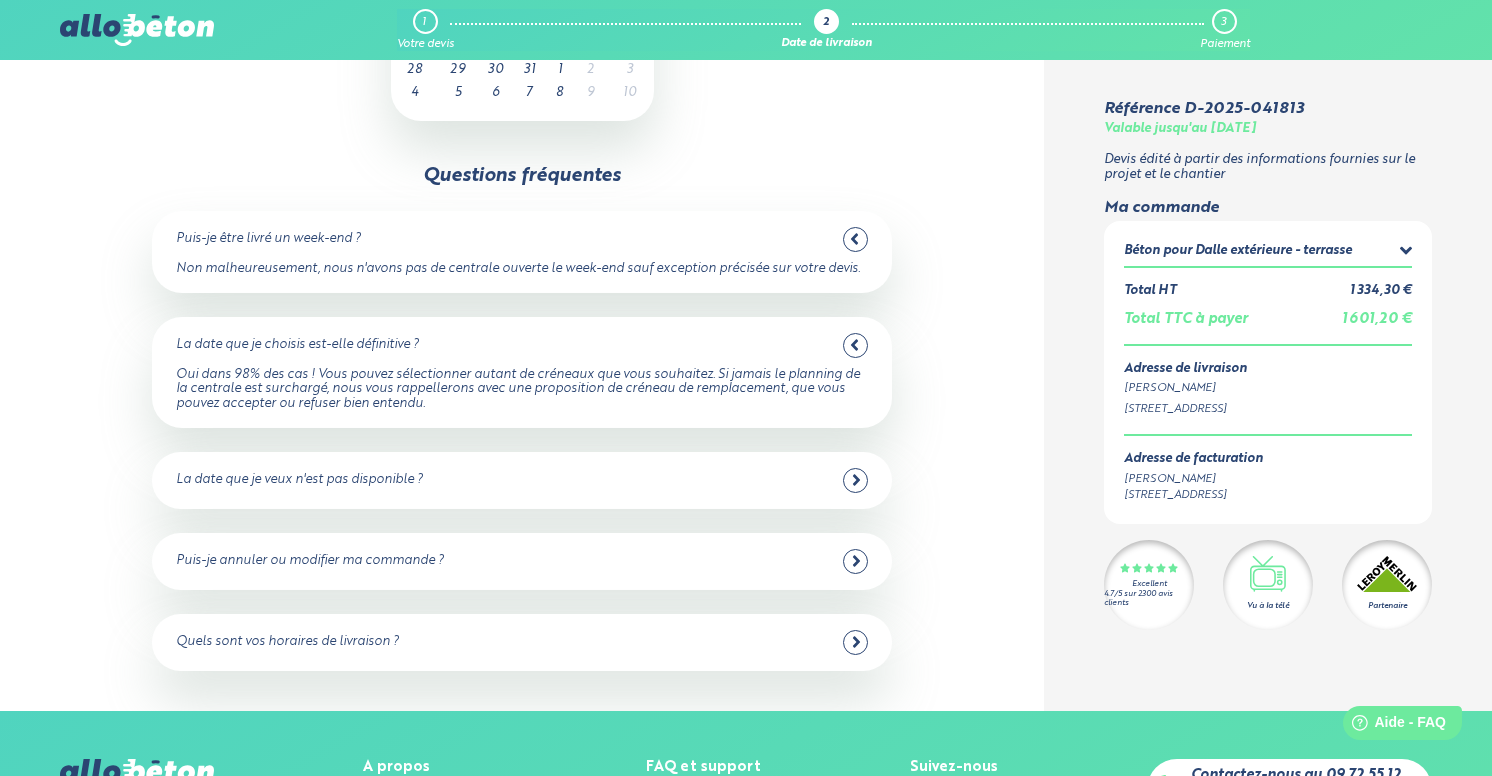 click on "La date que je veux n'est pas disponible ?" at bounding box center [522, 480] 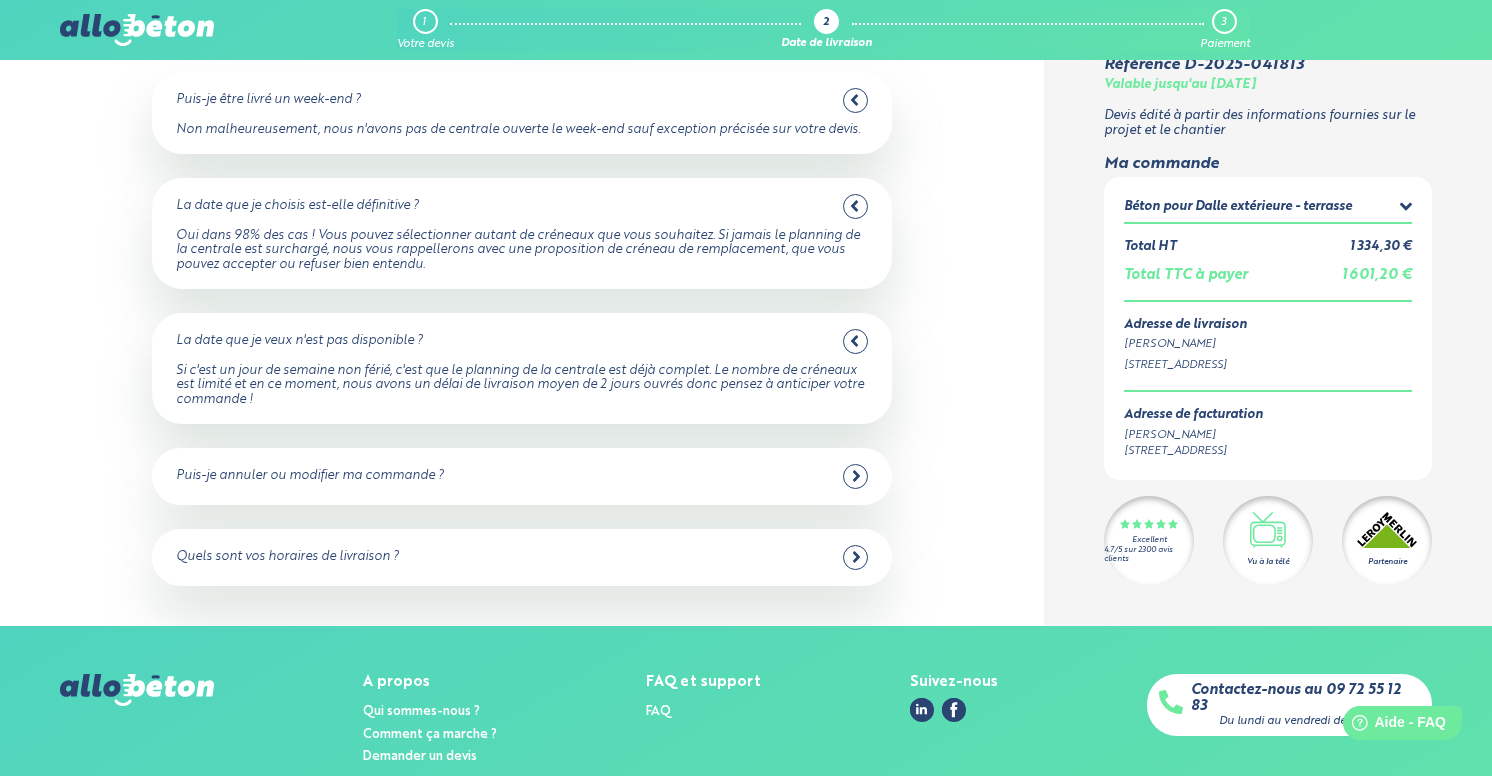 scroll, scrollTop: 395, scrollLeft: 0, axis: vertical 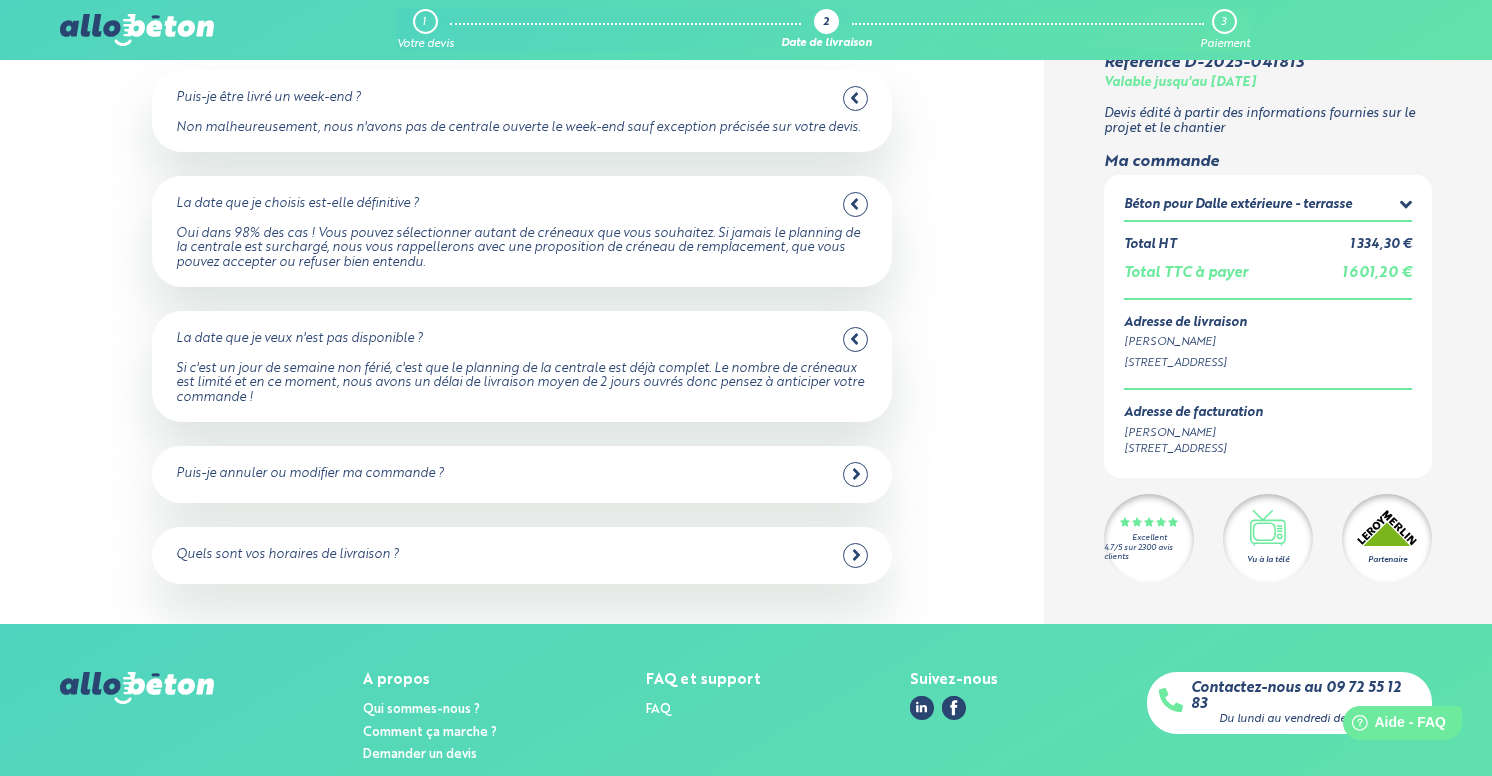 click on "Puis-je annuler ou modifier ma commande ?" at bounding box center (522, 474) 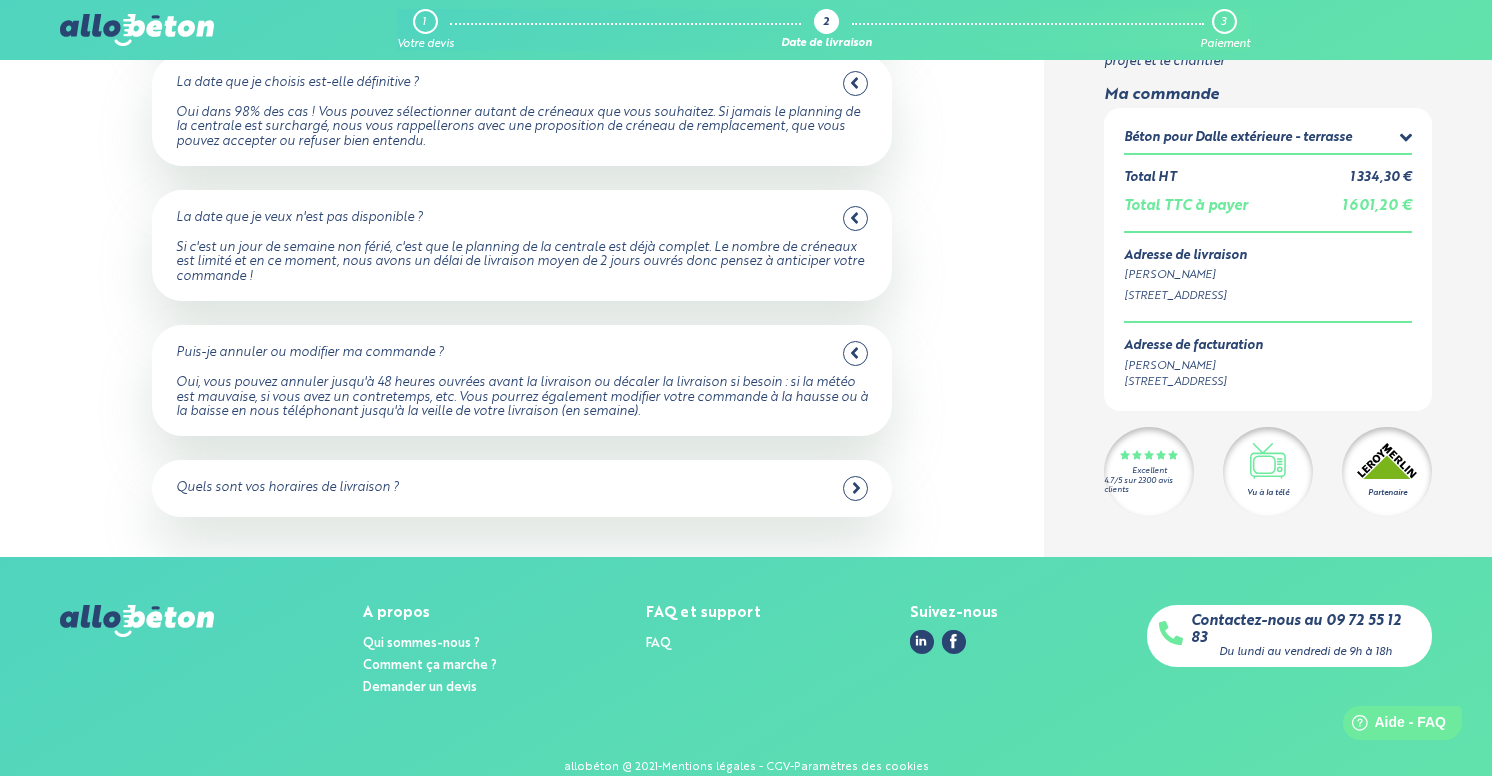 scroll, scrollTop: 515, scrollLeft: 0, axis: vertical 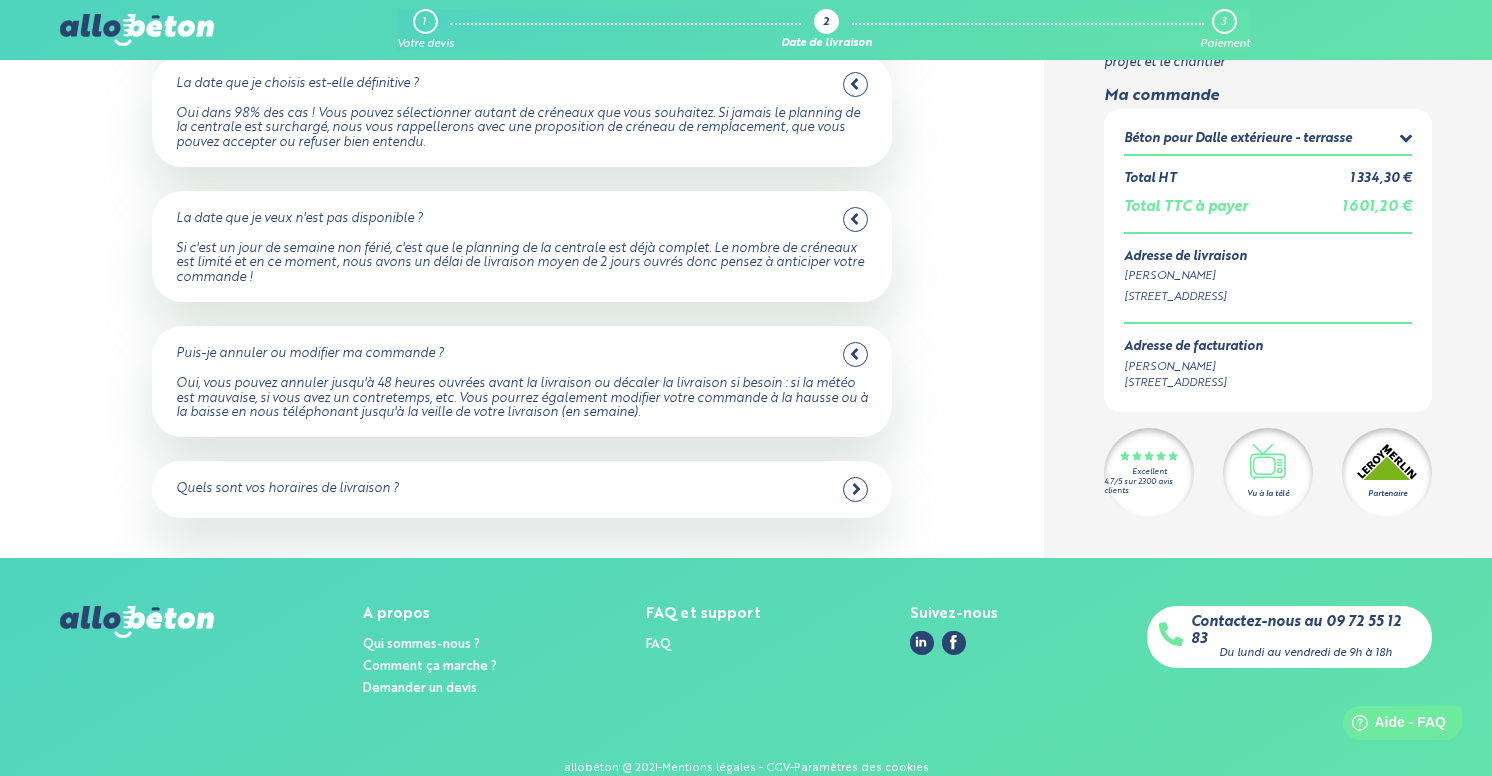 click on "Quels sont vos horaires de livraison ?" at bounding box center (522, 489) 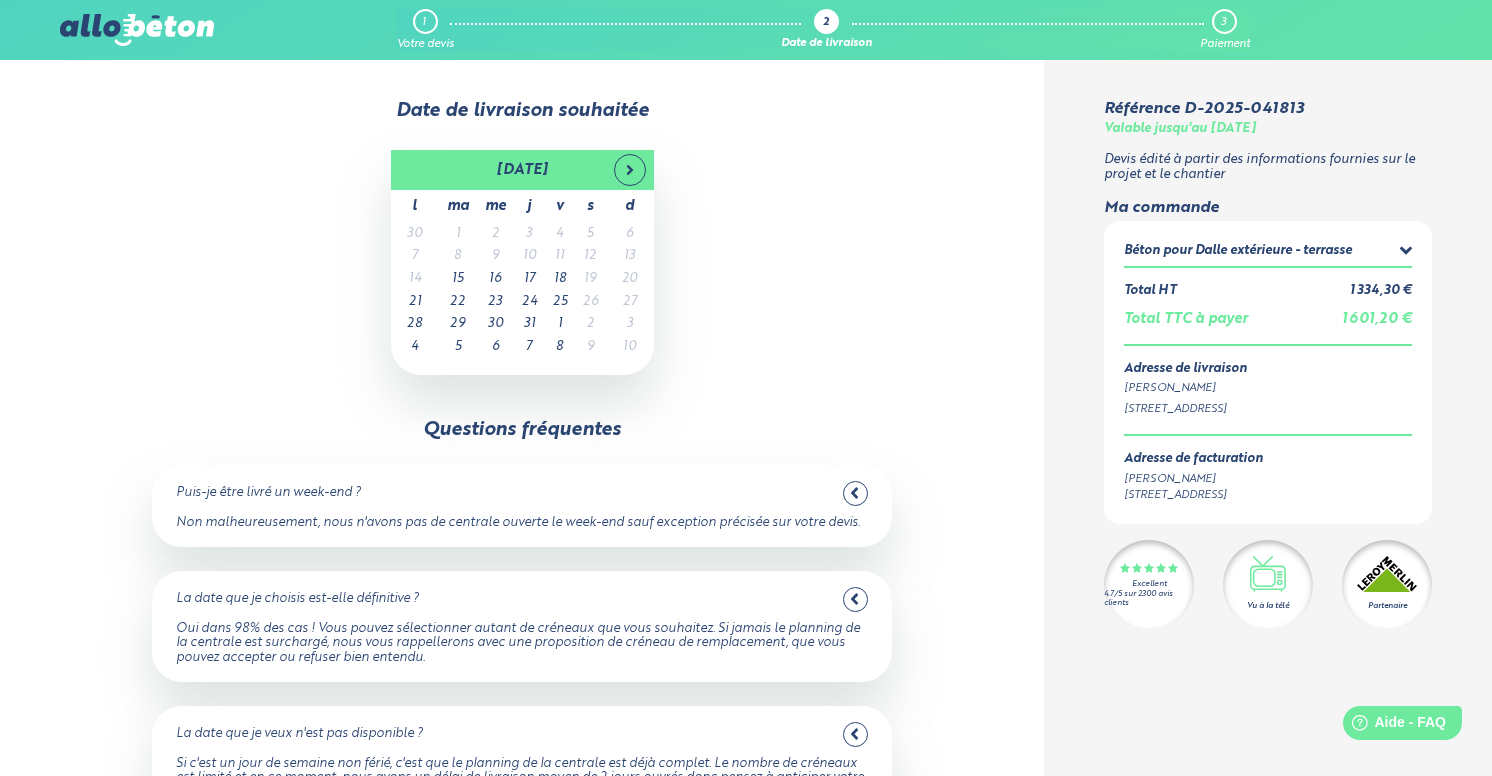 scroll, scrollTop: 0, scrollLeft: 0, axis: both 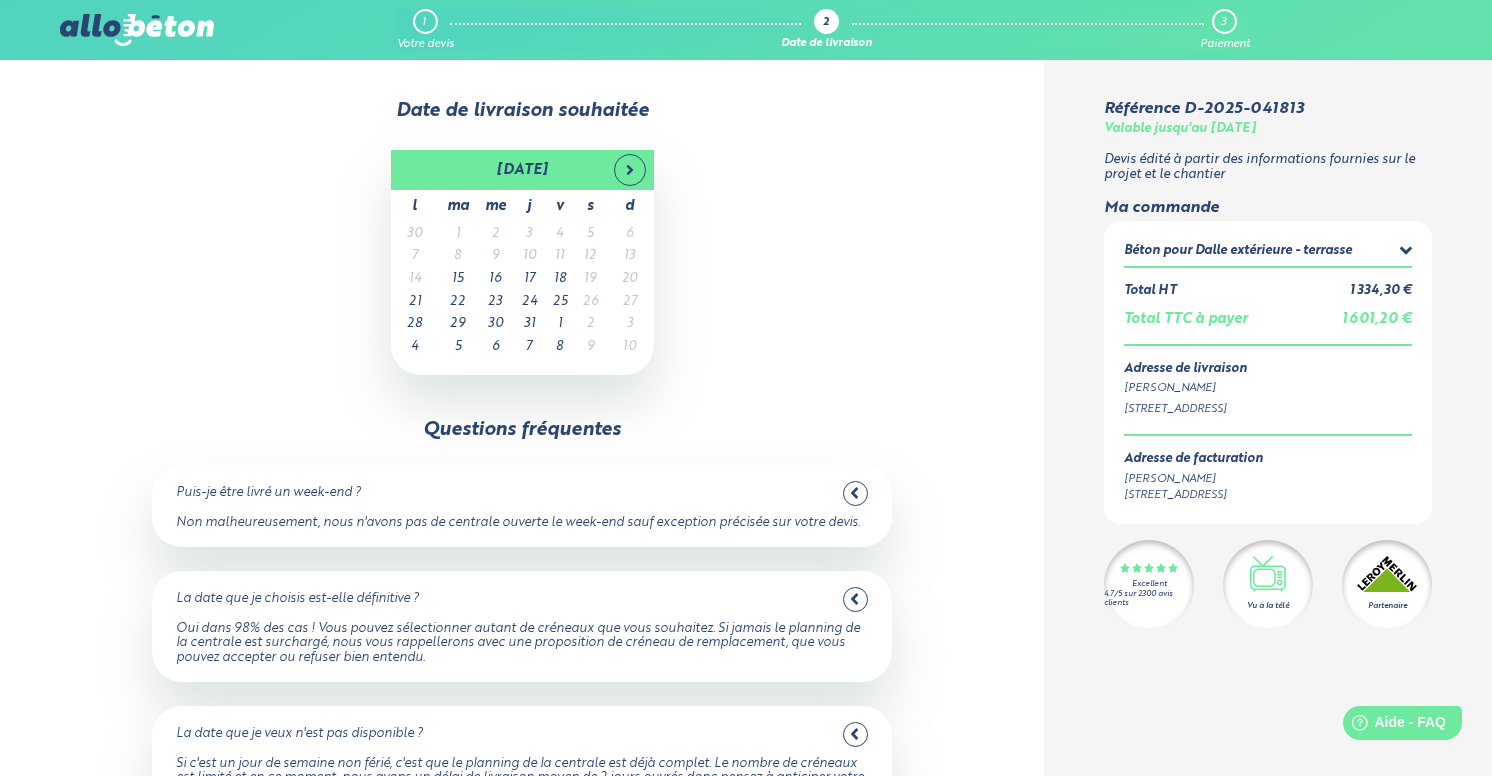 click on "juillet 2025
l ma me j v s d 30 1 2 3 4 5 6 7 8 9 10 11 12 13 14 15 16 17 18 19 20 21 22 23 24 25 26 27 28 29 30 31 1 2 3 4 5 6 7 8 9 10 Aujourd'hui Effacer" at bounding box center [522, 262] 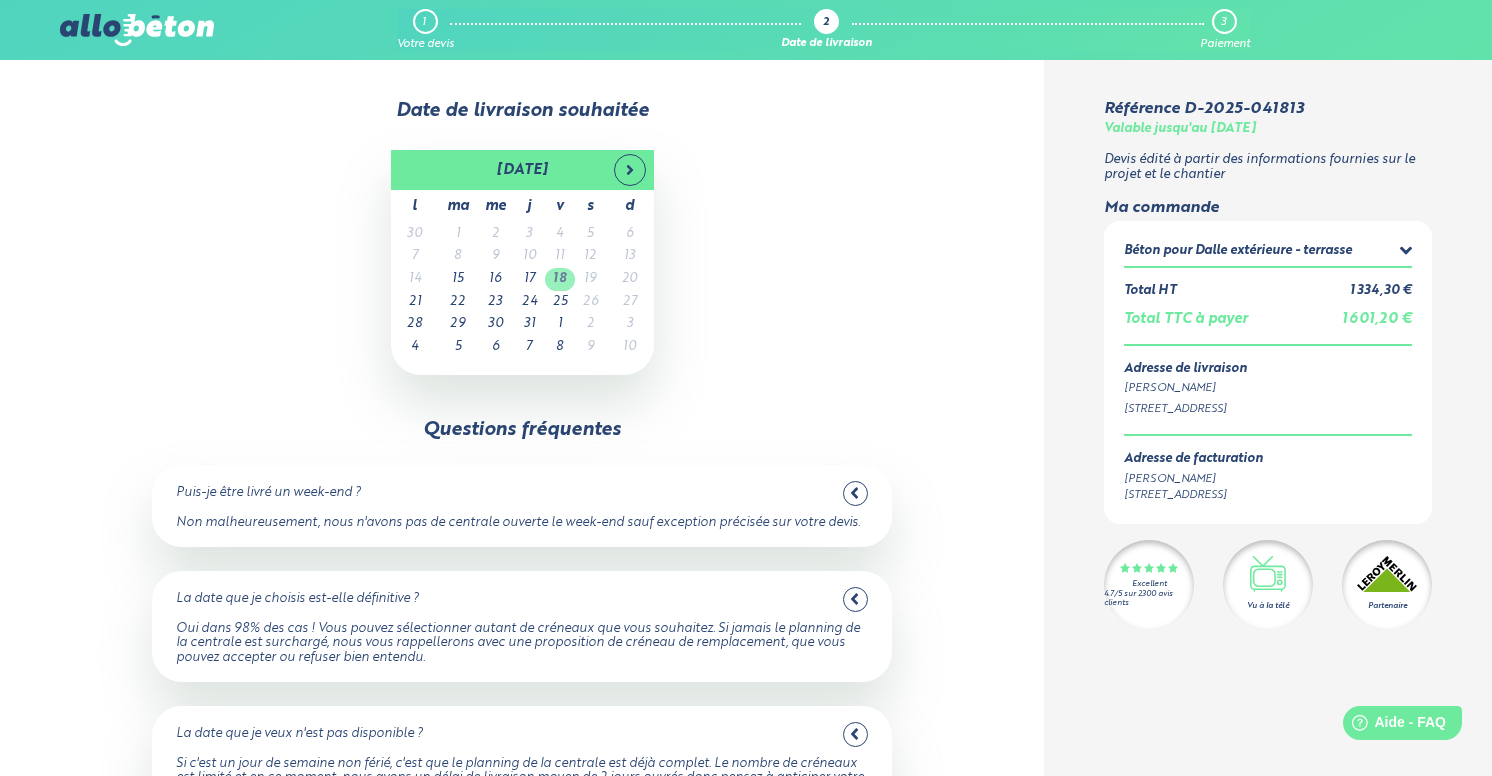 click on "18" at bounding box center (560, 279) 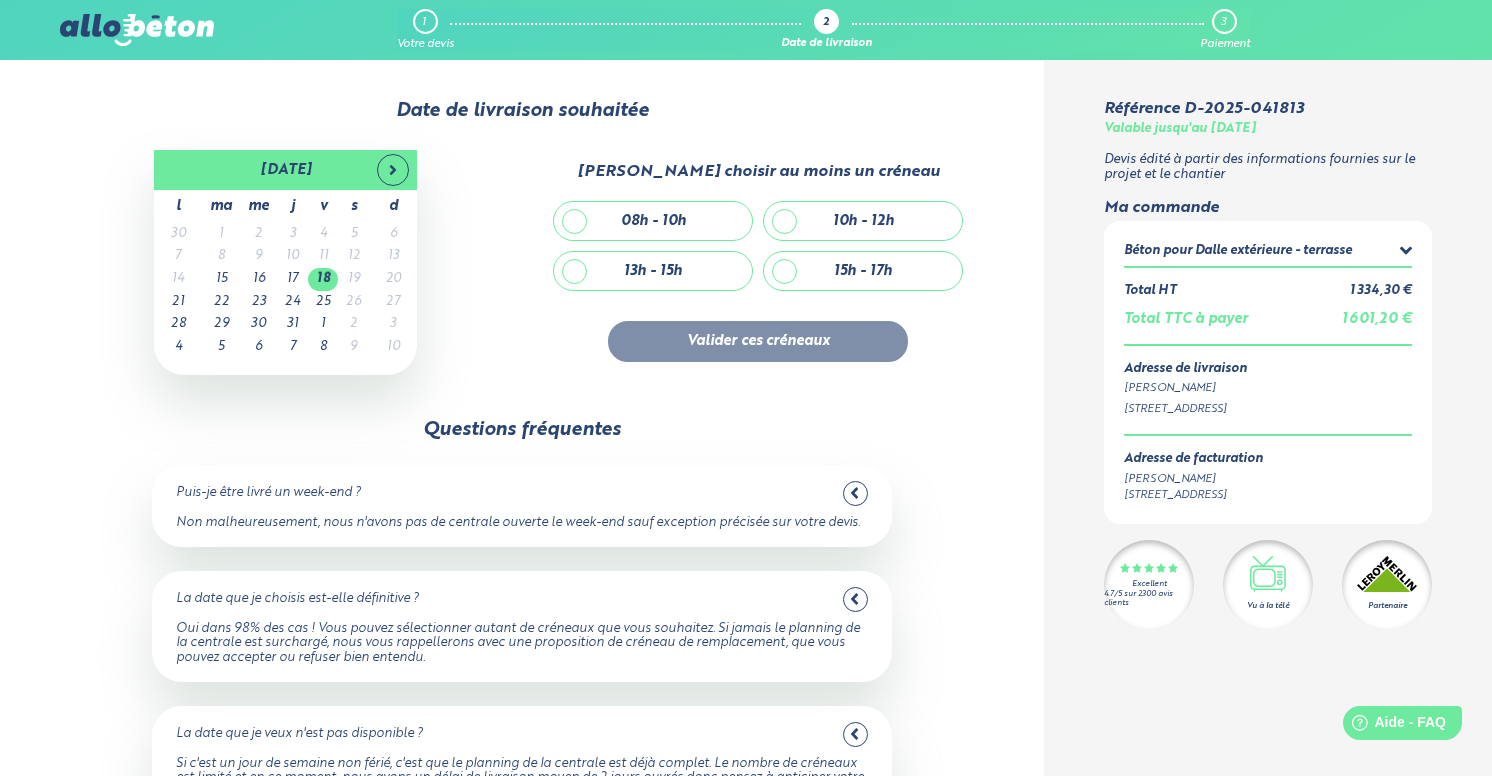click on "08h - 10h" at bounding box center [653, 221] 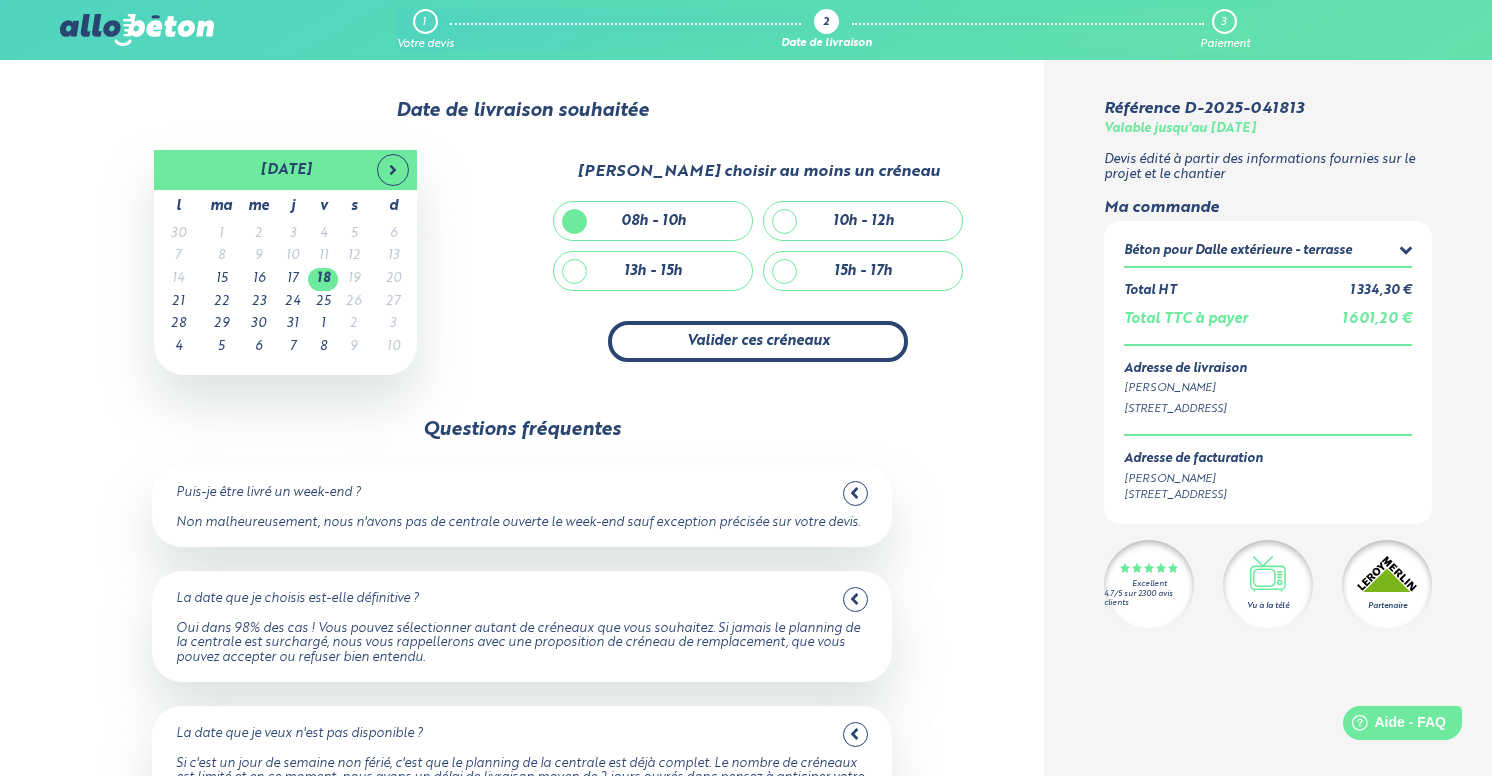 click on "Valider ces créneaux" at bounding box center [758, 341] 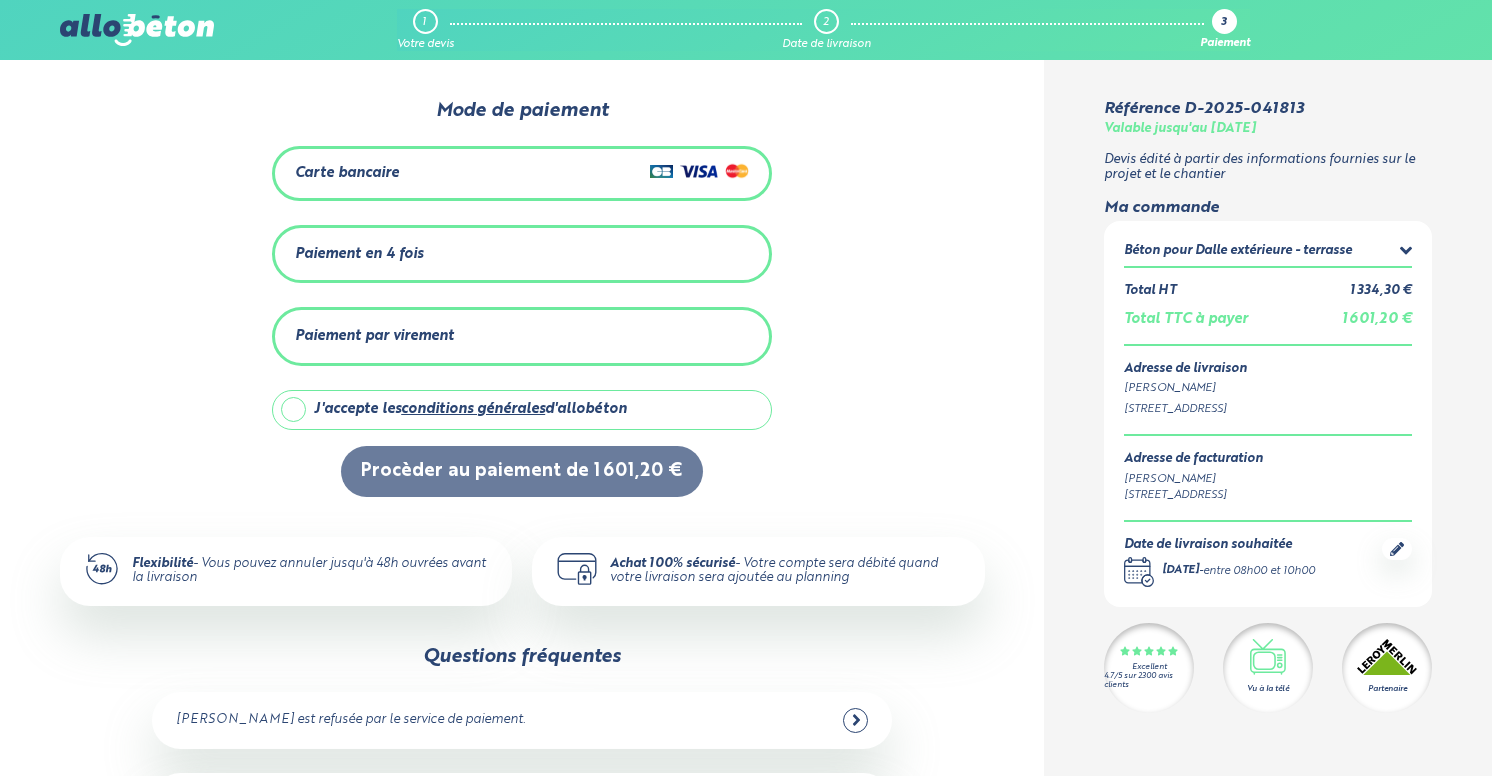 scroll, scrollTop: 0, scrollLeft: 0, axis: both 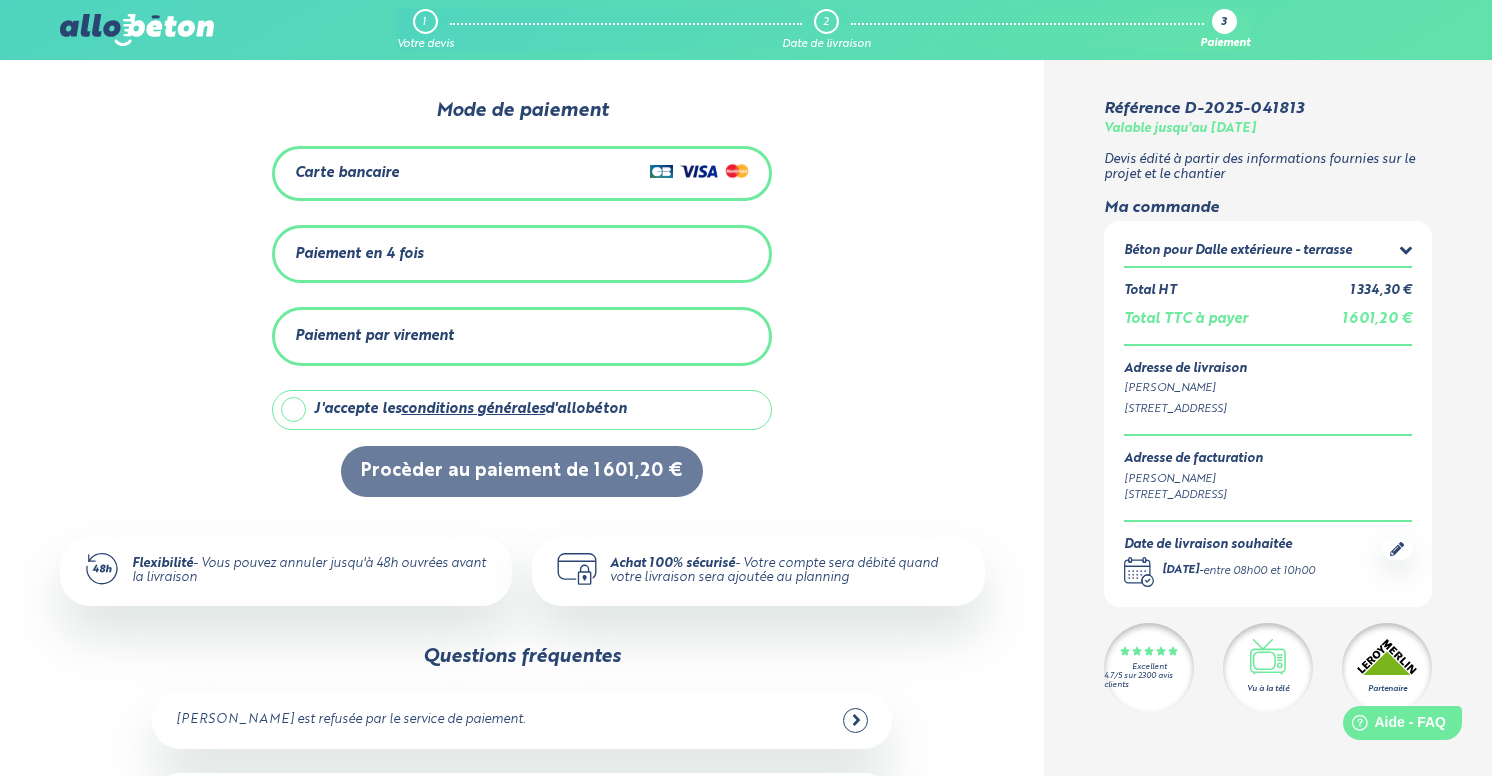 click on "Paiement en 4 fois" at bounding box center [522, 254] 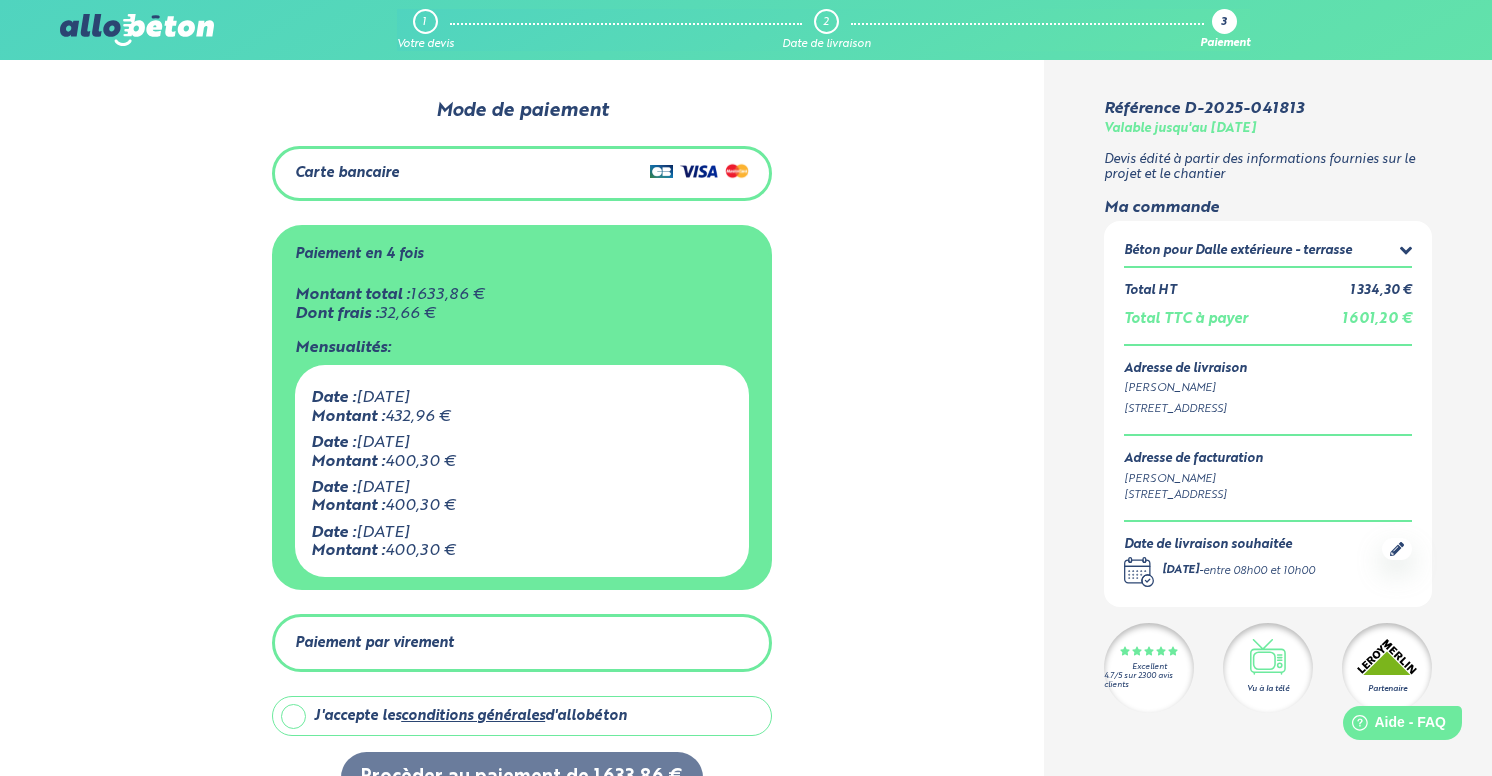 scroll, scrollTop: 0, scrollLeft: 0, axis: both 